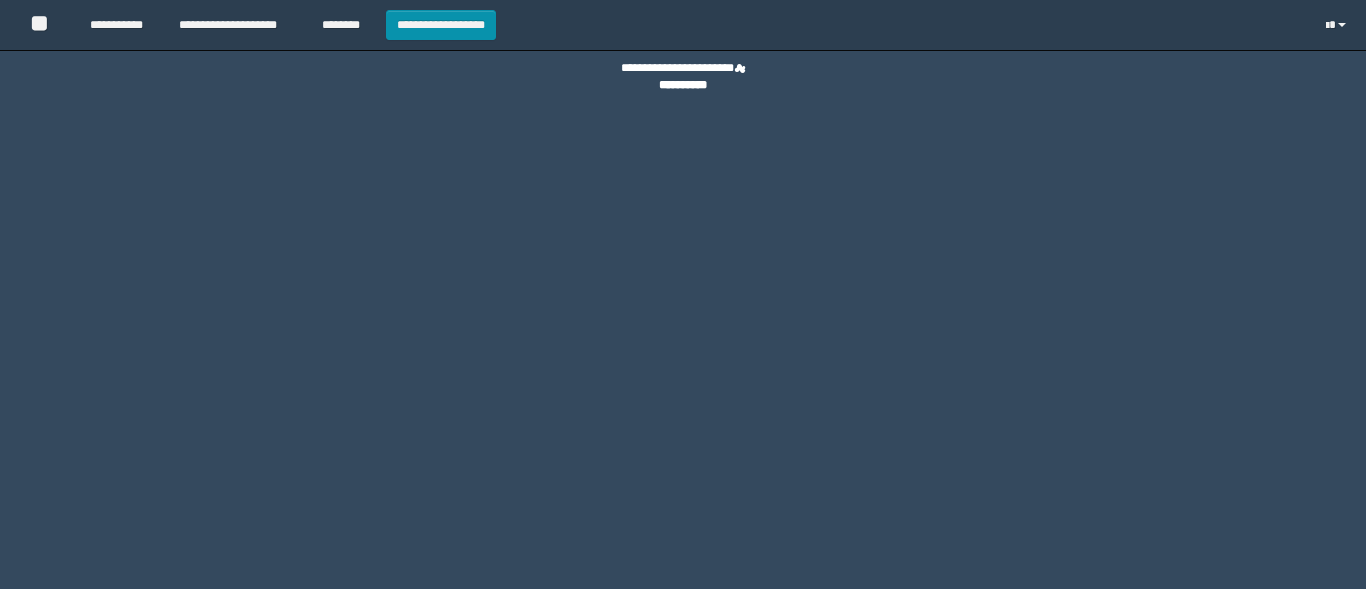 scroll, scrollTop: 0, scrollLeft: 0, axis: both 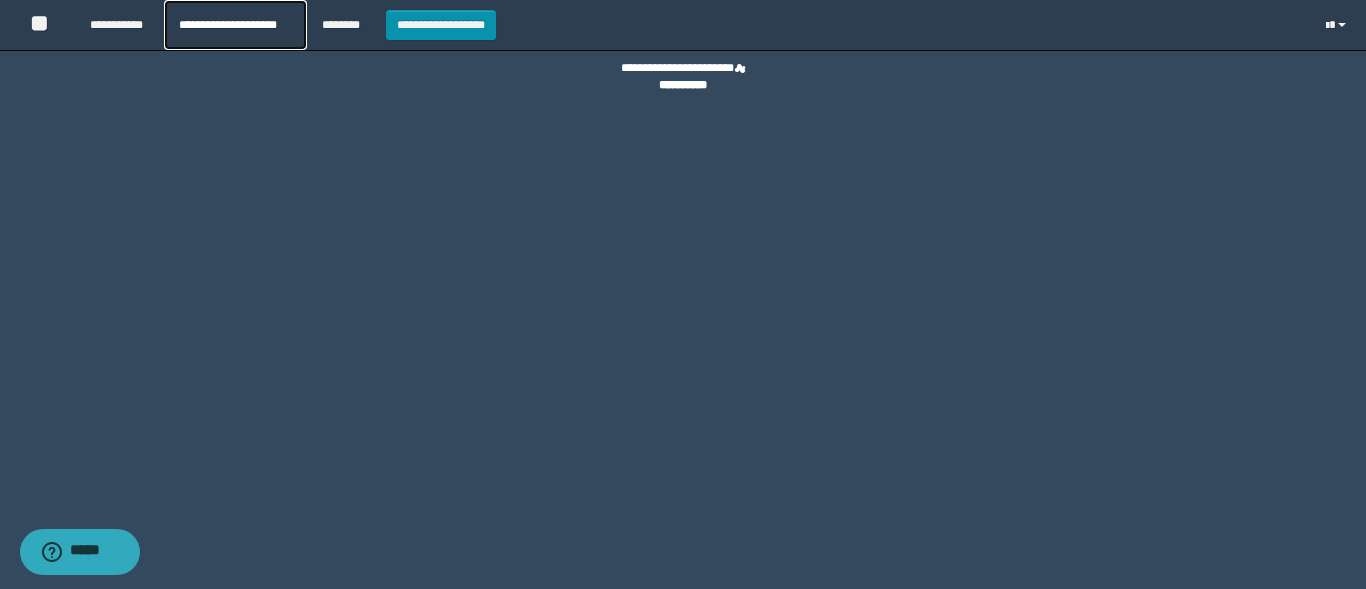 click on "**********" at bounding box center (235, 25) 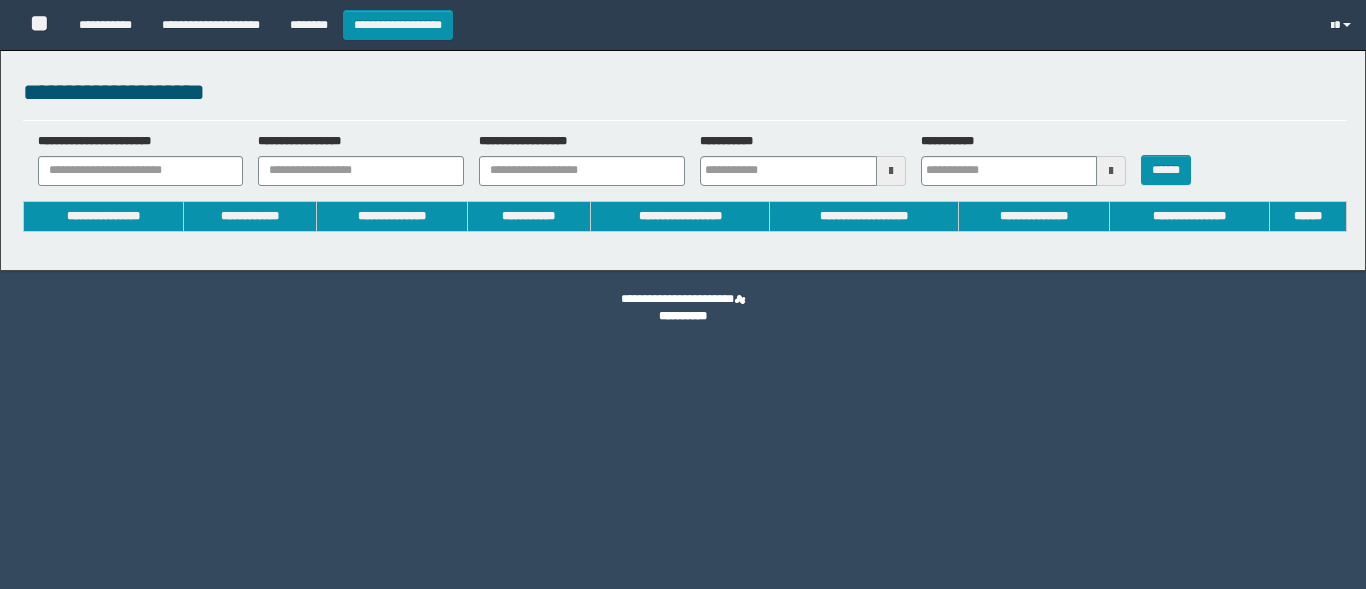 type on "**********" 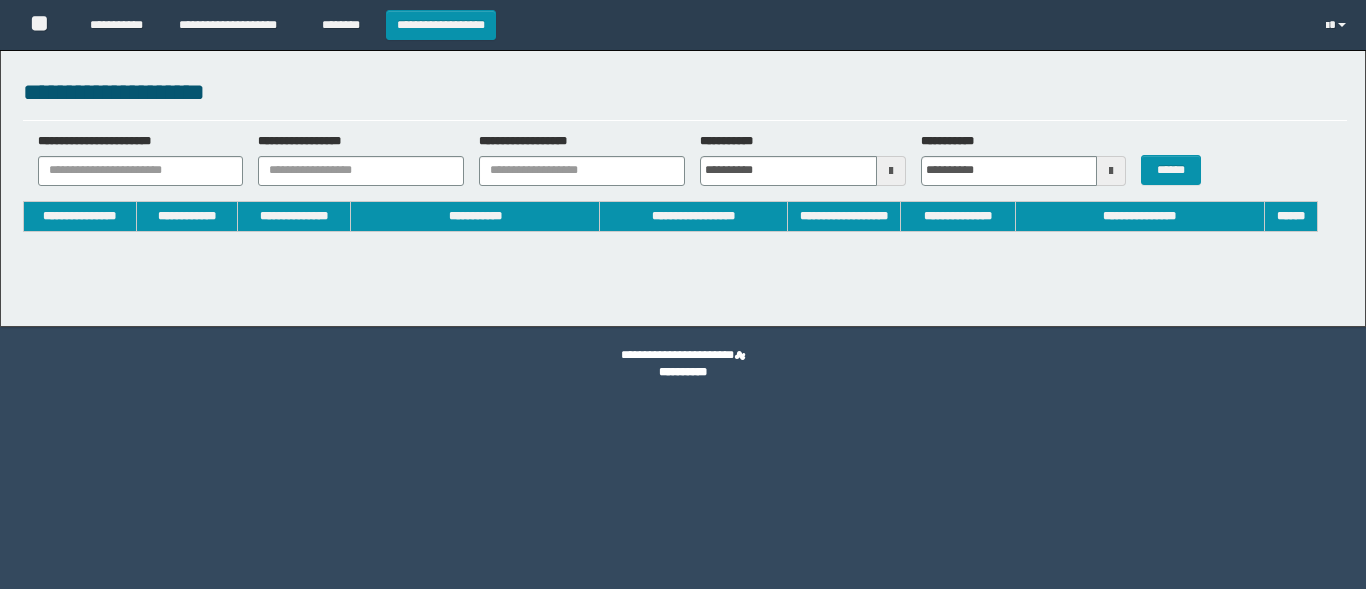 scroll, scrollTop: 0, scrollLeft: 0, axis: both 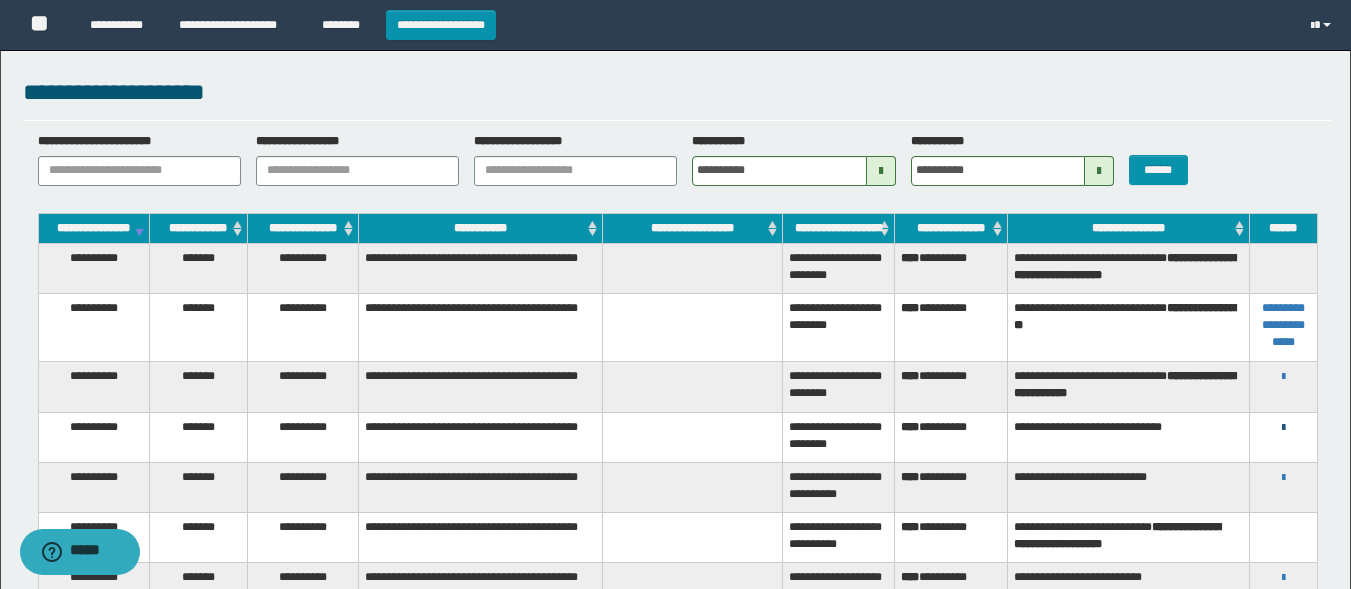 click at bounding box center (1283, 428) 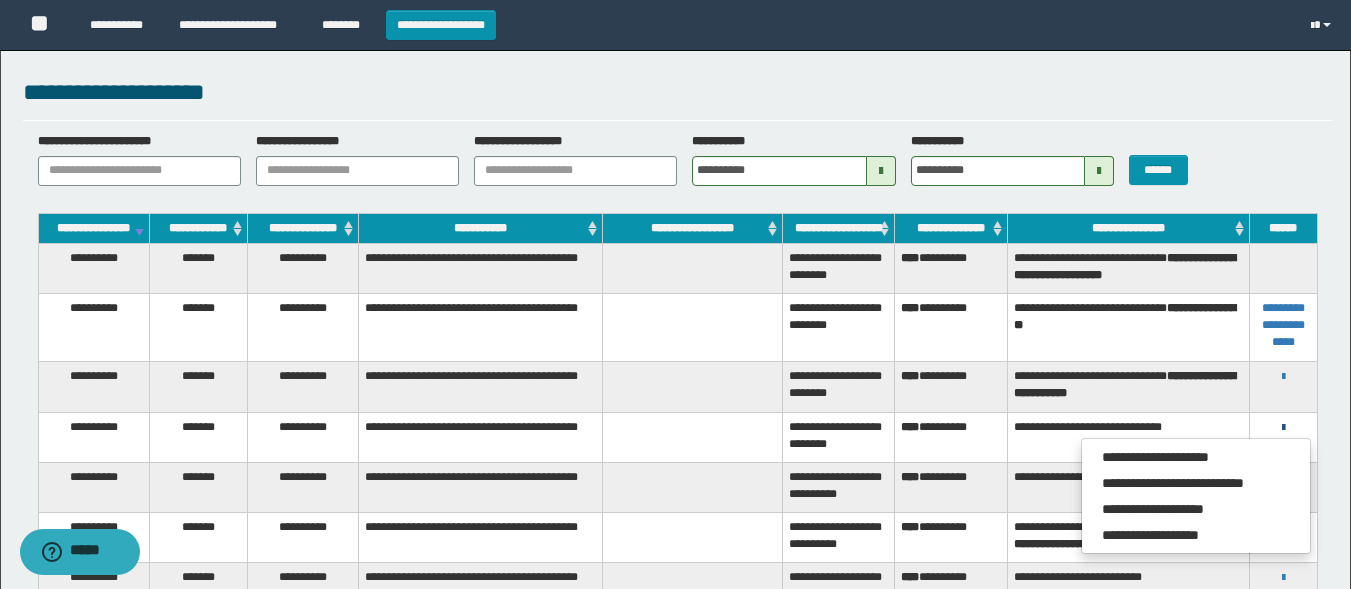 click at bounding box center (1283, 428) 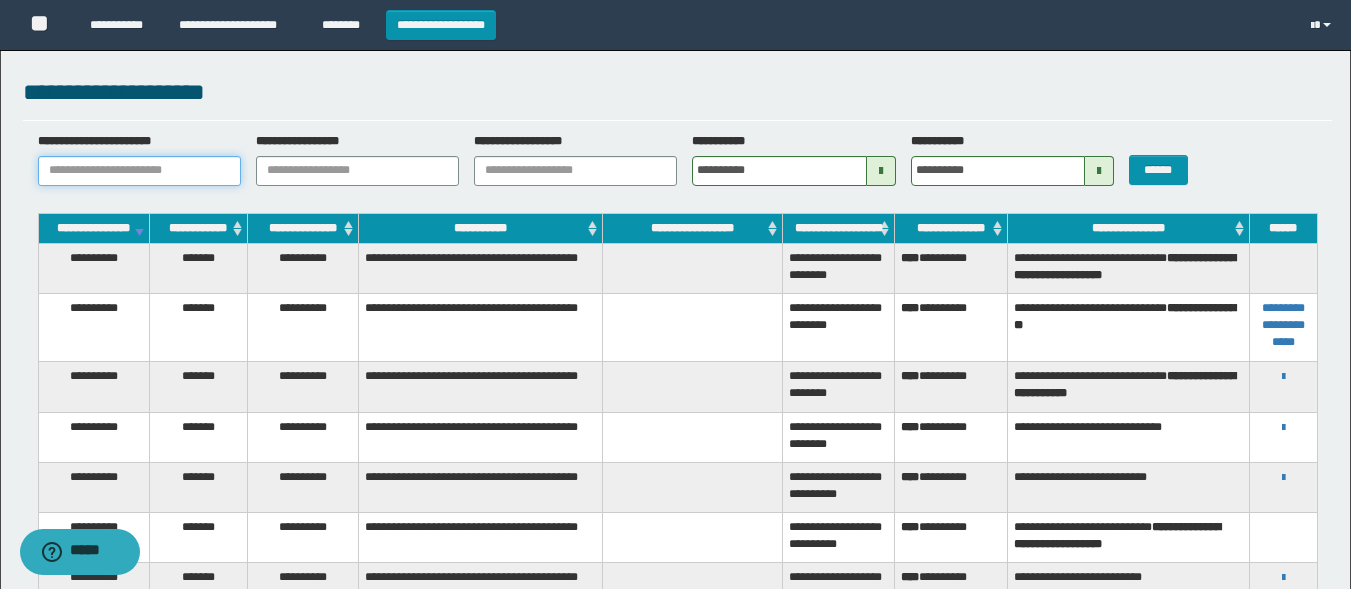 click on "**********" at bounding box center (139, 171) 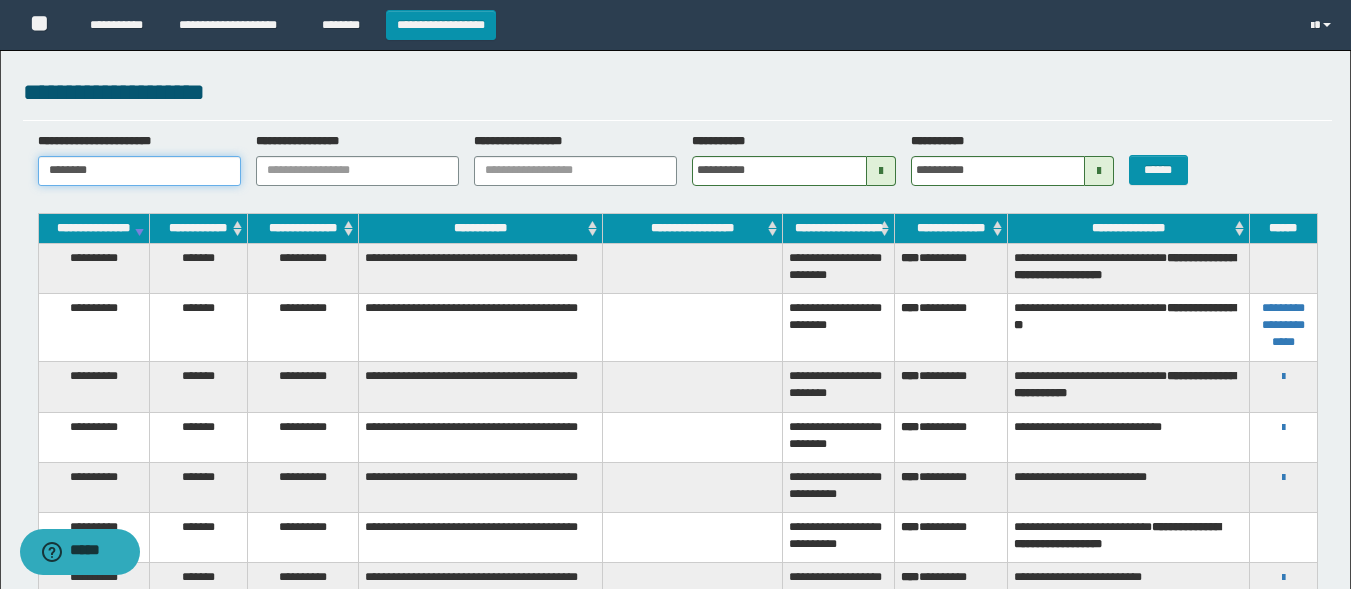 type 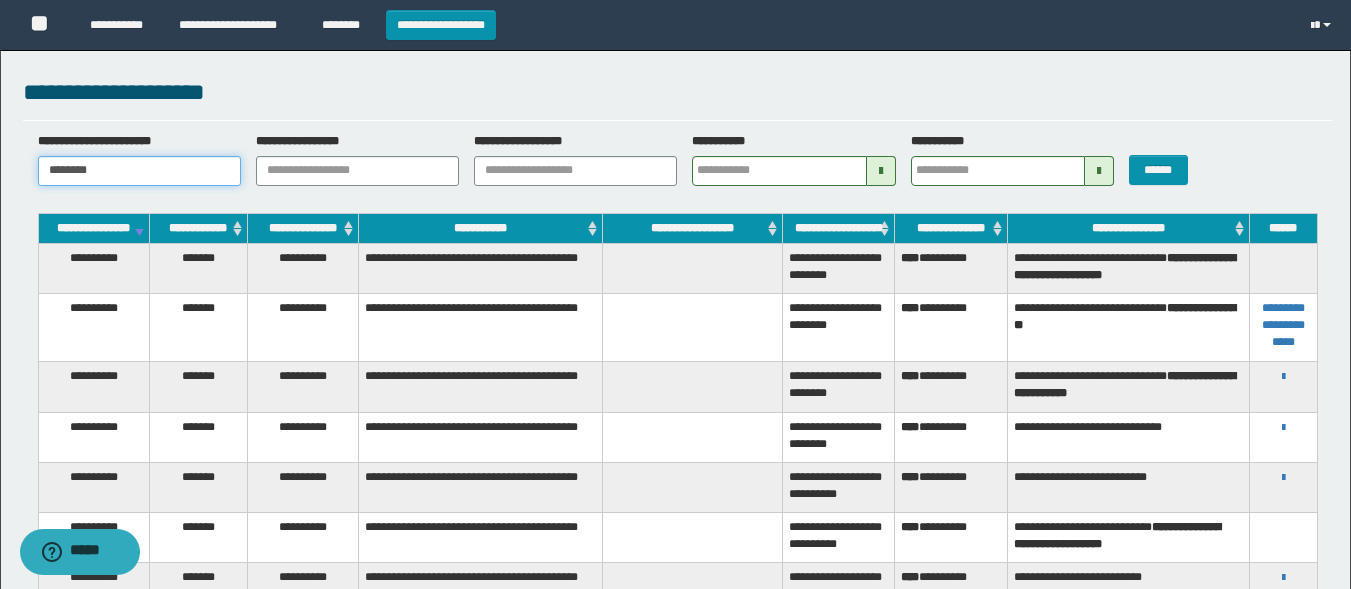 type 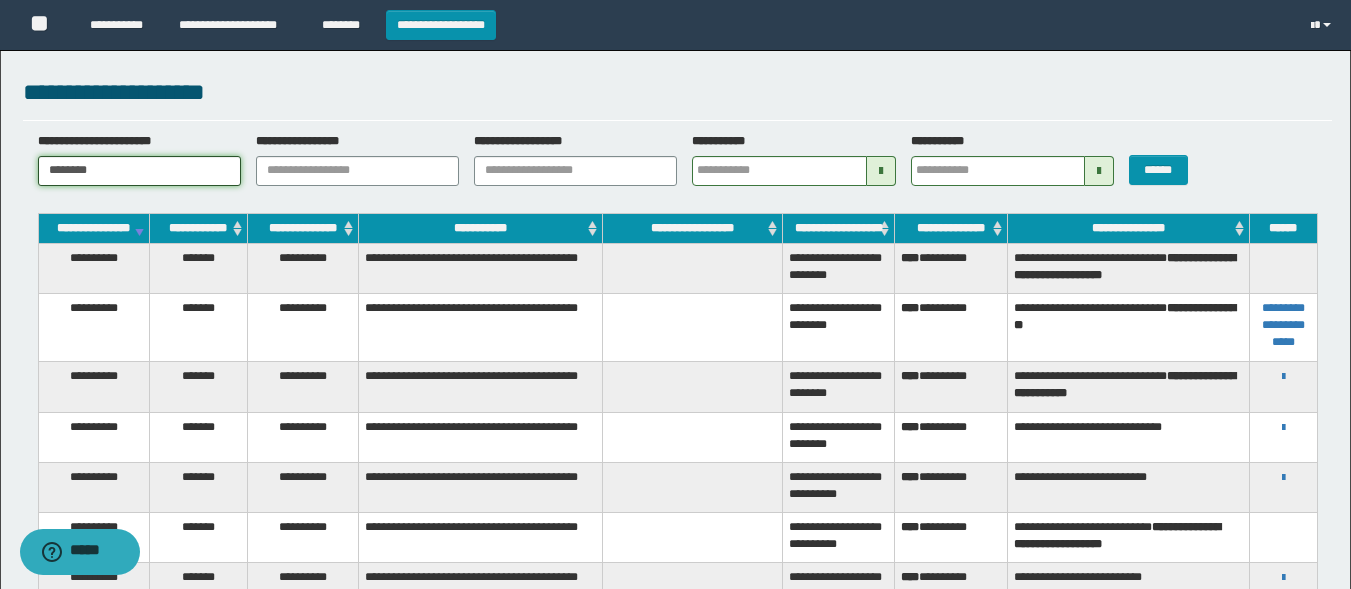 type 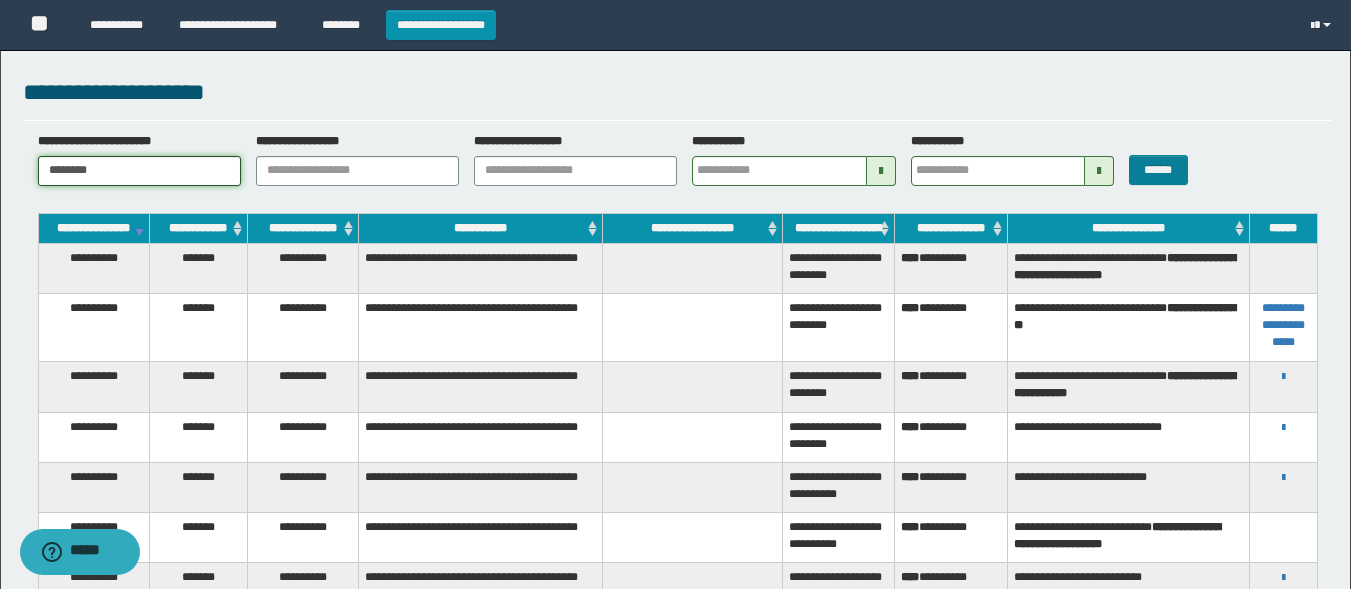 type on "********" 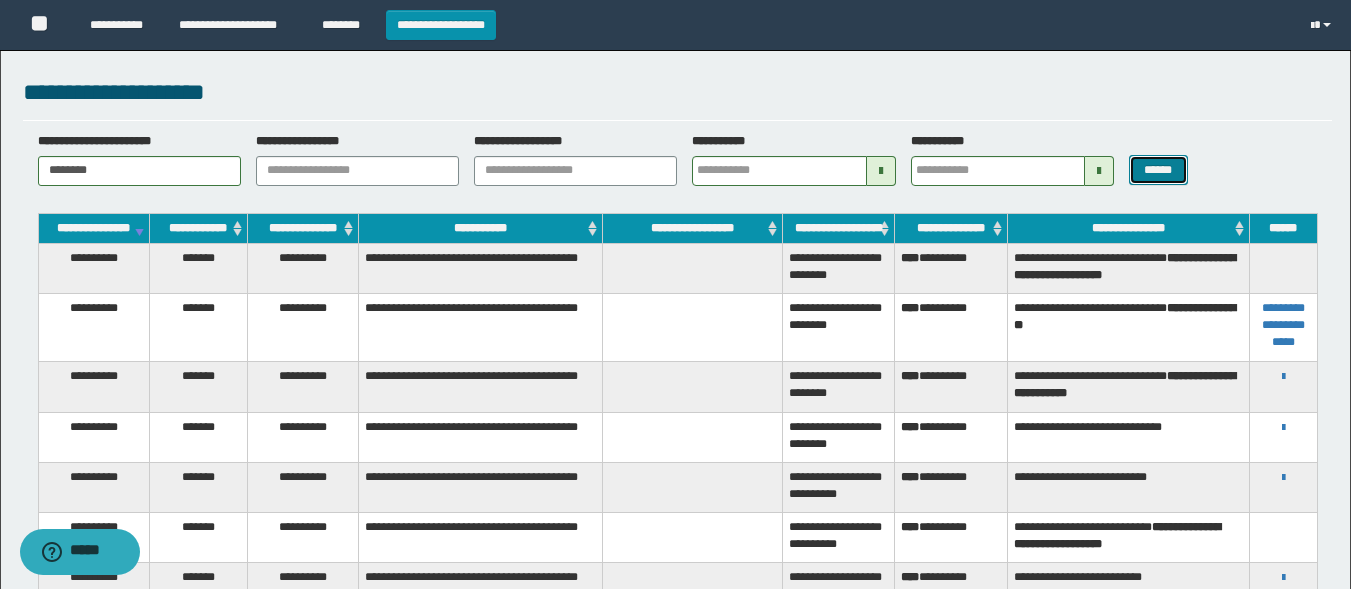 click on "******" at bounding box center (1158, 170) 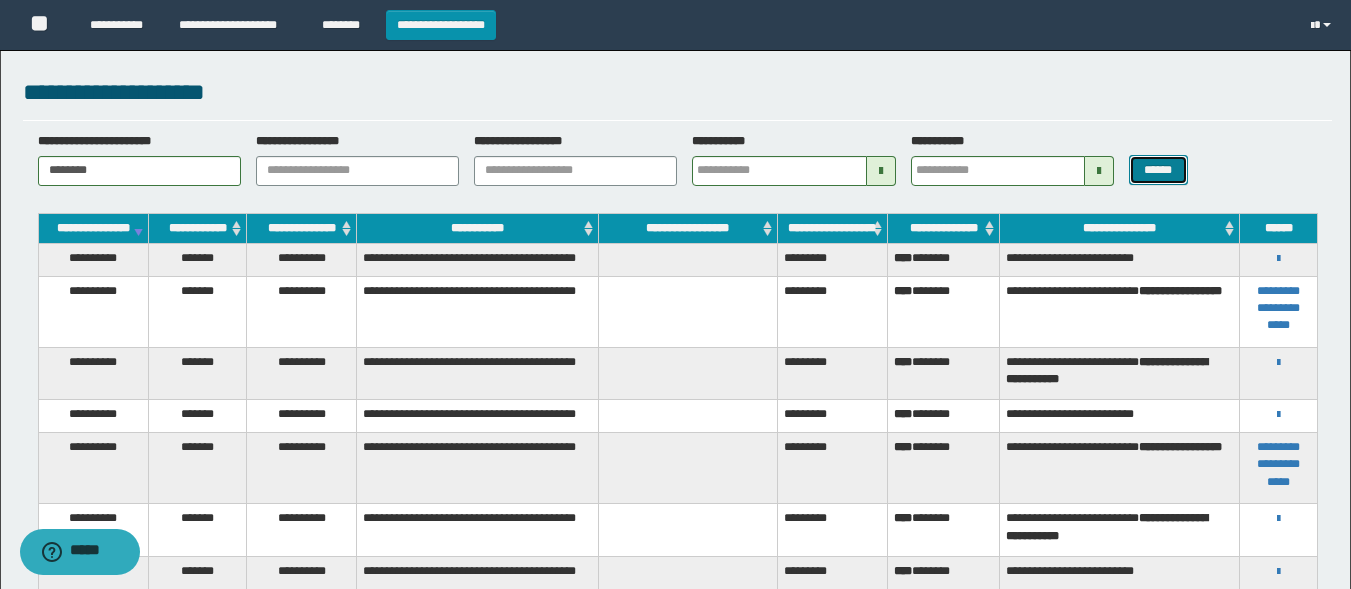 click on "******" at bounding box center [1158, 170] 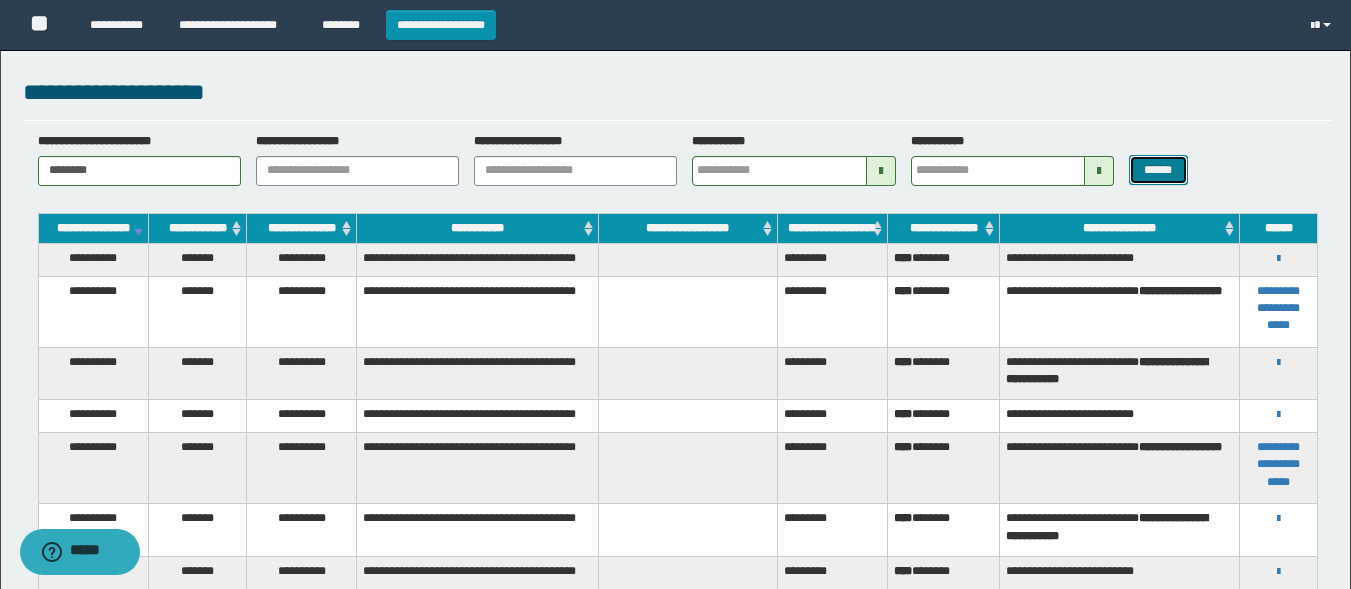click on "******" at bounding box center (1158, 170) 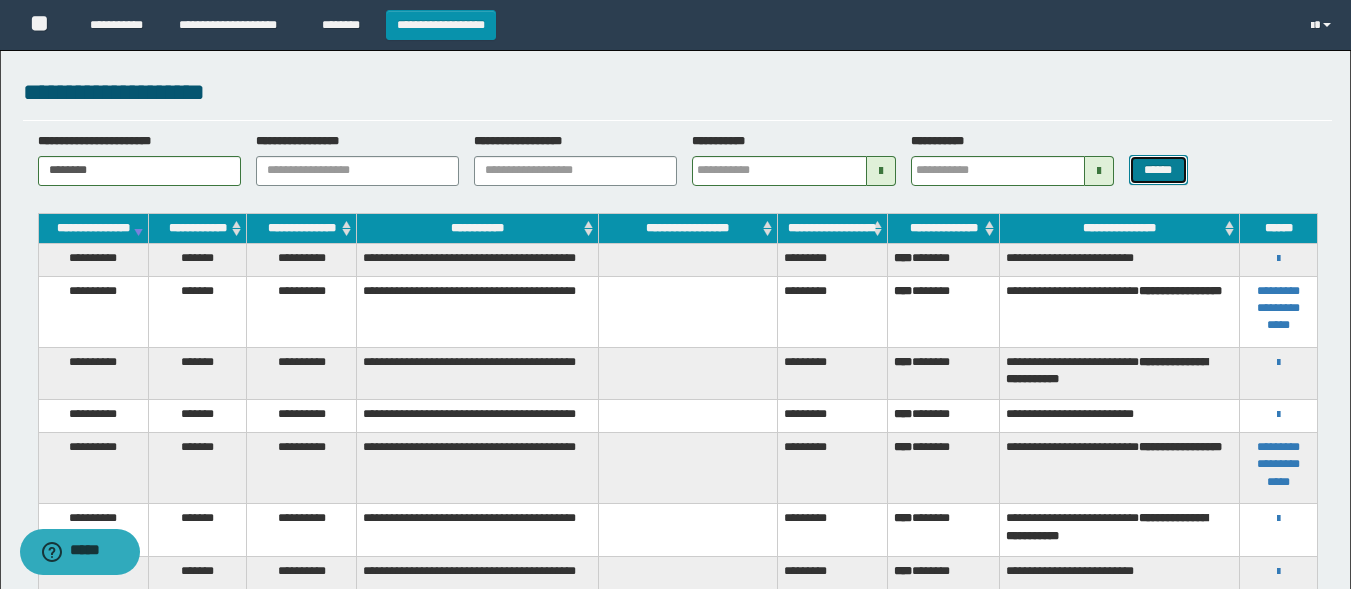 click on "******" at bounding box center [1158, 170] 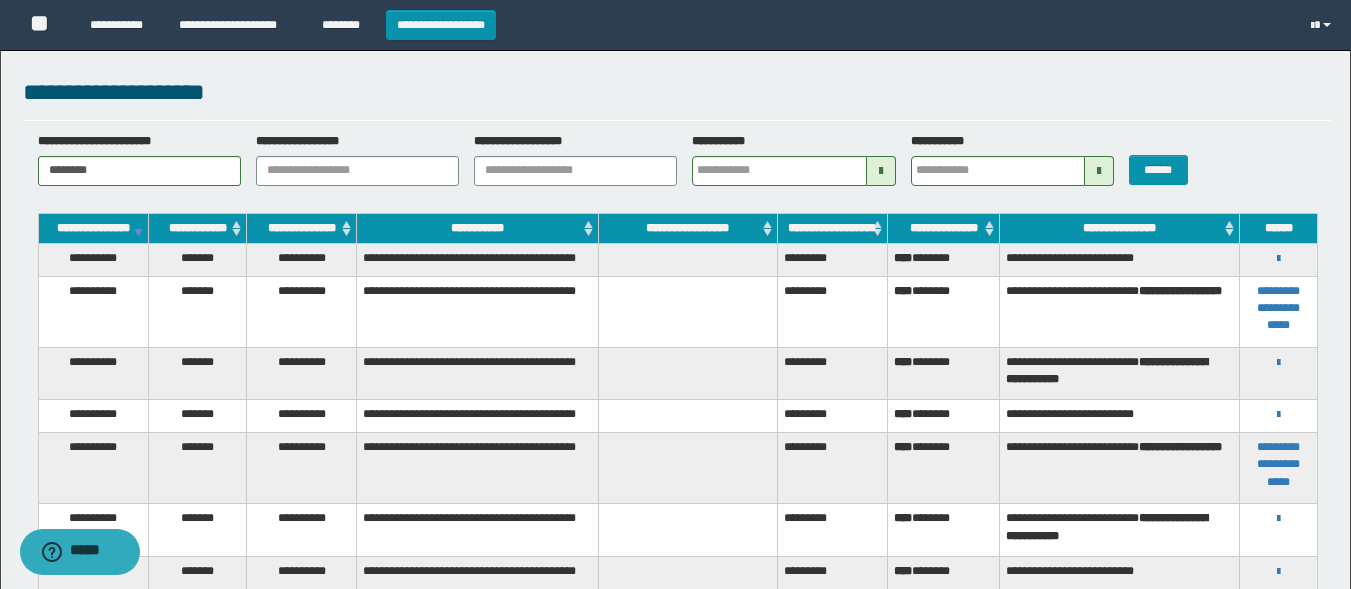 click on "******" at bounding box center [1168, 159] 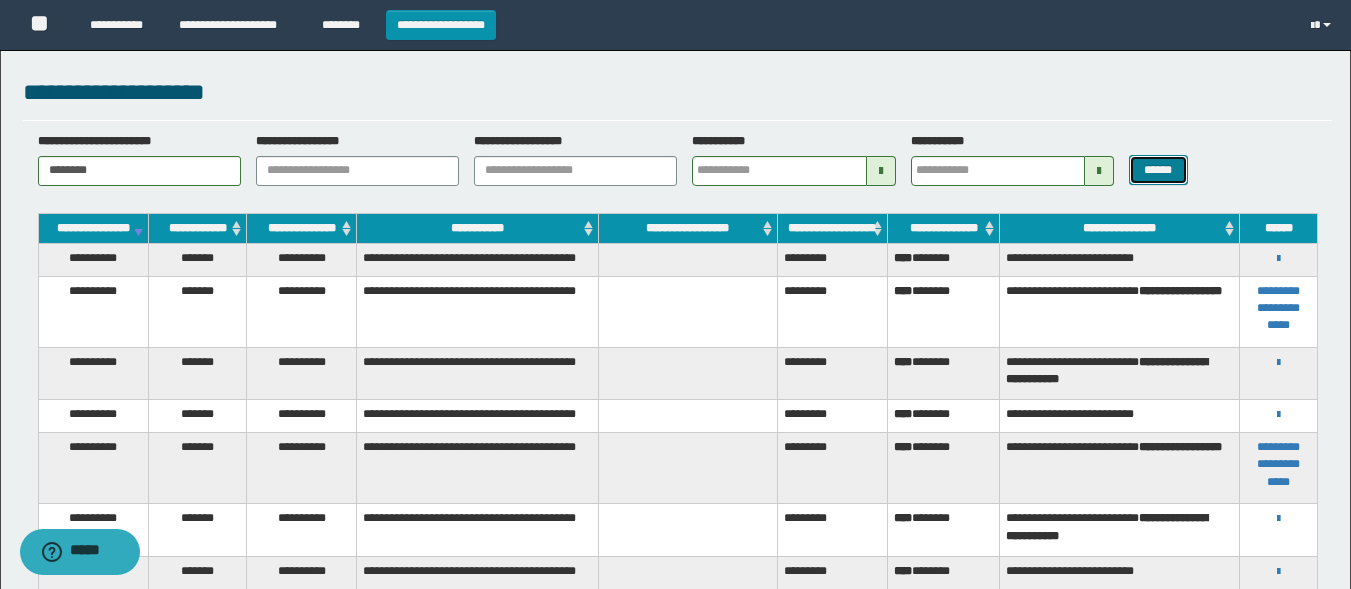 click on "******" at bounding box center [1158, 170] 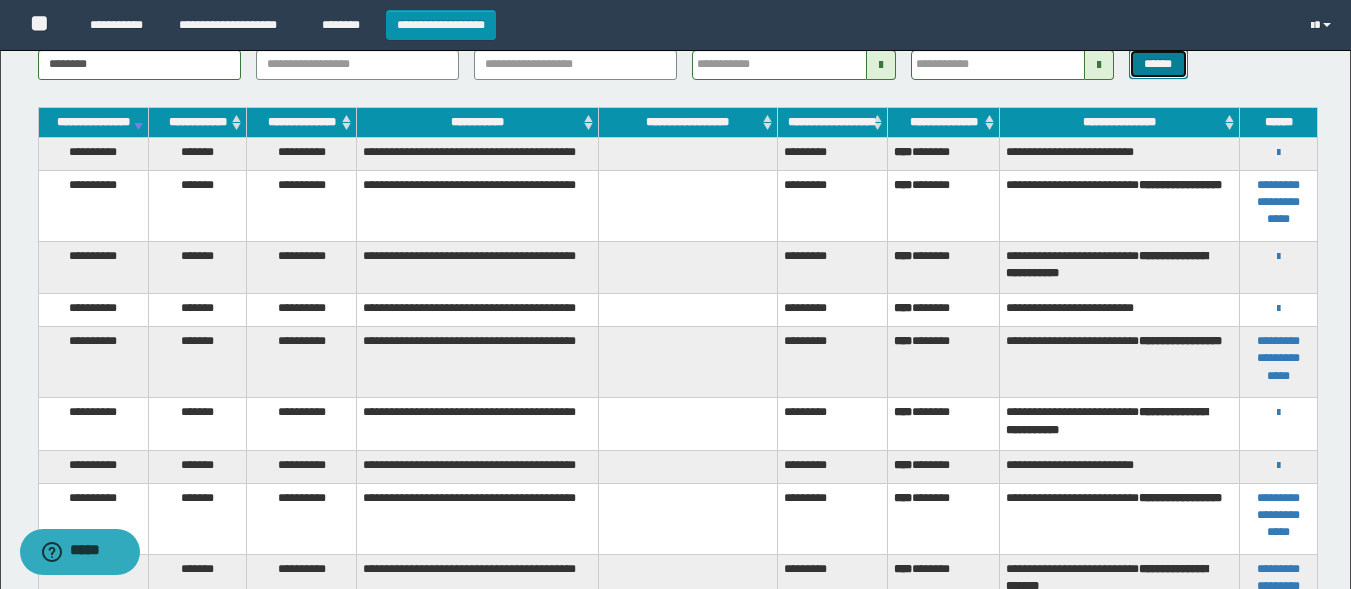 scroll, scrollTop: 100, scrollLeft: 0, axis: vertical 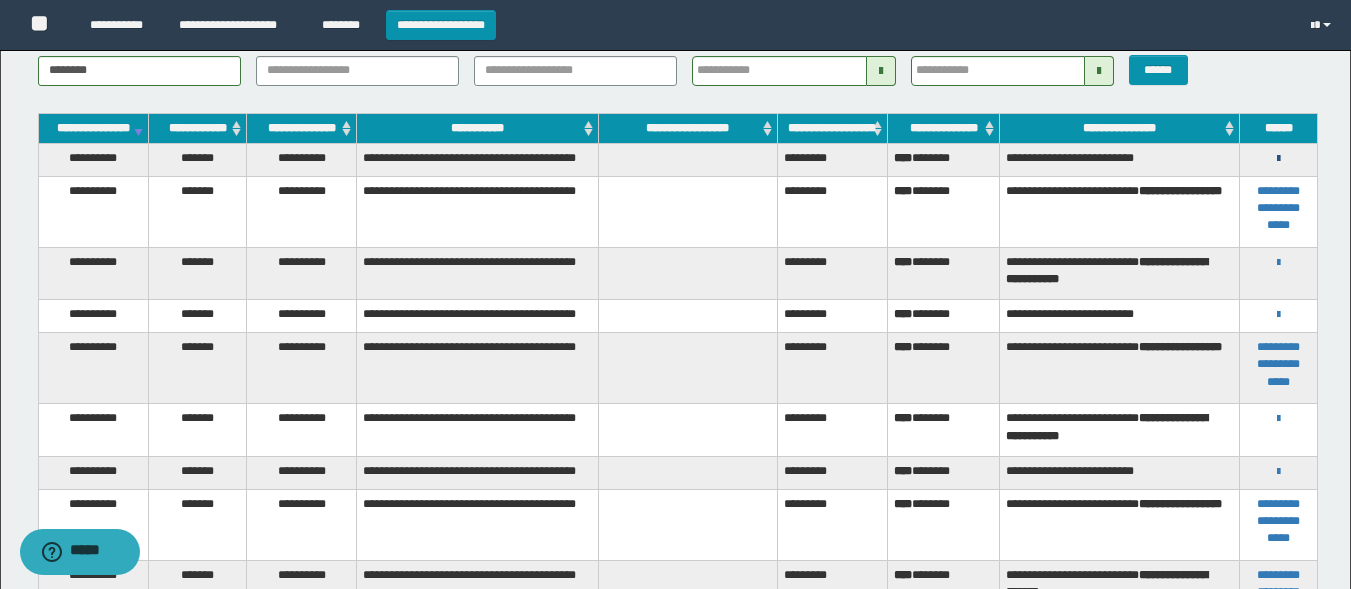 click at bounding box center [1278, 159] 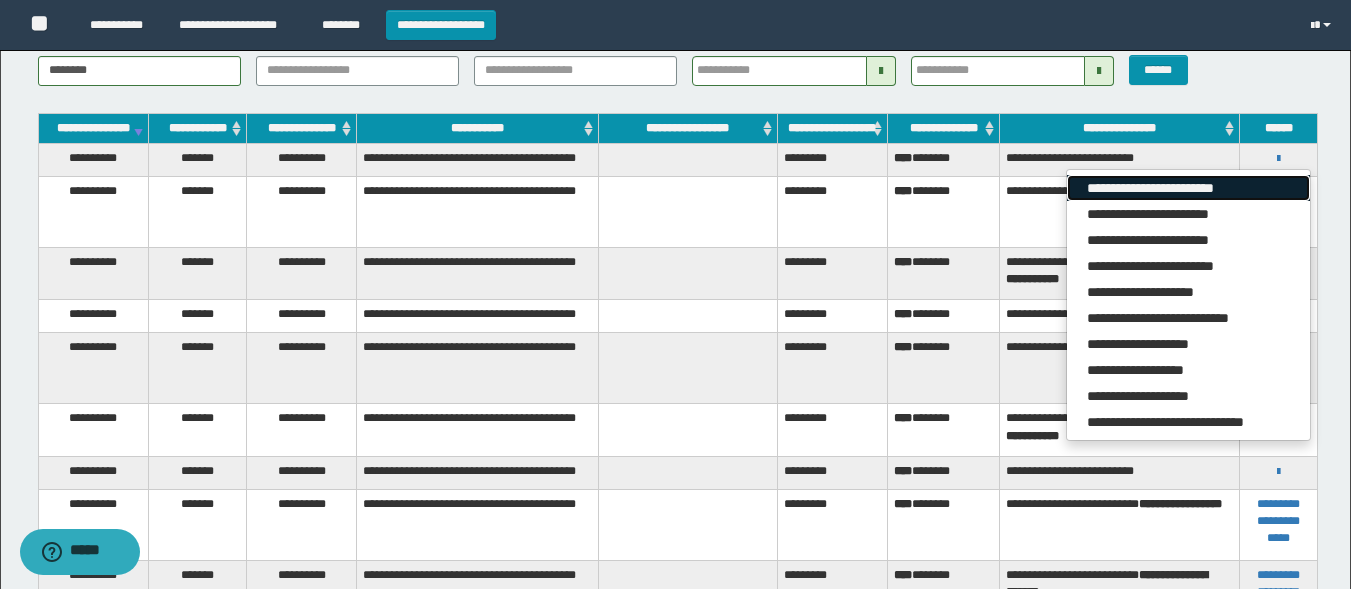 click on "**********" at bounding box center (1188, 188) 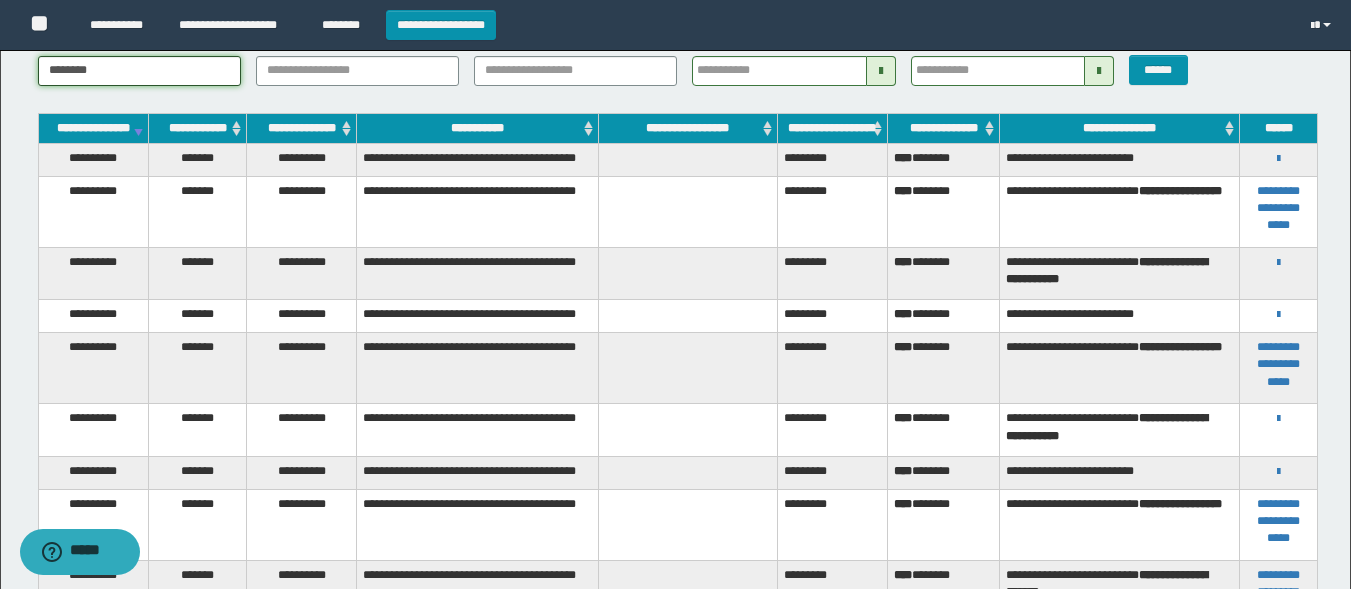 drag, startPoint x: 112, startPoint y: 71, endPoint x: 0, endPoint y: 43, distance: 115.44696 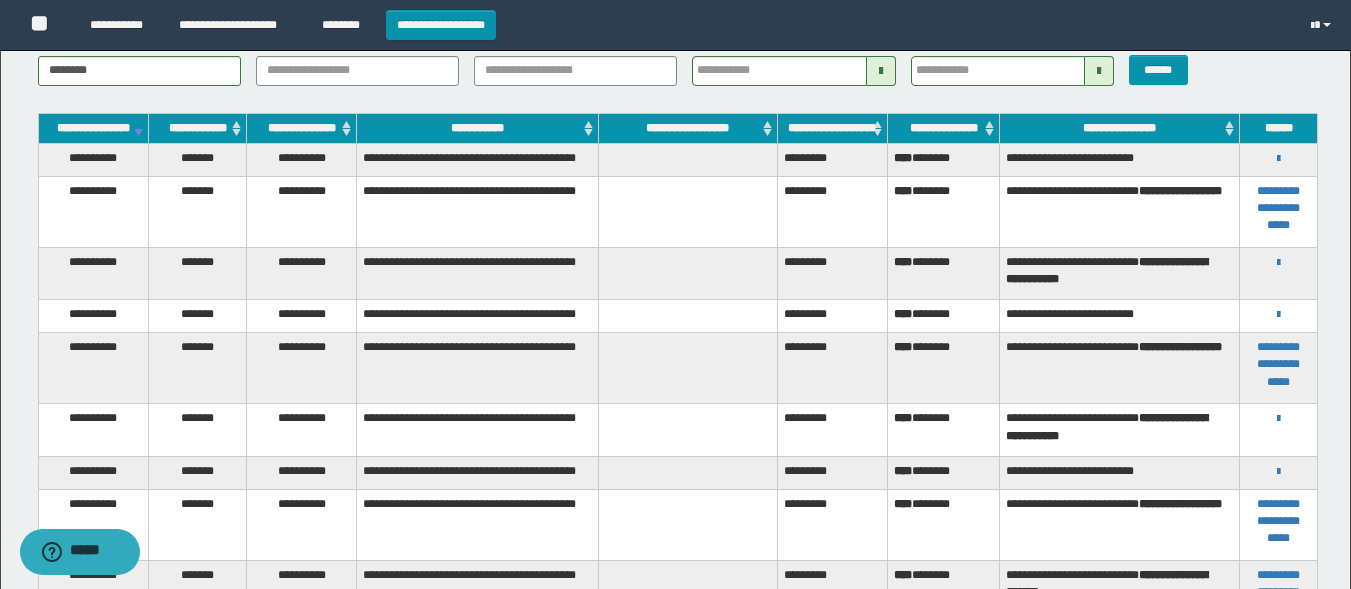 click on "**********" at bounding box center (675, 25) 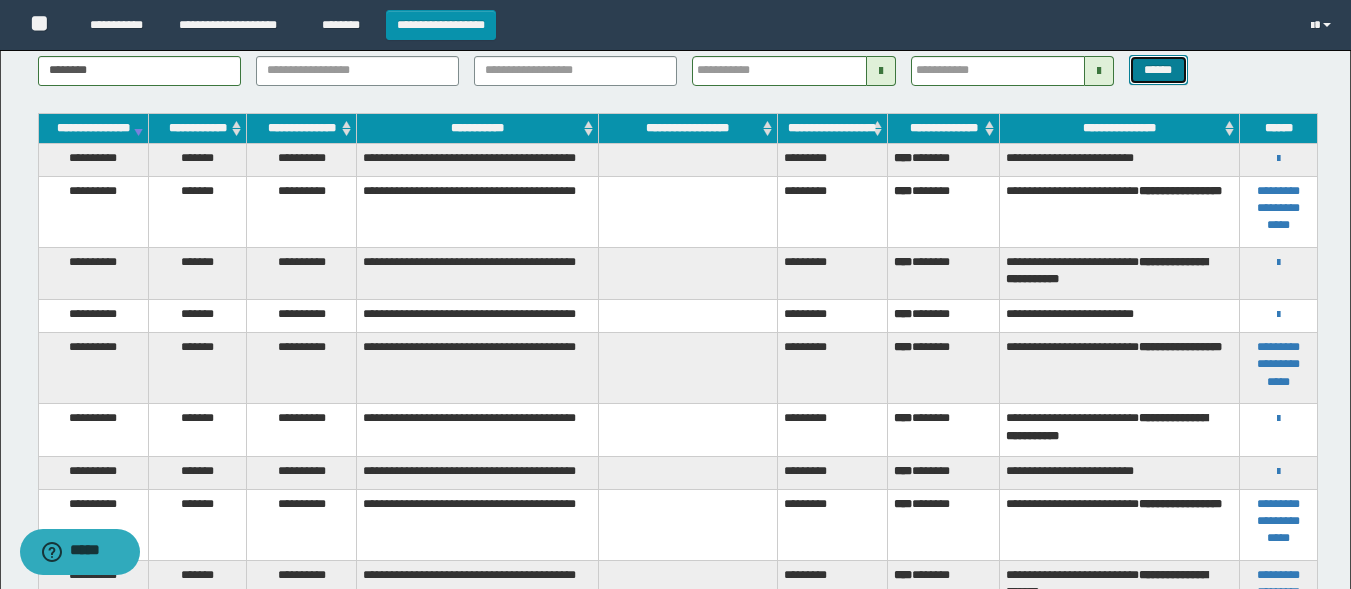 click on "******" at bounding box center [1158, 70] 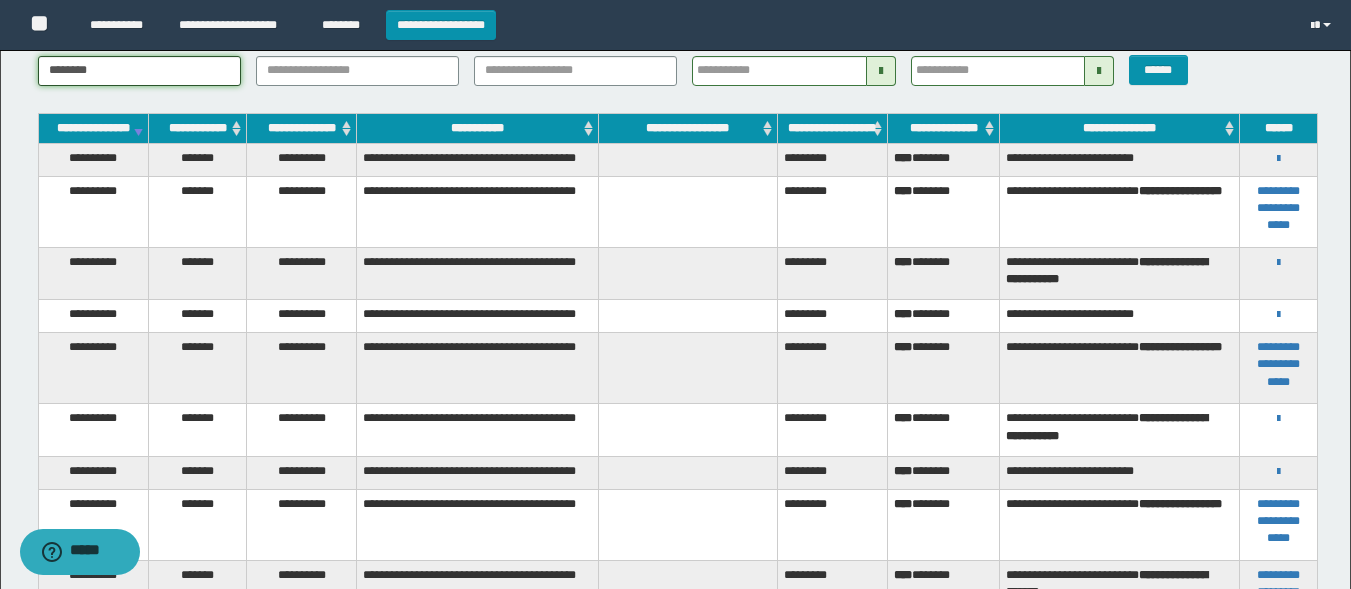 drag, startPoint x: 122, startPoint y: 72, endPoint x: 0, endPoint y: 45, distance: 124.95199 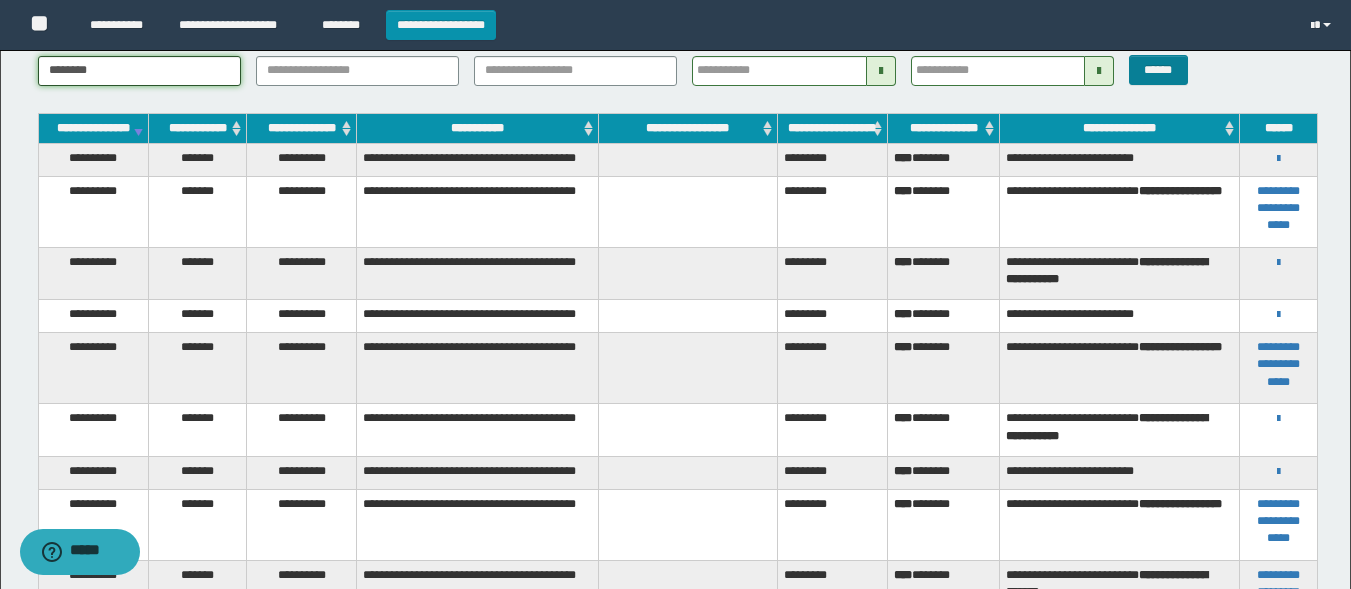 type on "********" 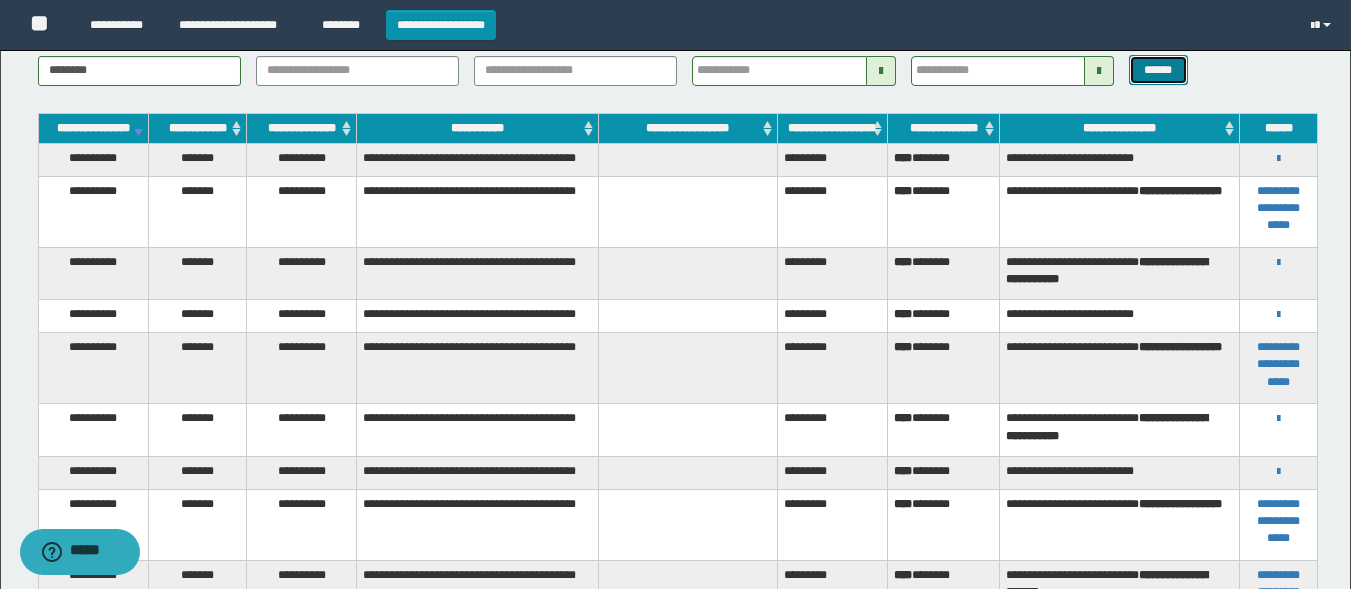 click on "******" at bounding box center [1158, 70] 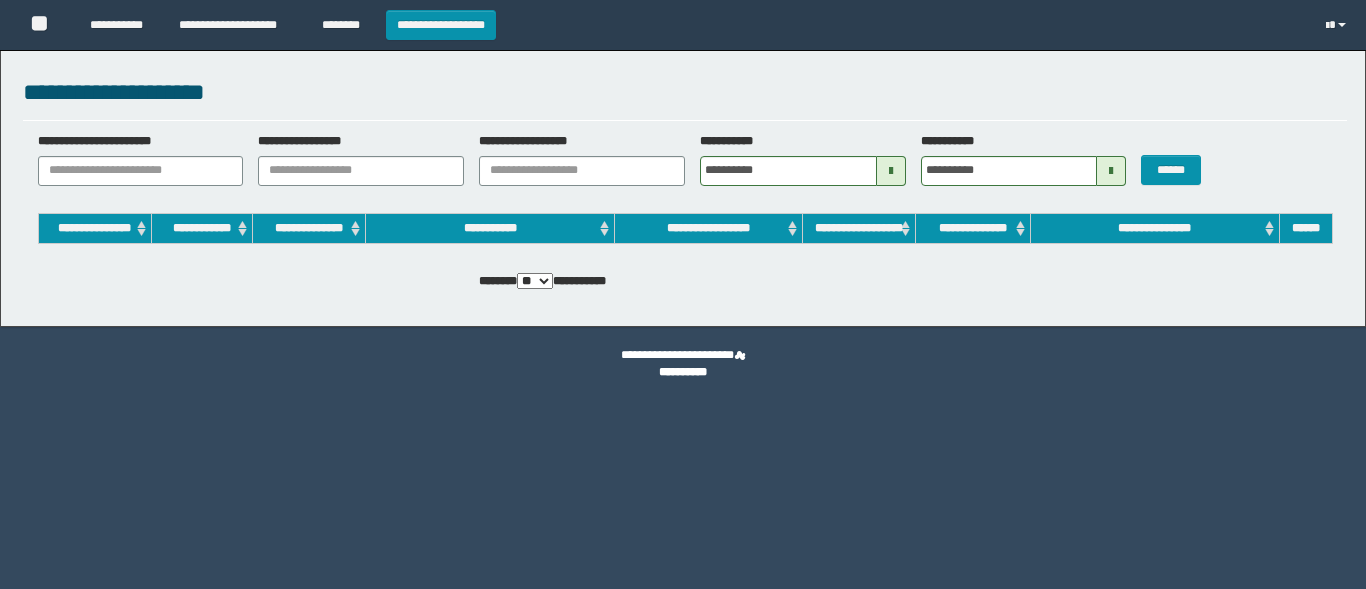 scroll, scrollTop: 0, scrollLeft: 0, axis: both 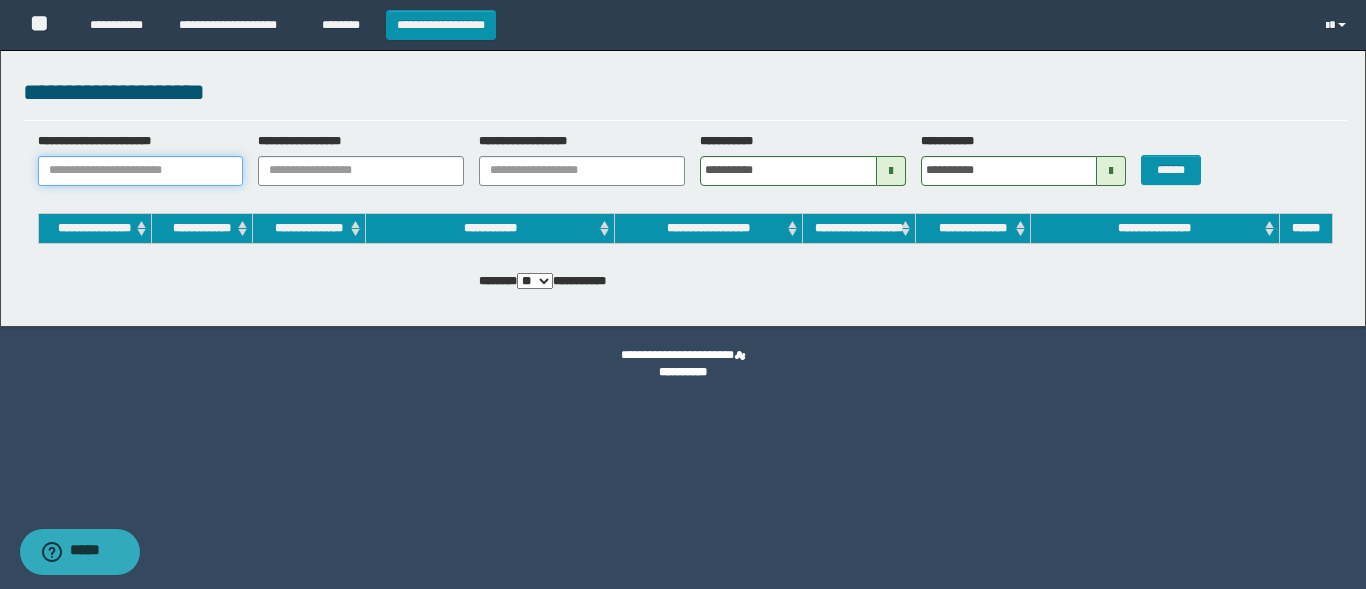 click on "**********" at bounding box center (141, 171) 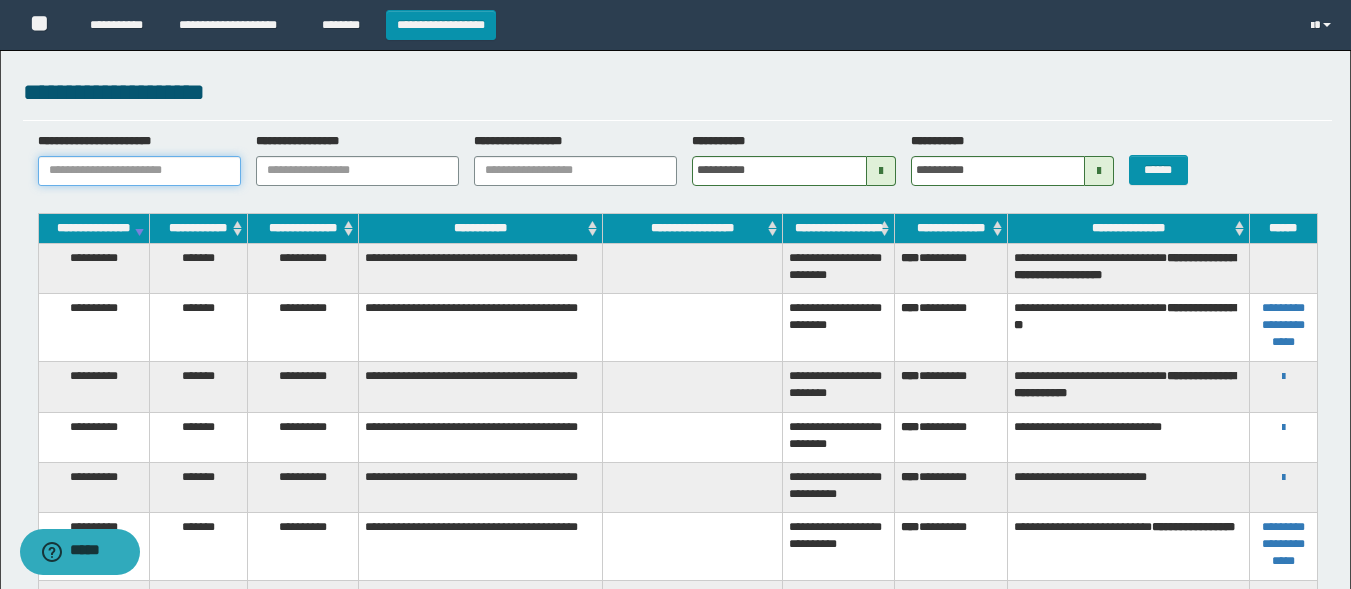 paste on "********" 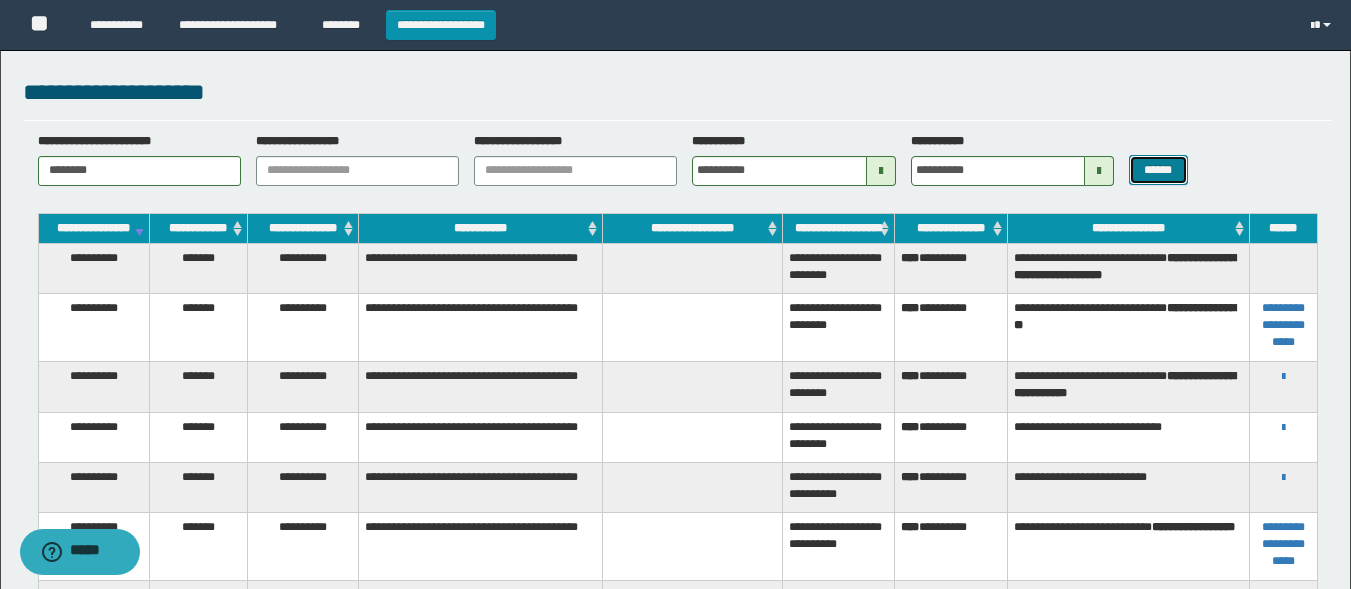 click on "******" at bounding box center [1158, 170] 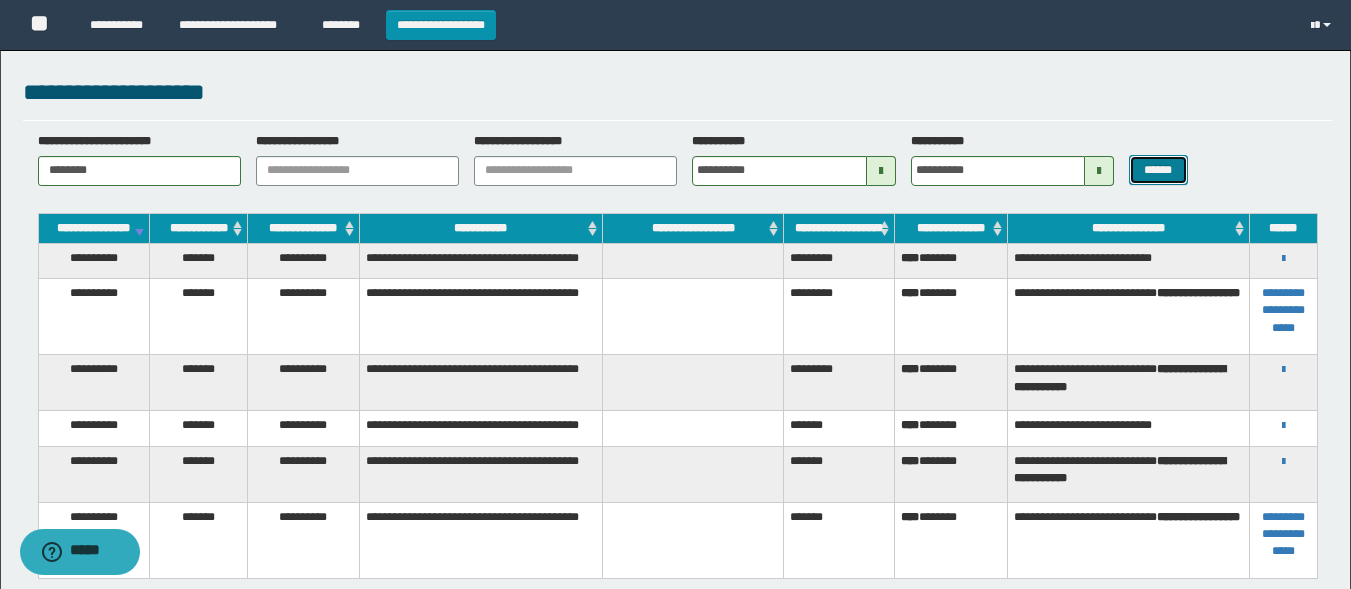 scroll, scrollTop: 141, scrollLeft: 0, axis: vertical 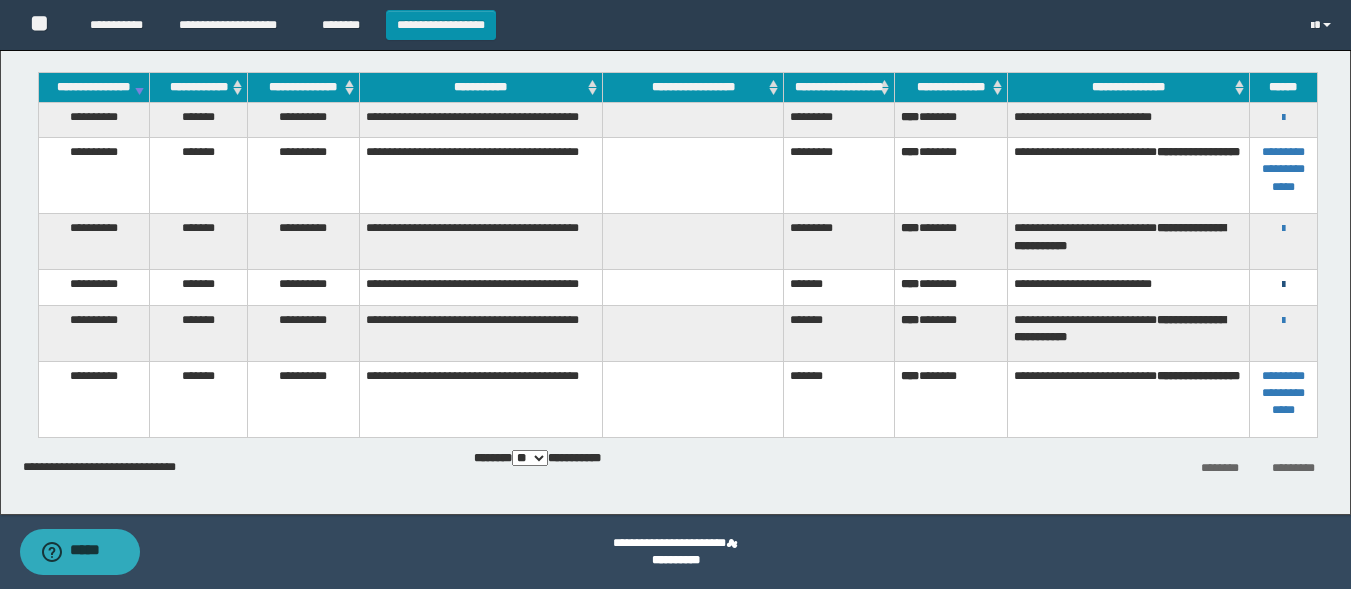 click at bounding box center (1283, 285) 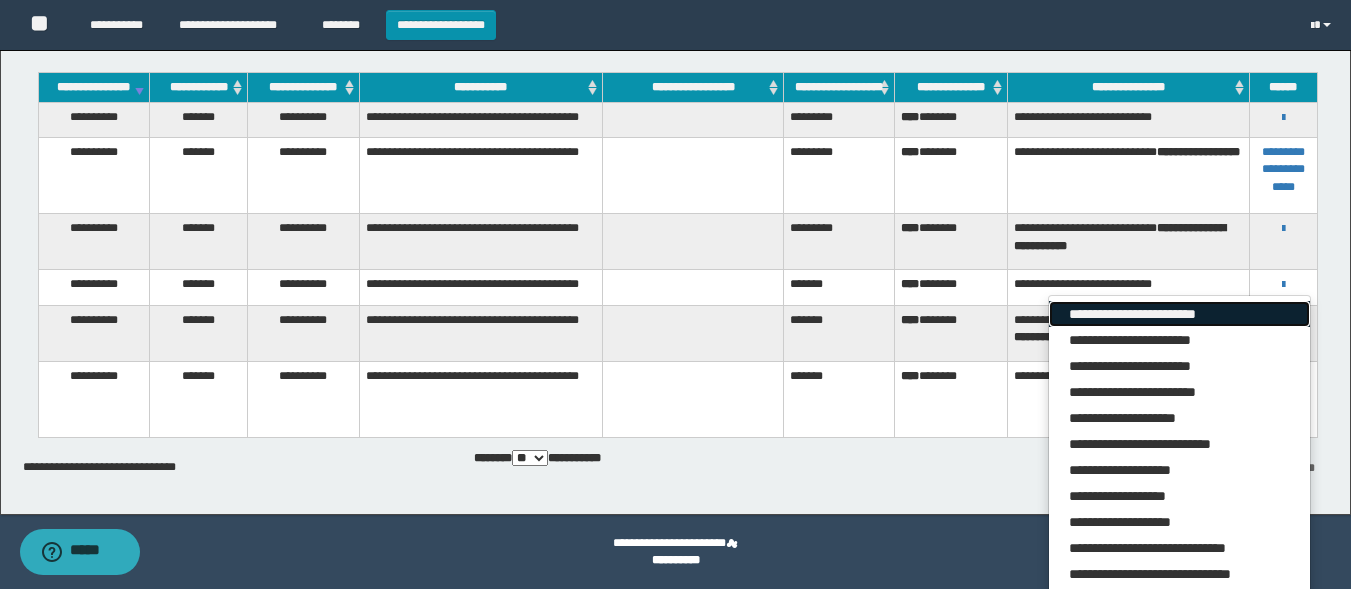 click on "**********" at bounding box center (1179, 314) 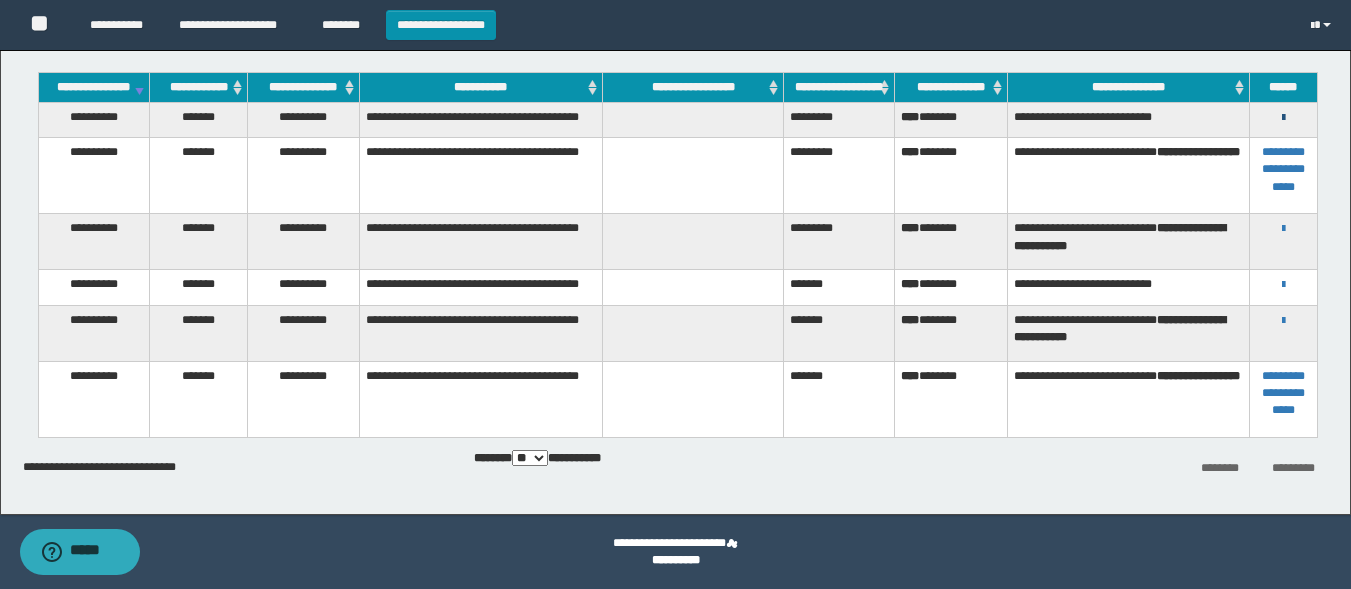 click at bounding box center (1283, 118) 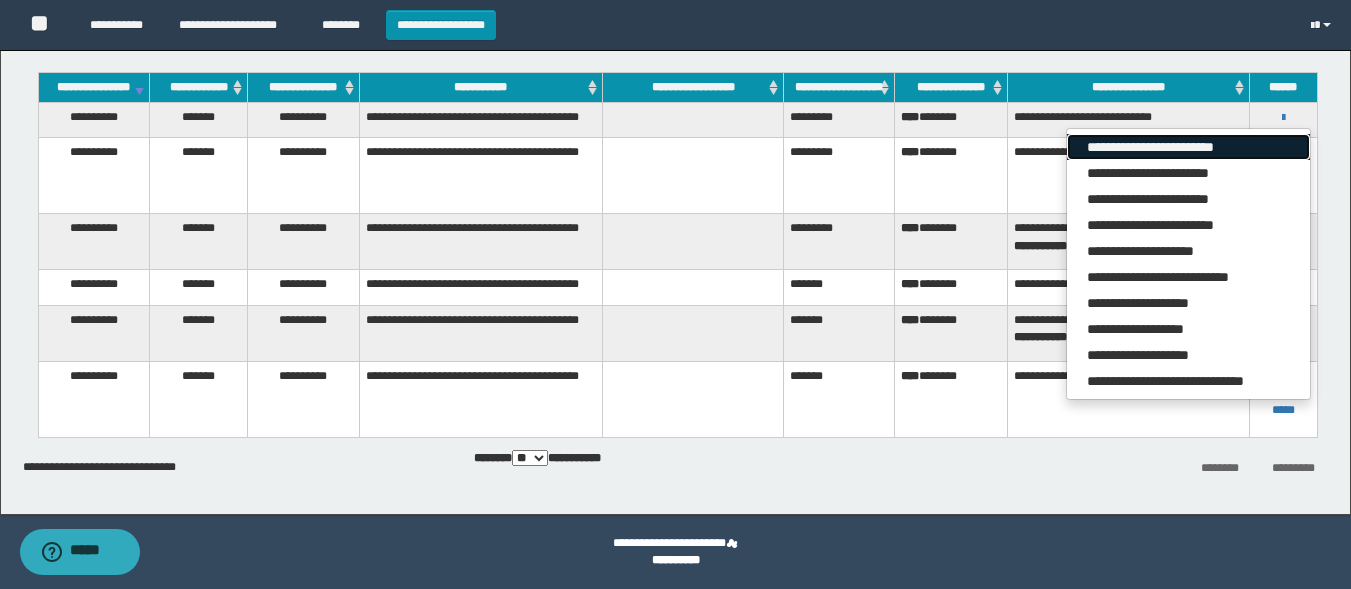 click on "**********" at bounding box center [1188, 147] 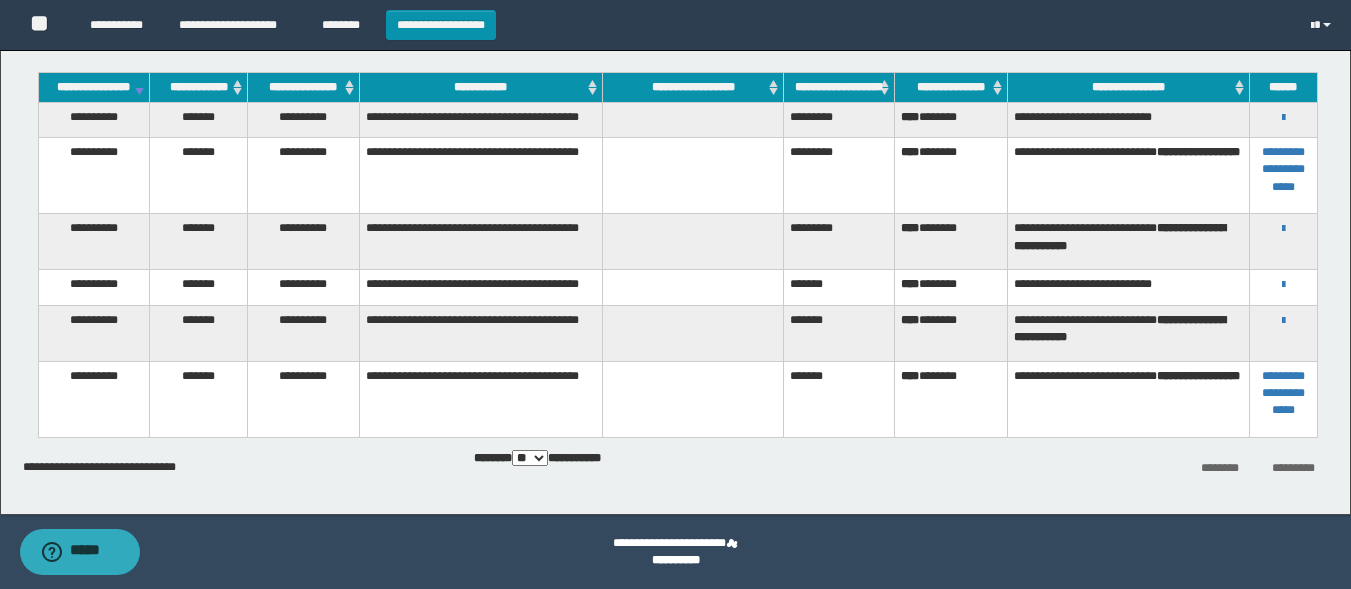 scroll, scrollTop: 0, scrollLeft: 0, axis: both 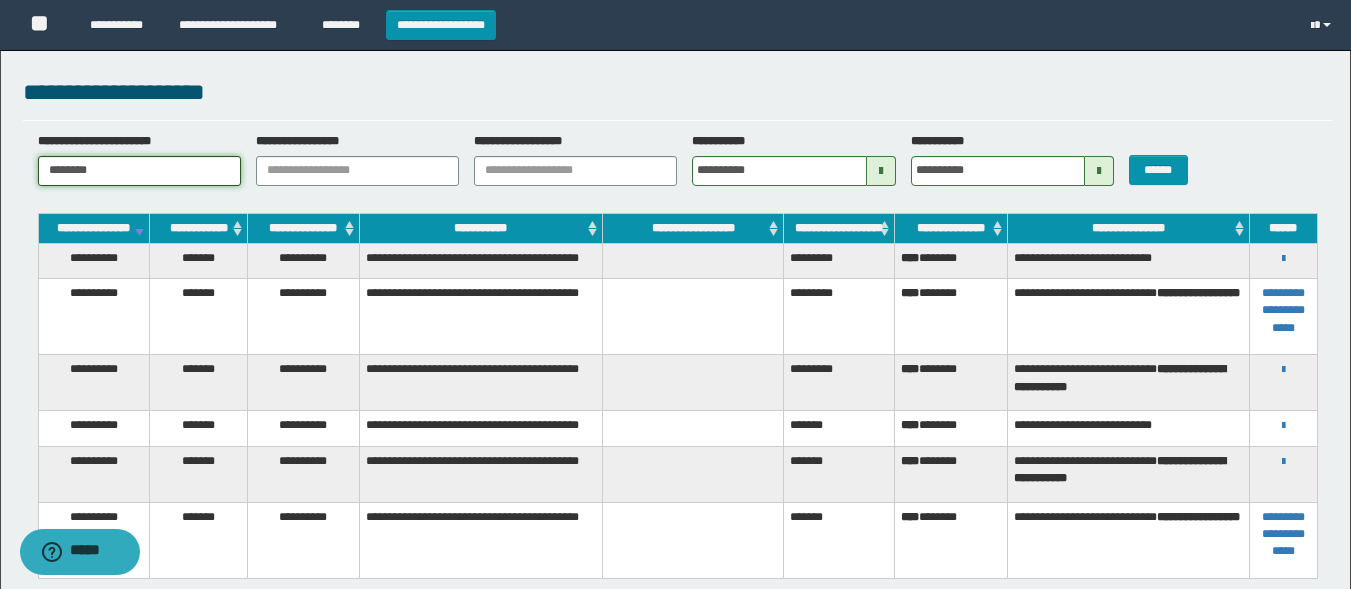 drag, startPoint x: 144, startPoint y: 171, endPoint x: 0, endPoint y: 140, distance: 147.29901 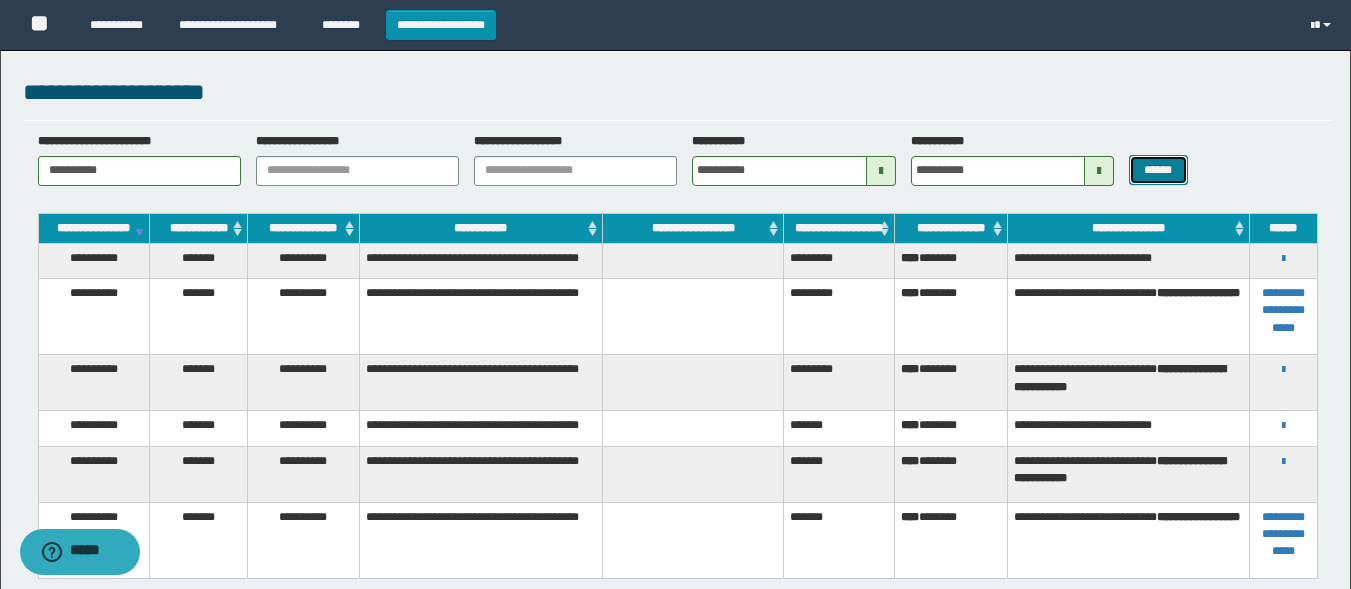 click on "******" at bounding box center (1158, 170) 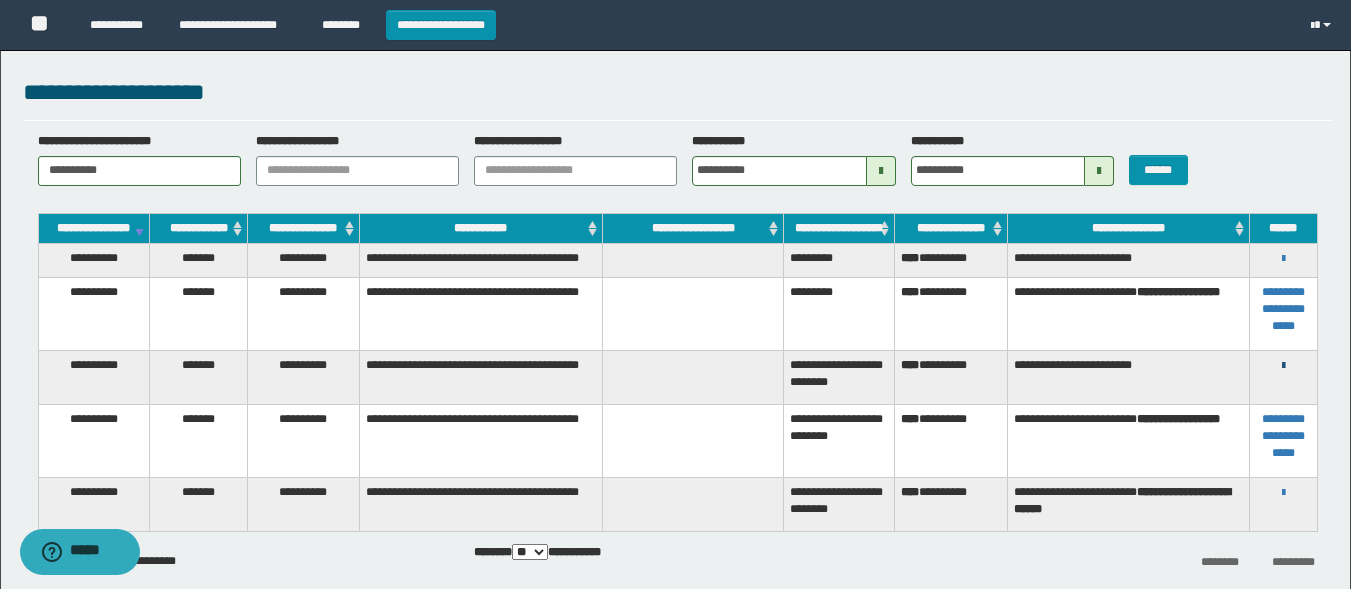 click at bounding box center (1283, 366) 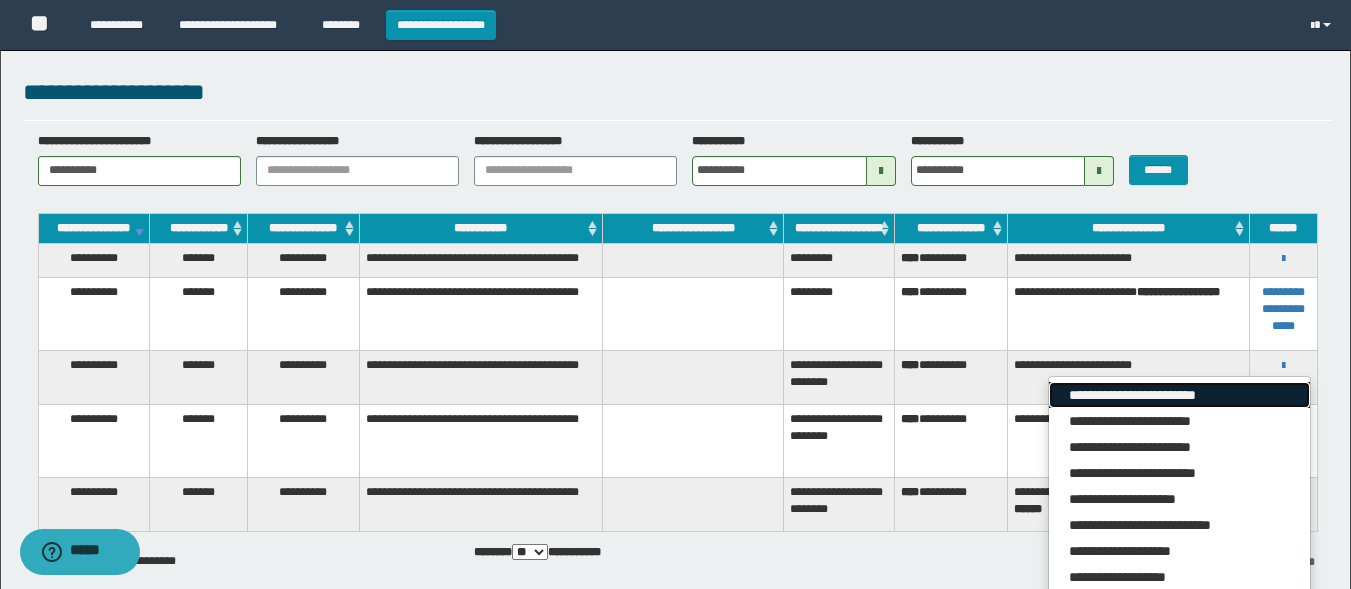 click on "**********" at bounding box center [1179, 395] 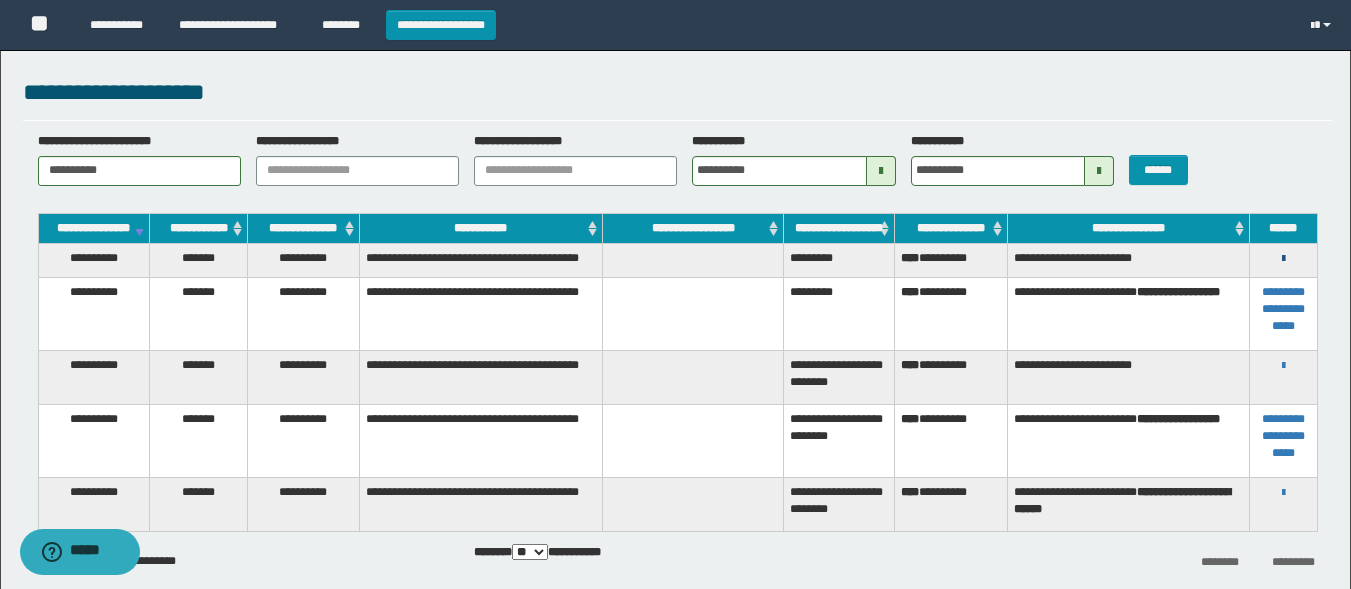 click at bounding box center (1283, 259) 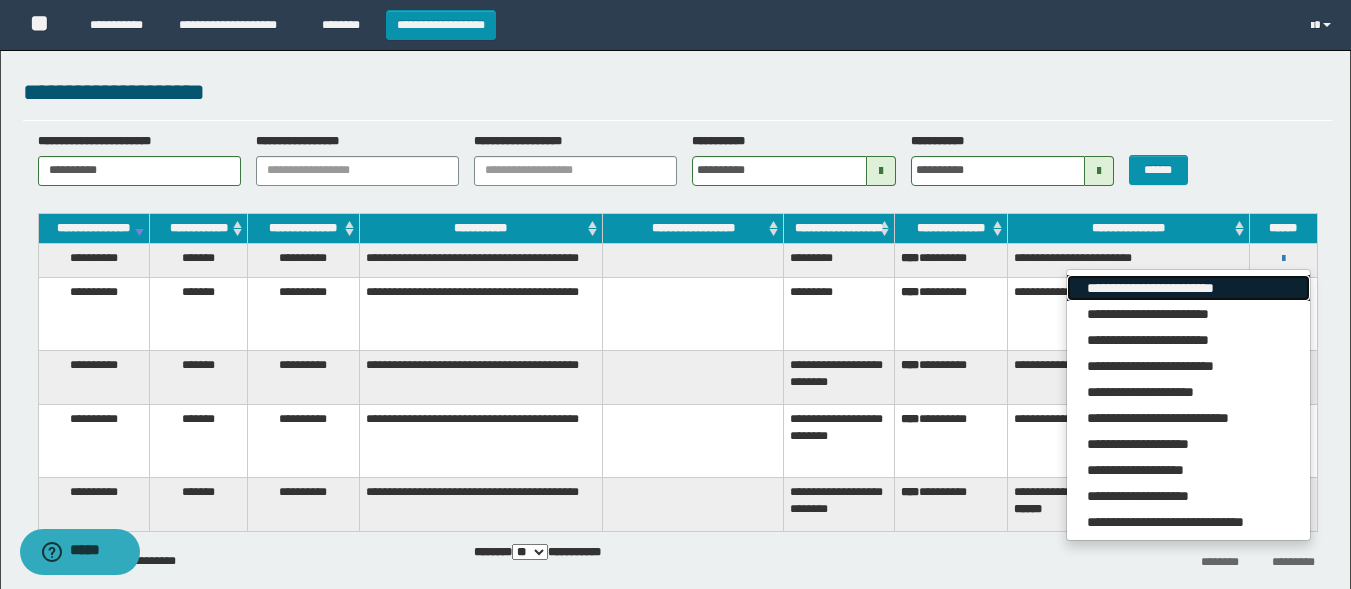 click on "**********" at bounding box center (1188, 288) 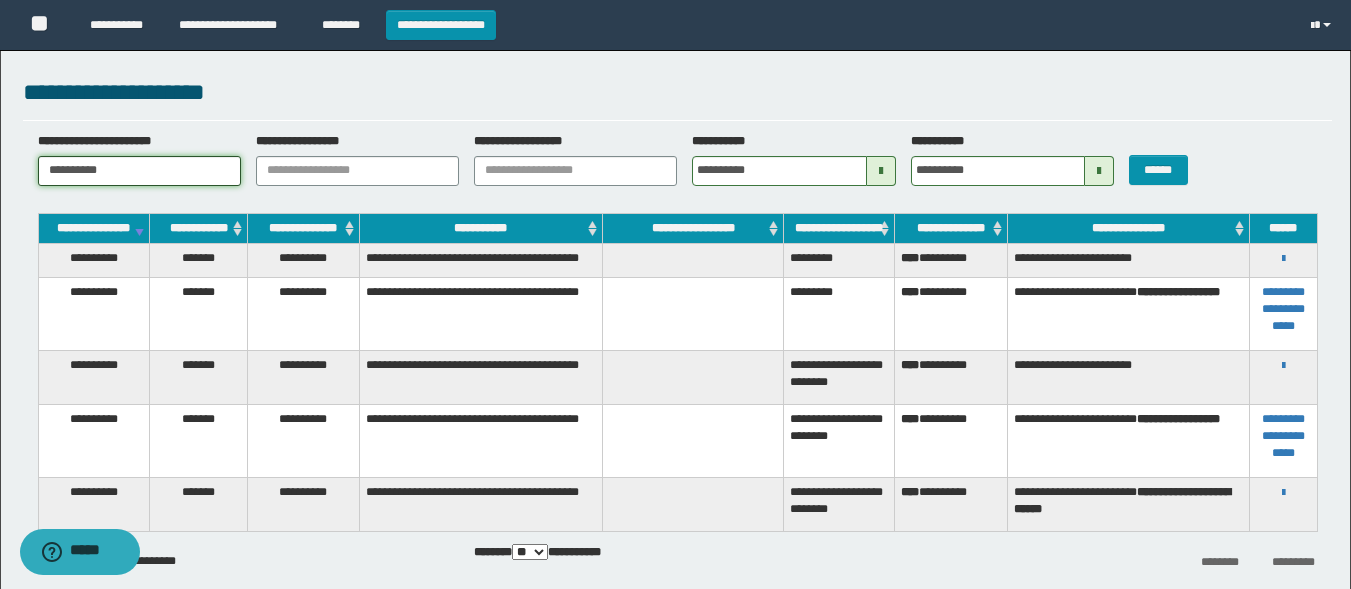 drag, startPoint x: 137, startPoint y: 172, endPoint x: 0, endPoint y: 163, distance: 137.2953 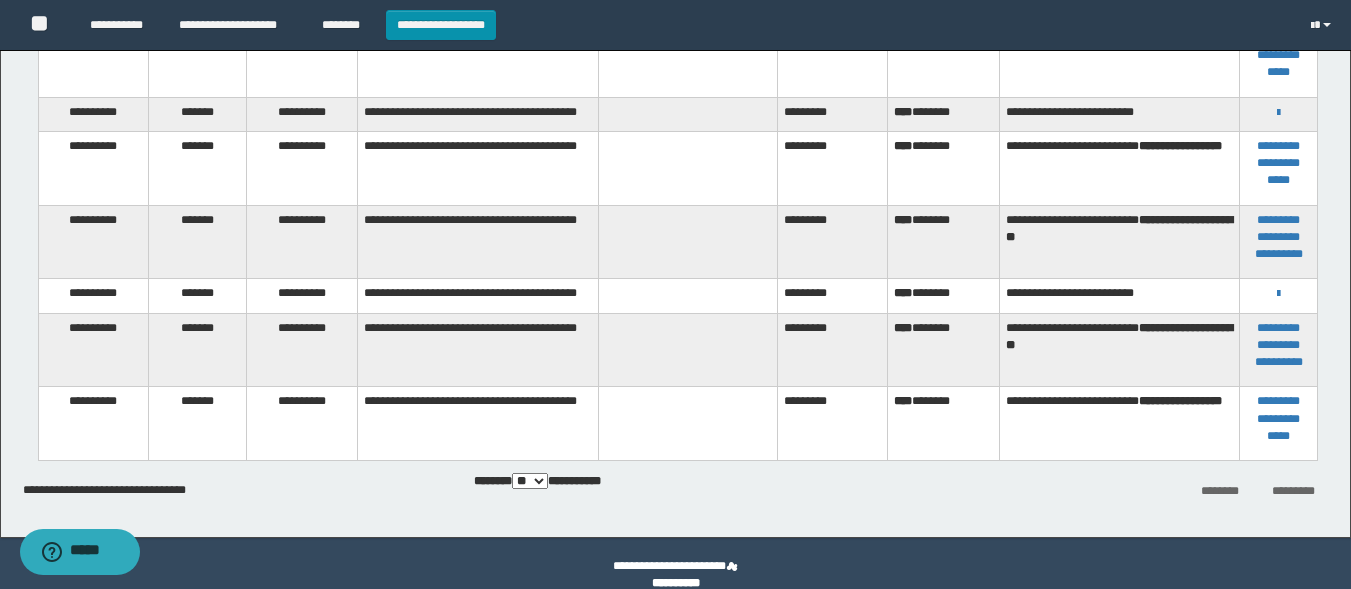 scroll, scrollTop: 493, scrollLeft: 0, axis: vertical 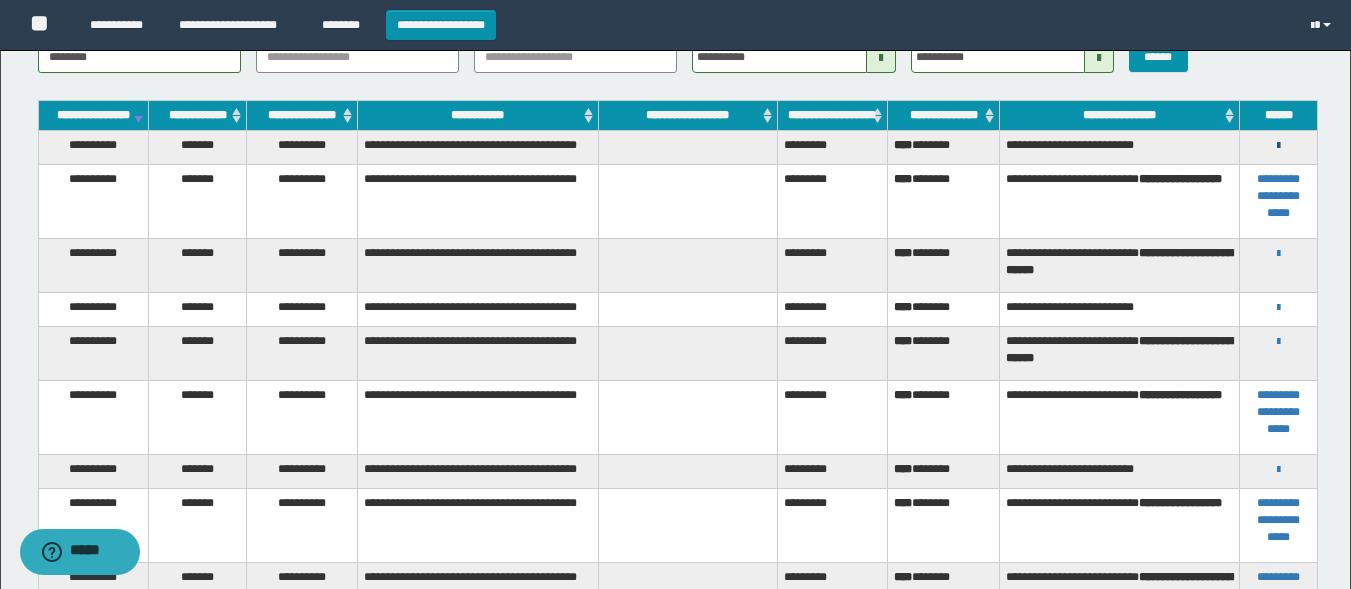 click at bounding box center (1278, 146) 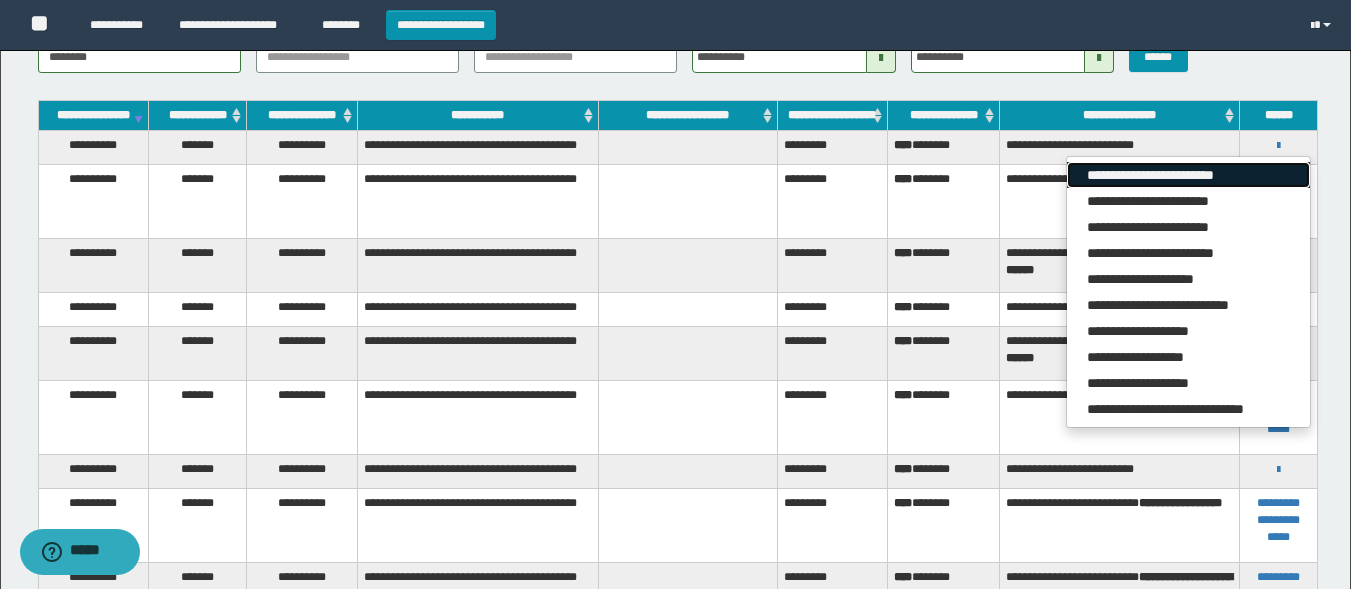 click on "**********" at bounding box center [1188, 175] 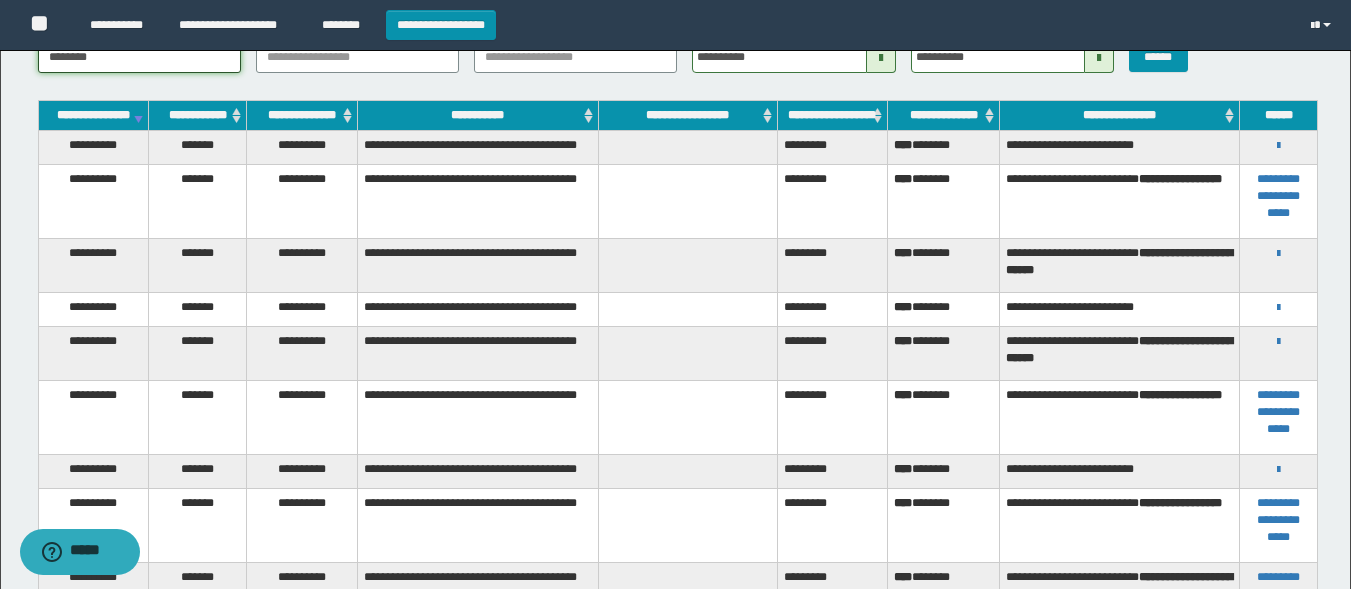 drag, startPoint x: 121, startPoint y: 58, endPoint x: 34, endPoint y: 54, distance: 87.0919 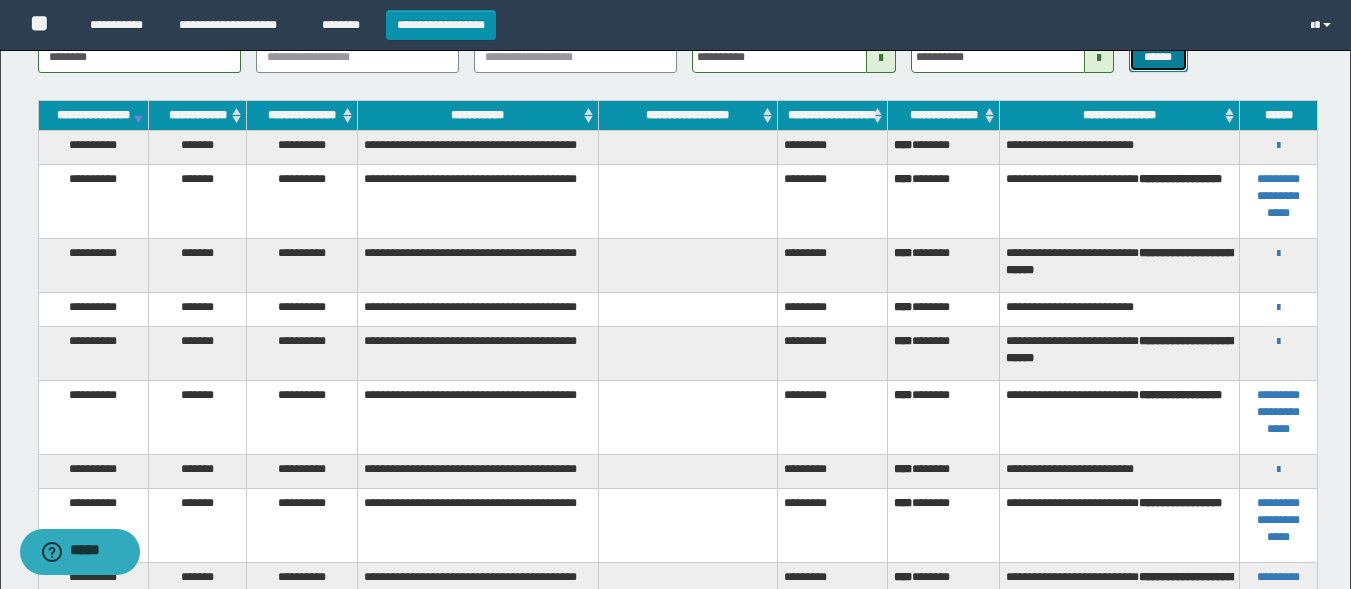 click on "******" at bounding box center (1158, 57) 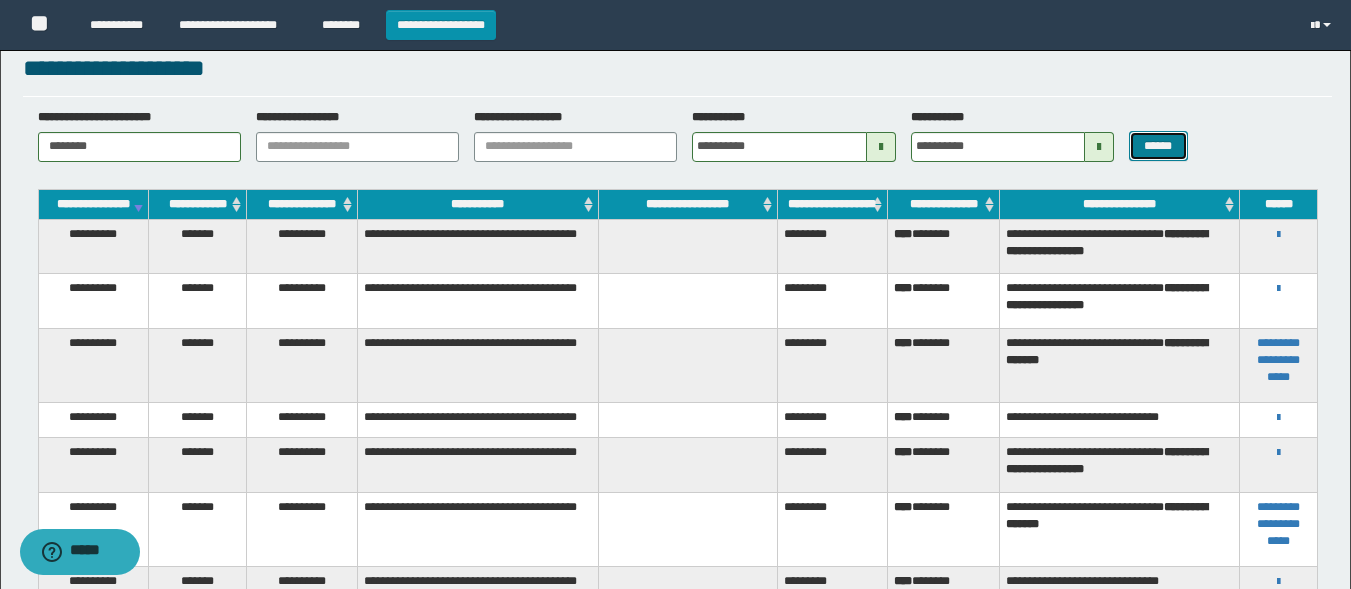 scroll, scrollTop: 26, scrollLeft: 0, axis: vertical 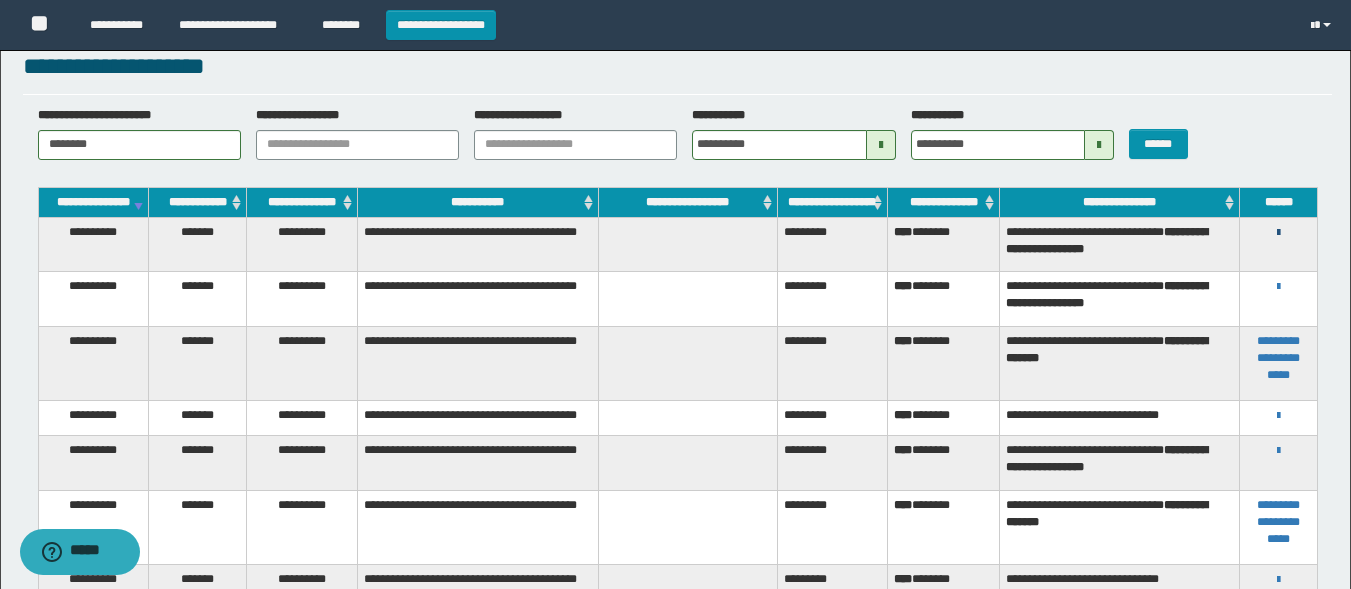 click at bounding box center [1278, 233] 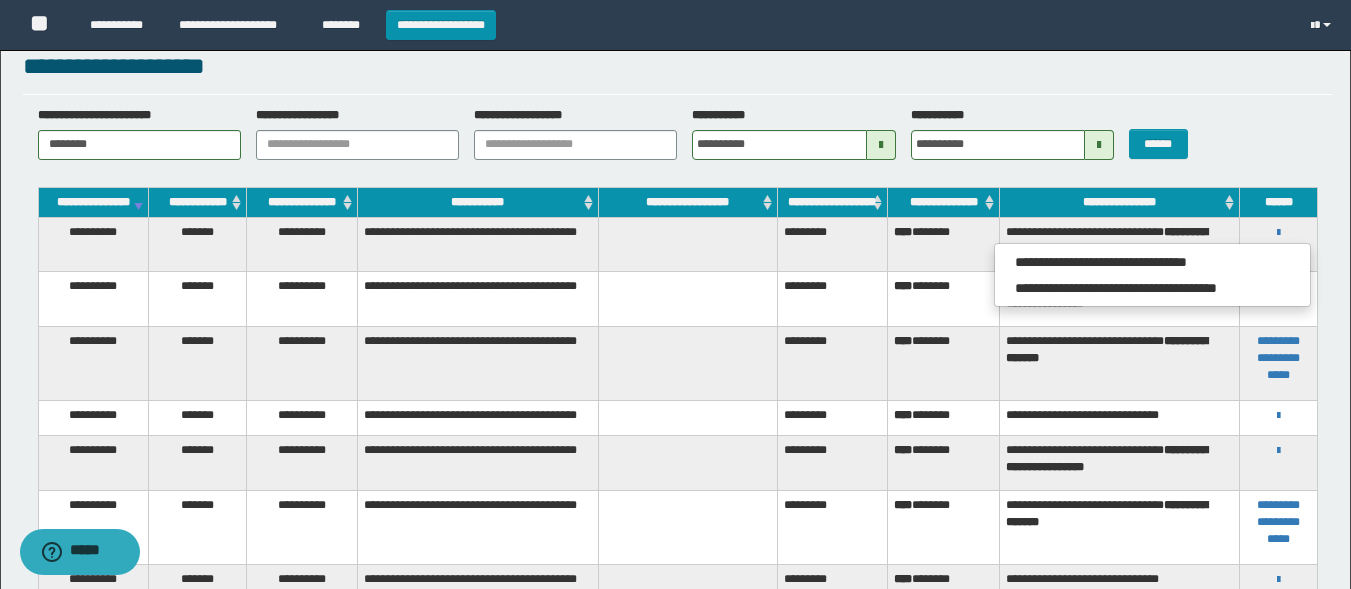 click on "**********" at bounding box center (675, 665) 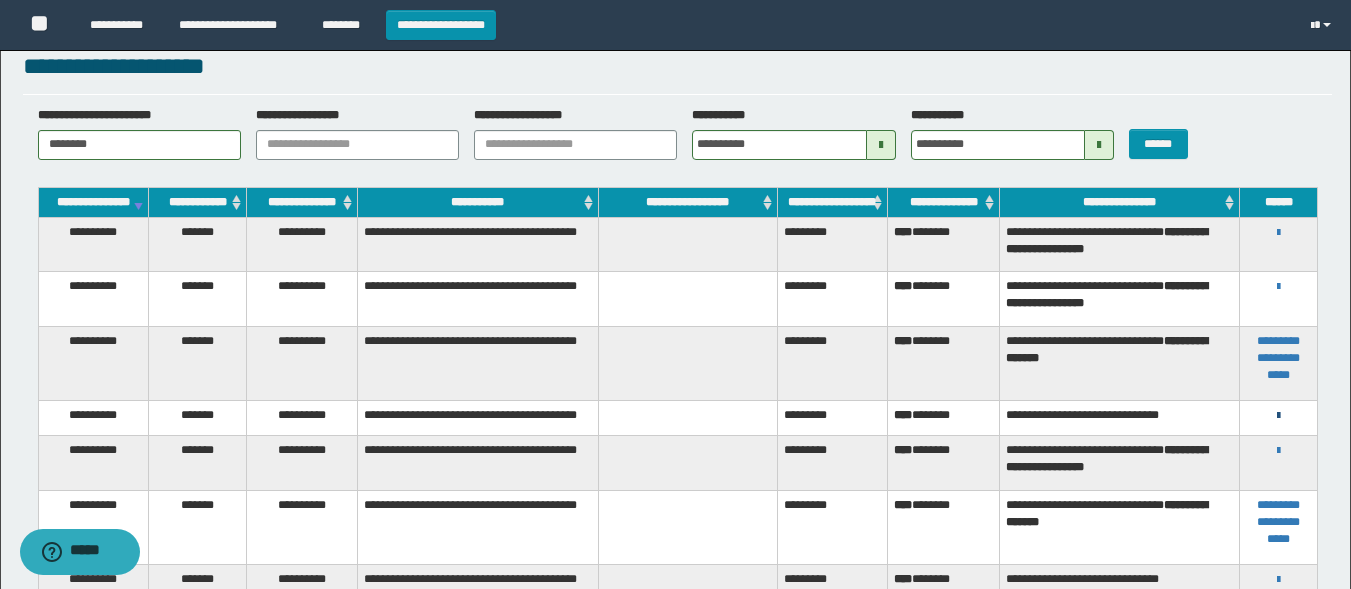 click at bounding box center [1278, 416] 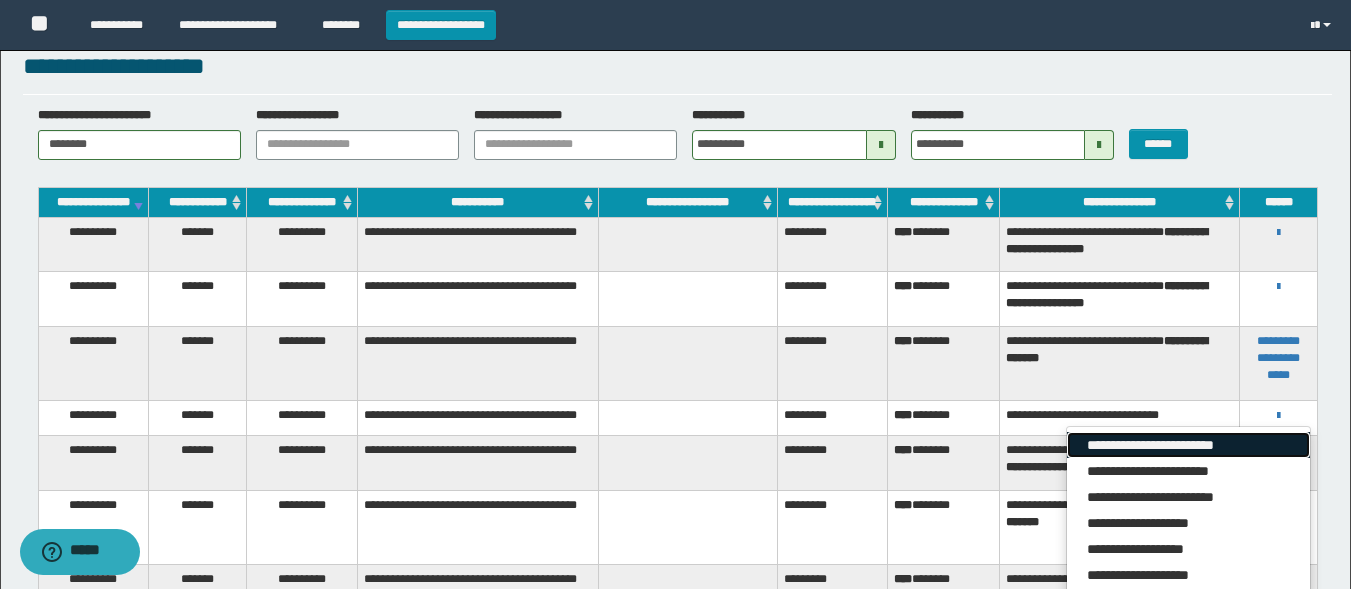click on "**********" at bounding box center (1188, 445) 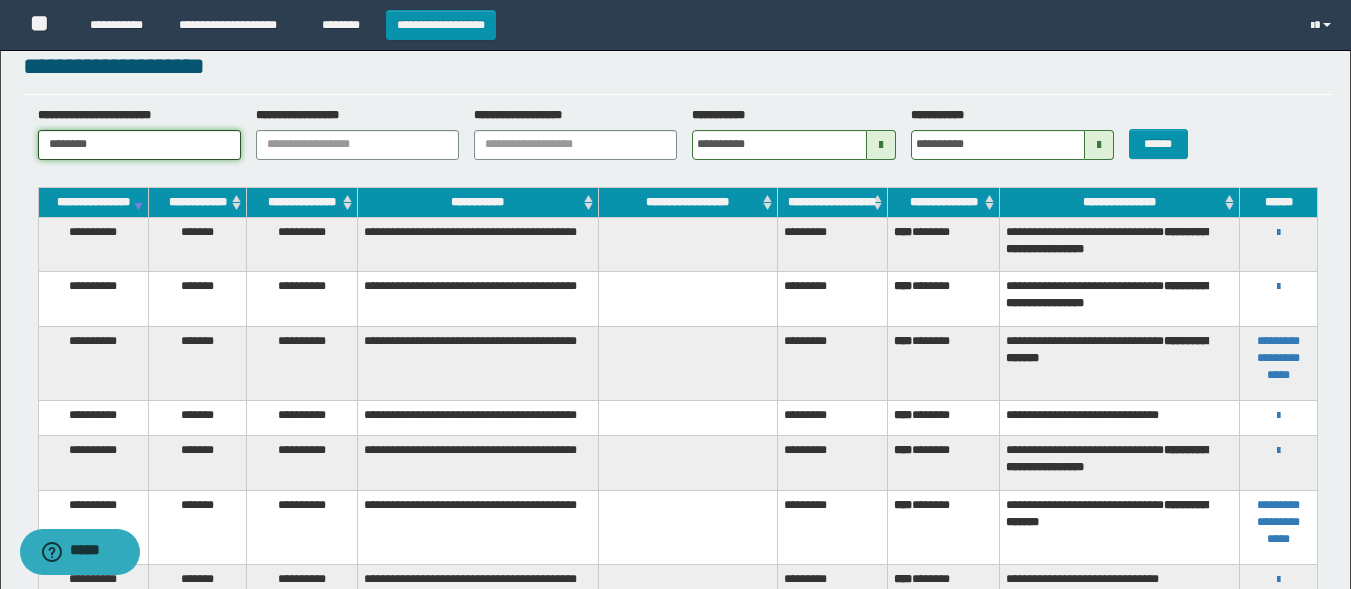 drag, startPoint x: 114, startPoint y: 152, endPoint x: 0, endPoint y: 100, distance: 125.299644 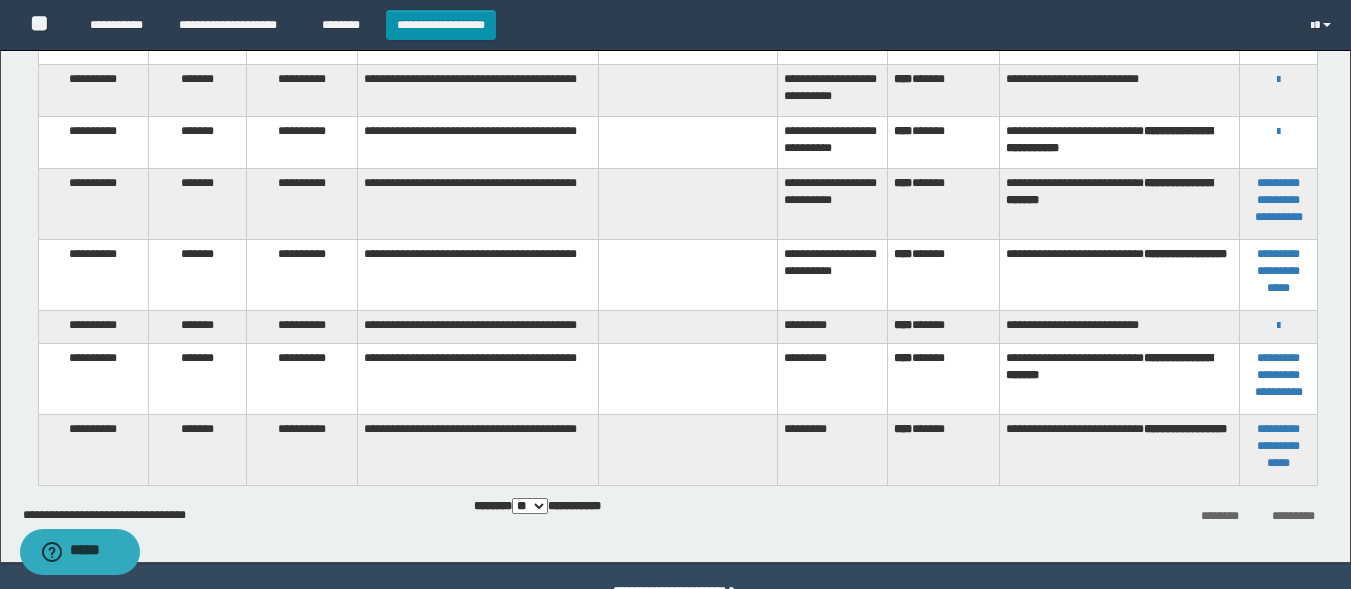 scroll, scrollTop: 498, scrollLeft: 0, axis: vertical 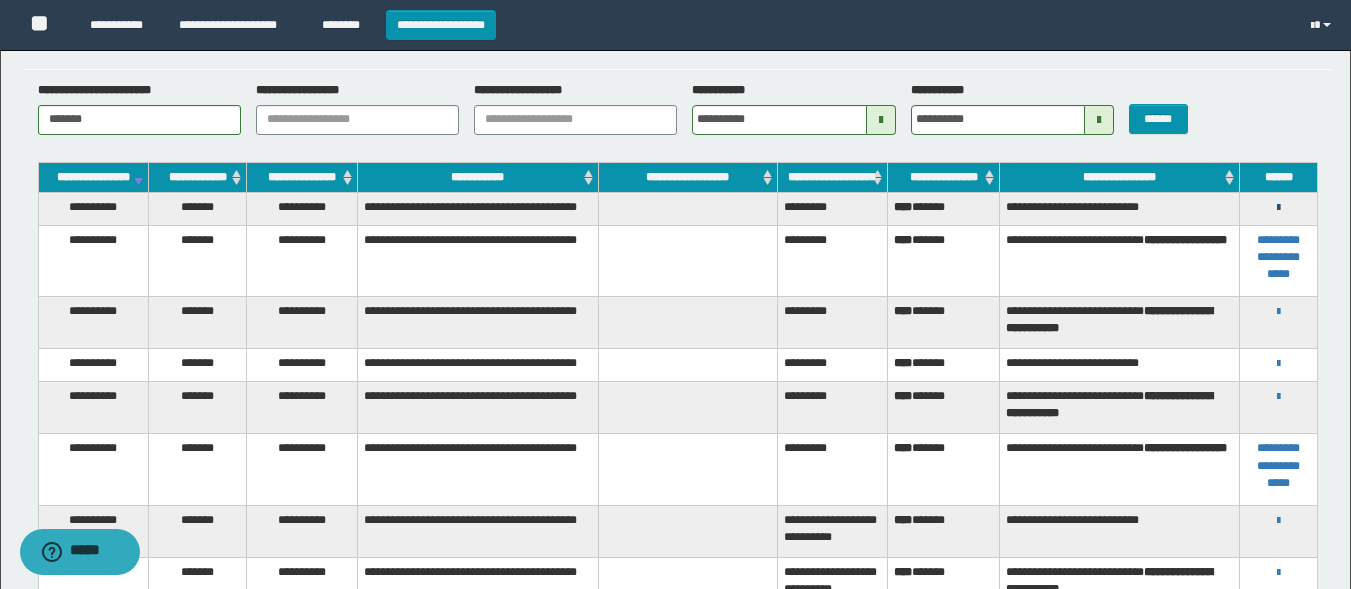 click at bounding box center (1278, 208) 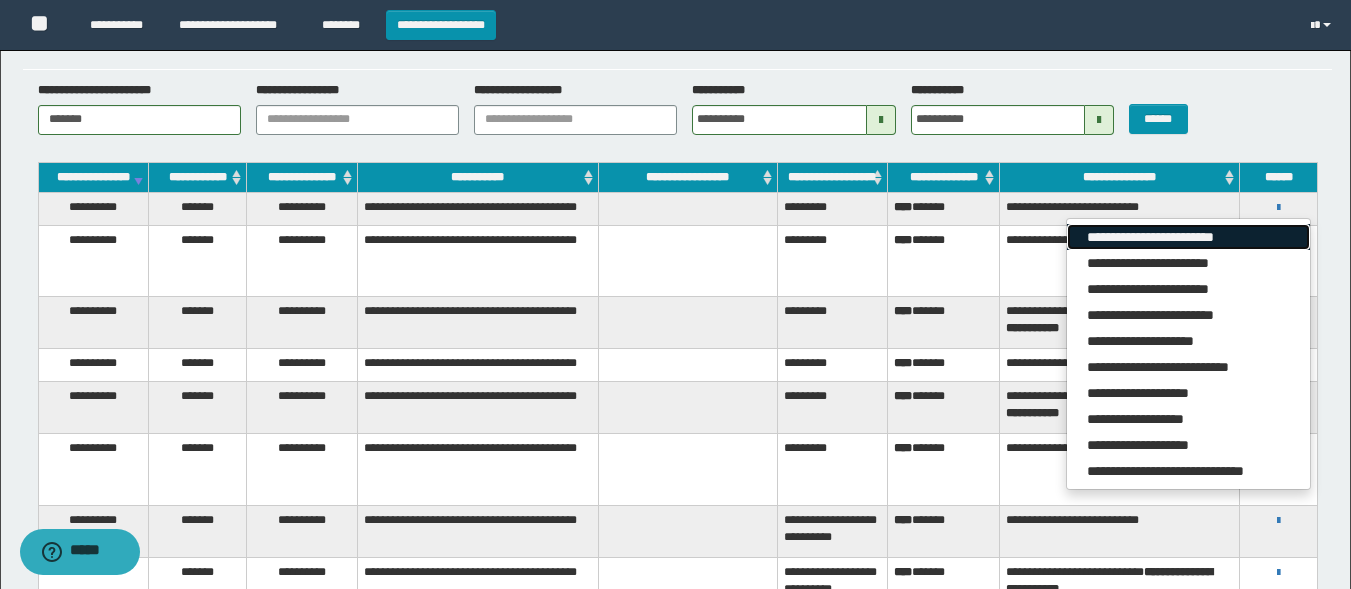 click on "**********" at bounding box center (1188, 237) 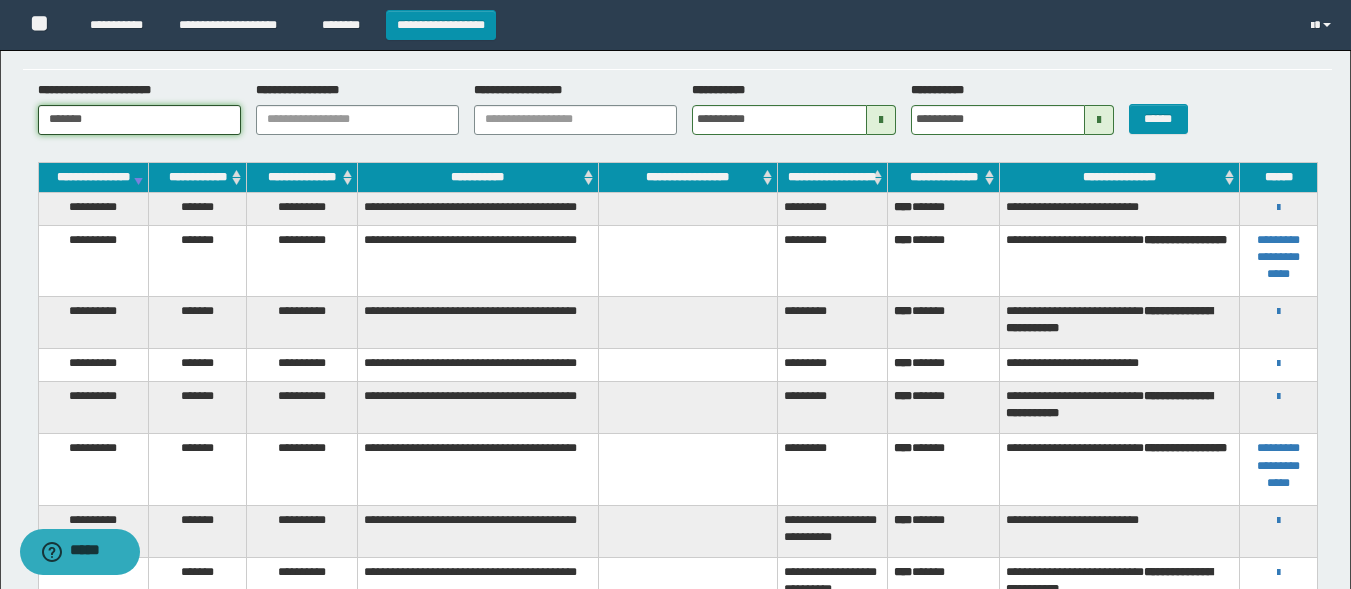 drag, startPoint x: 104, startPoint y: 114, endPoint x: 0, endPoint y: 121, distance: 104.23531 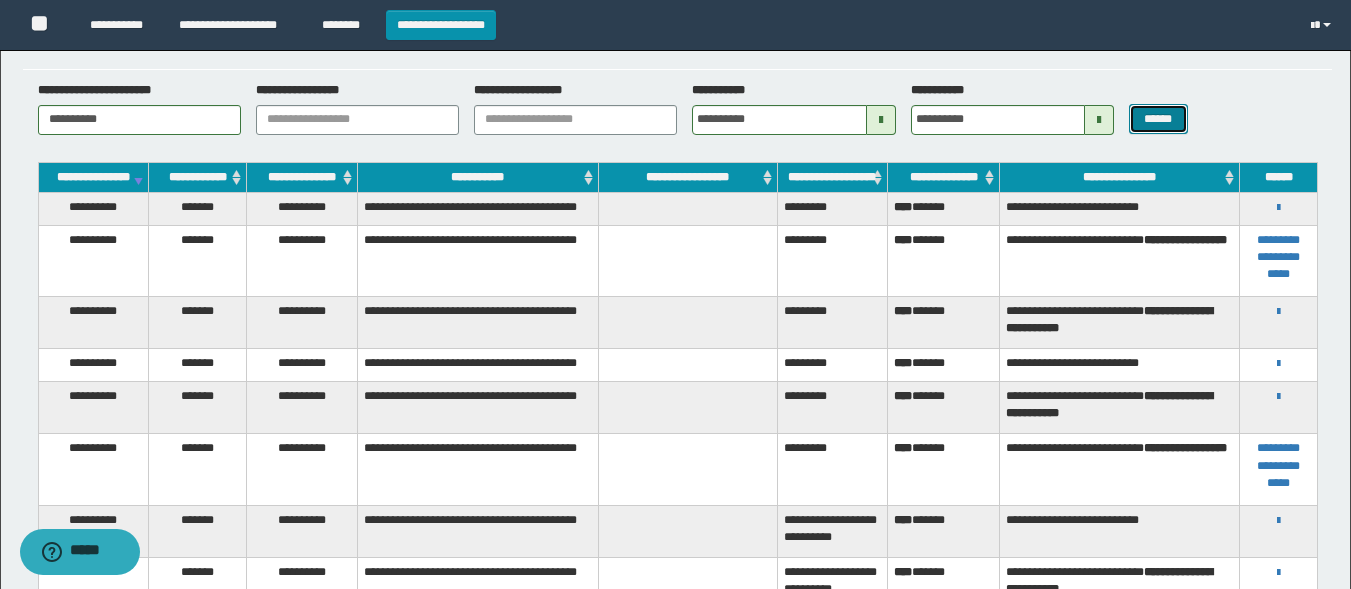 click on "******" at bounding box center [1158, 119] 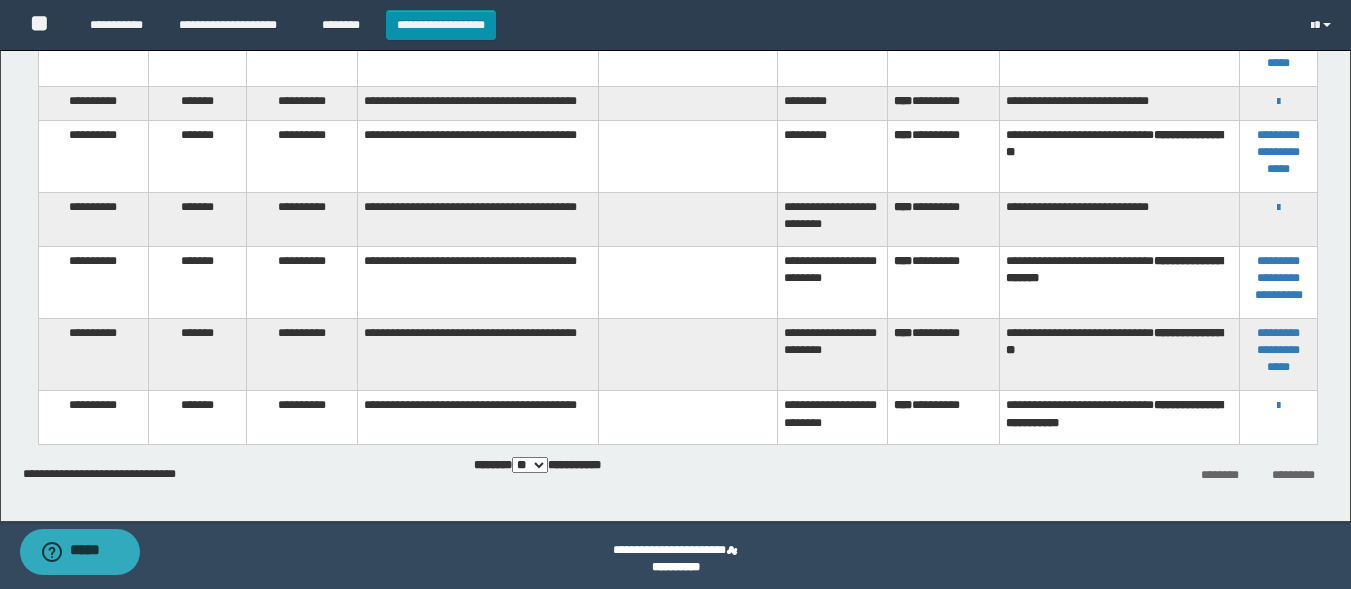 scroll, scrollTop: 270, scrollLeft: 0, axis: vertical 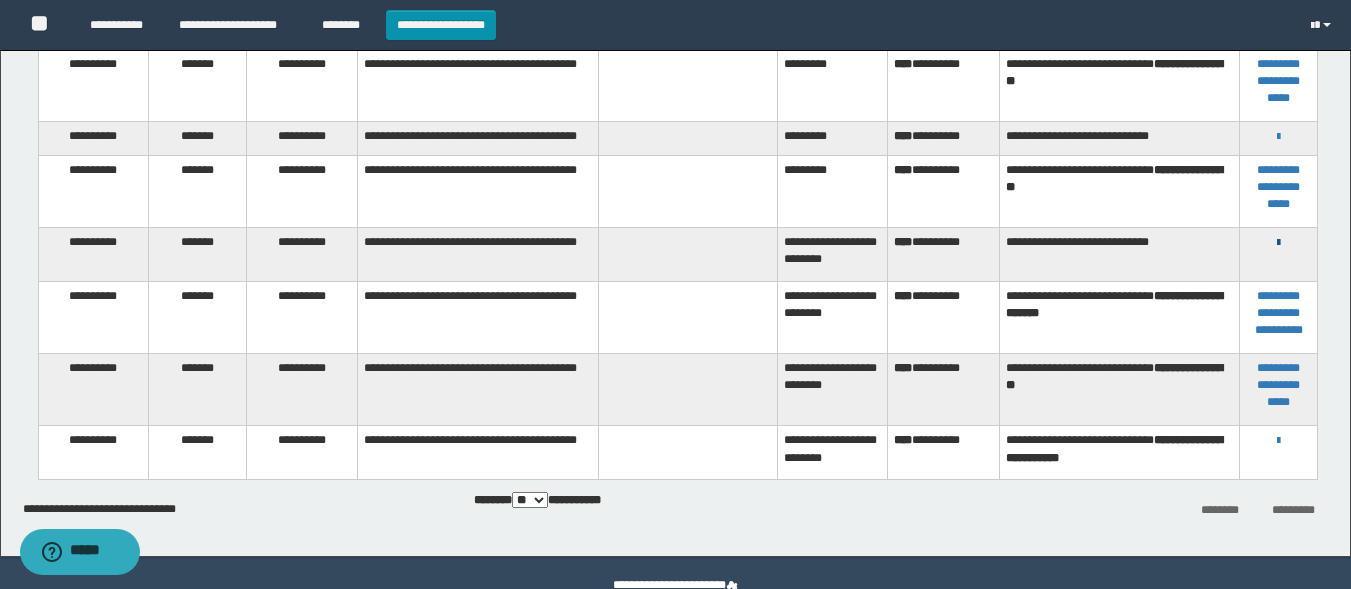 click at bounding box center (1278, 243) 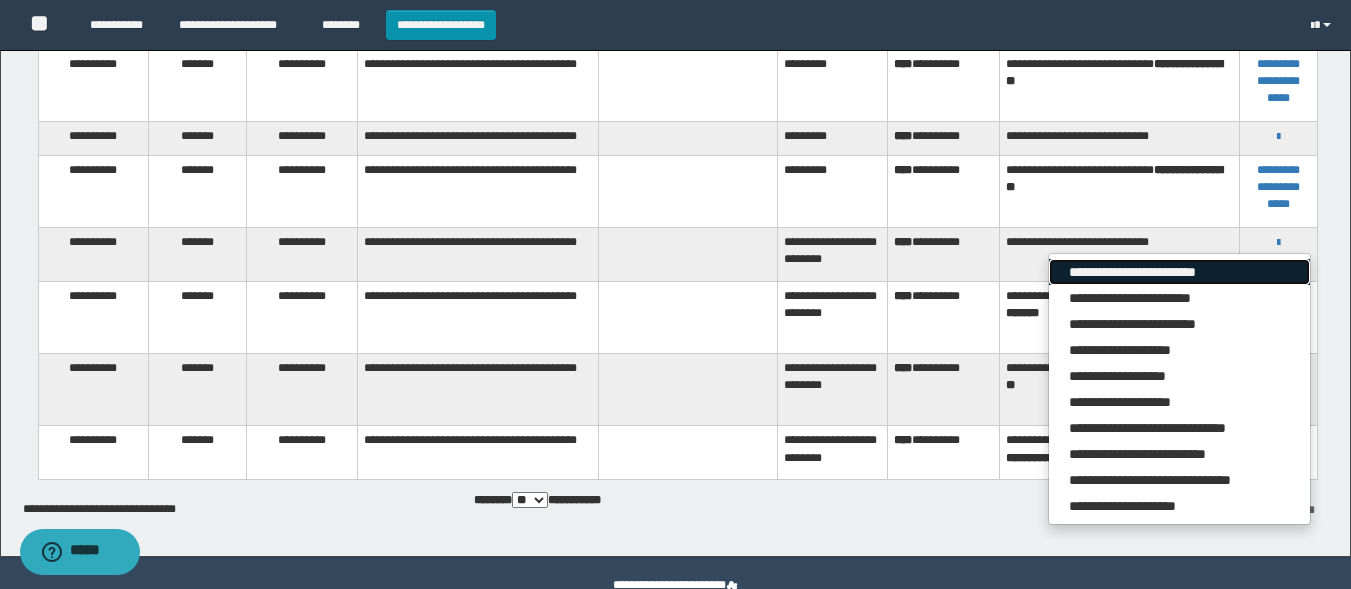 click on "**********" at bounding box center [1179, 272] 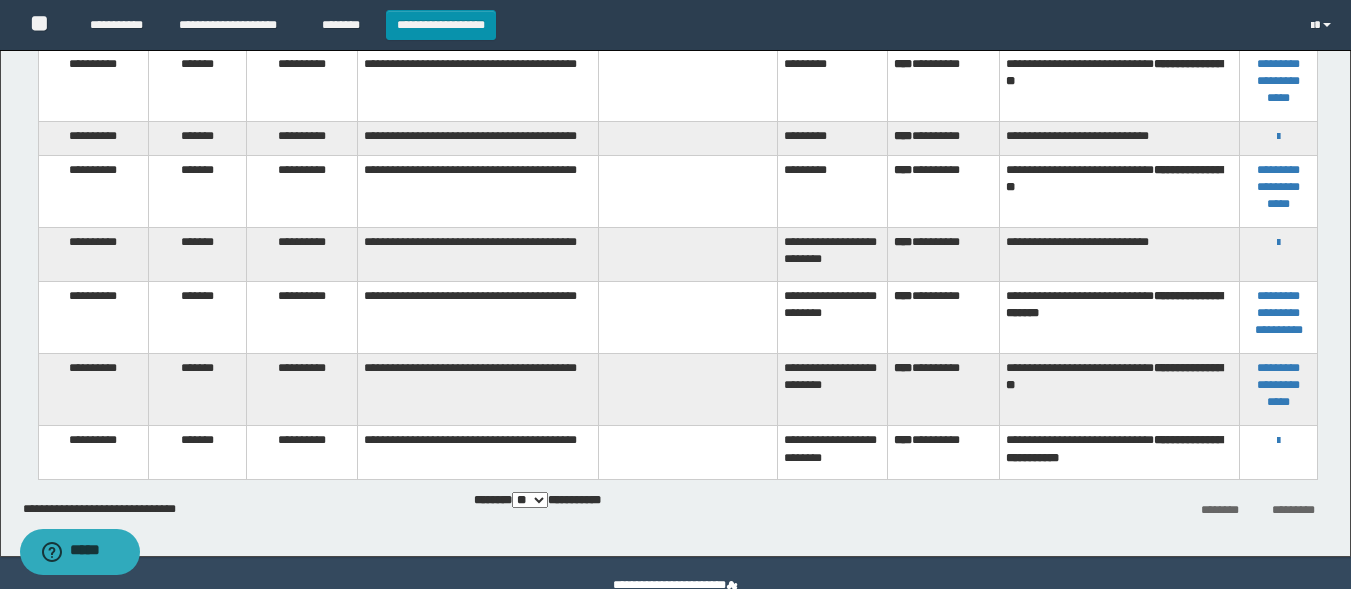 scroll, scrollTop: 0, scrollLeft: 0, axis: both 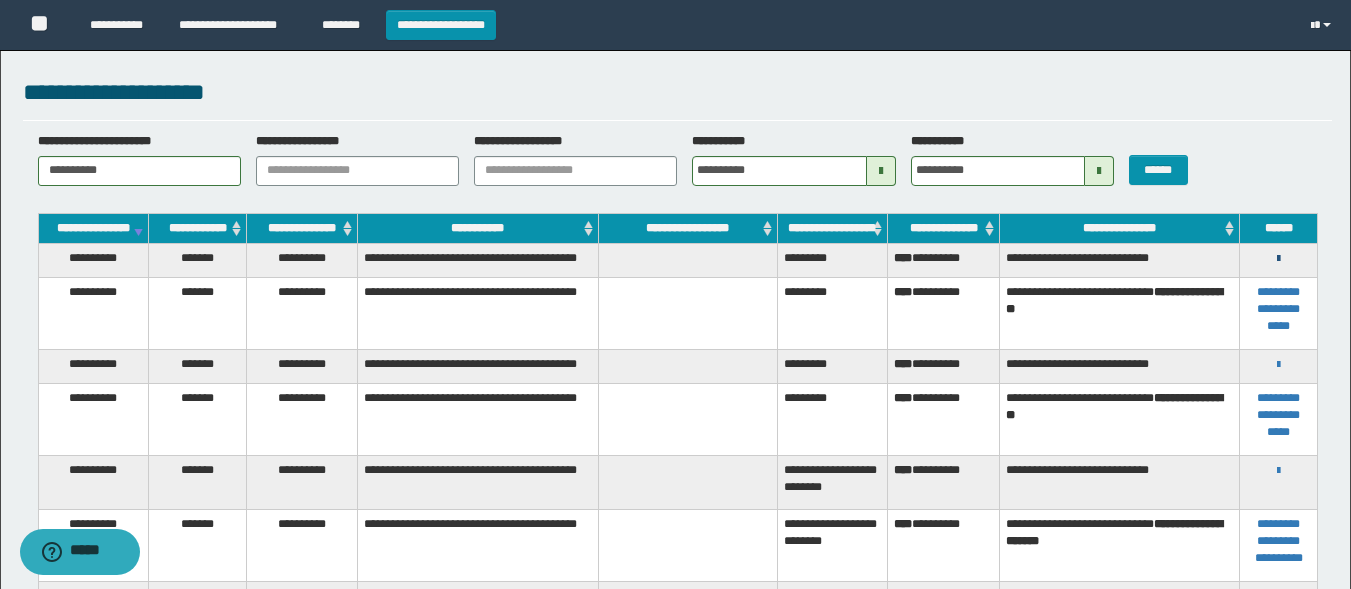 click at bounding box center [1278, 259] 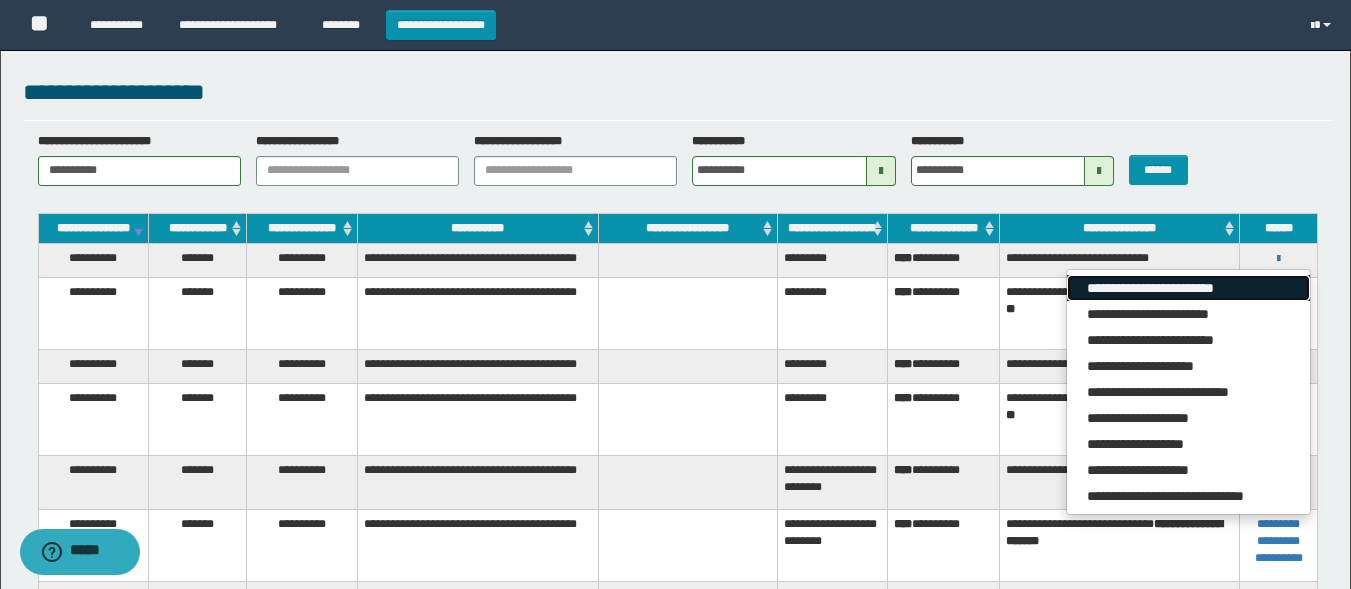 click on "**********" at bounding box center (1188, 288) 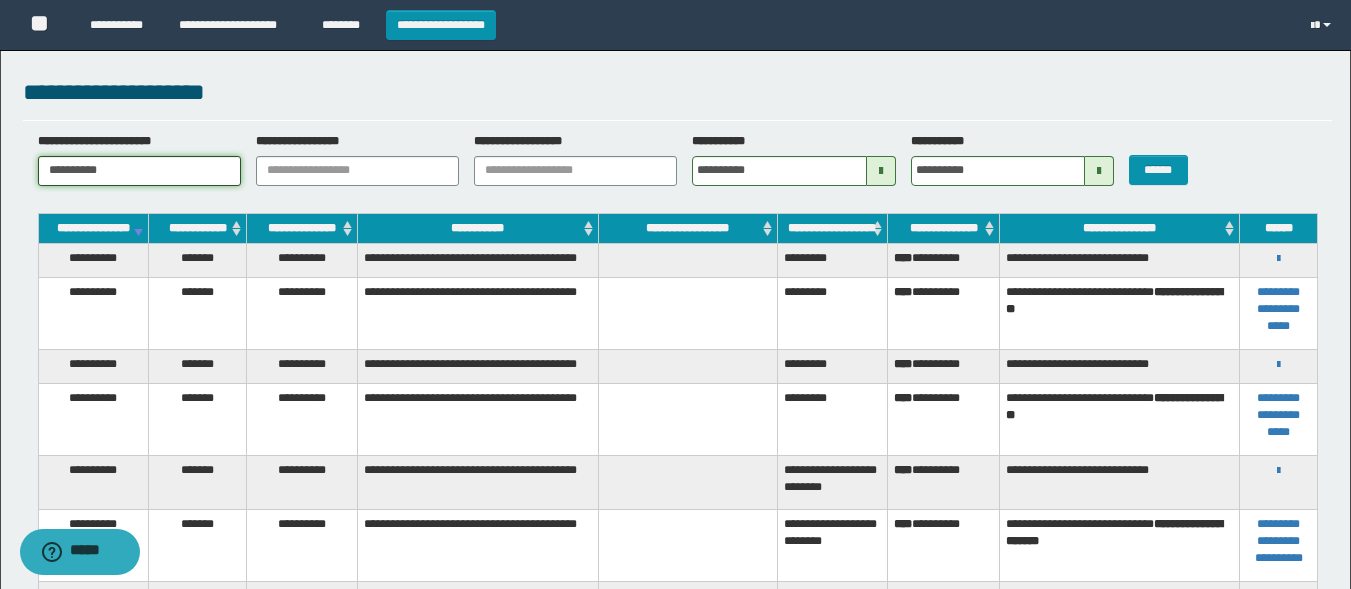drag, startPoint x: 134, startPoint y: 165, endPoint x: 0, endPoint y: 149, distance: 134.95184 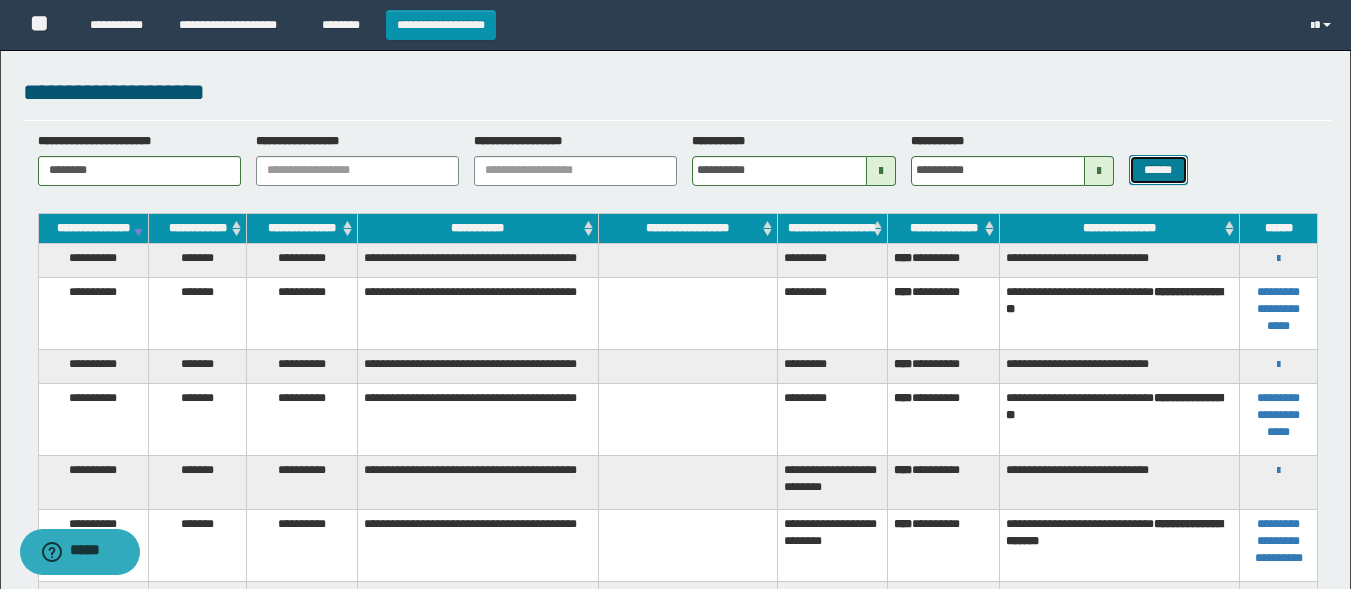 click on "******" at bounding box center (1158, 170) 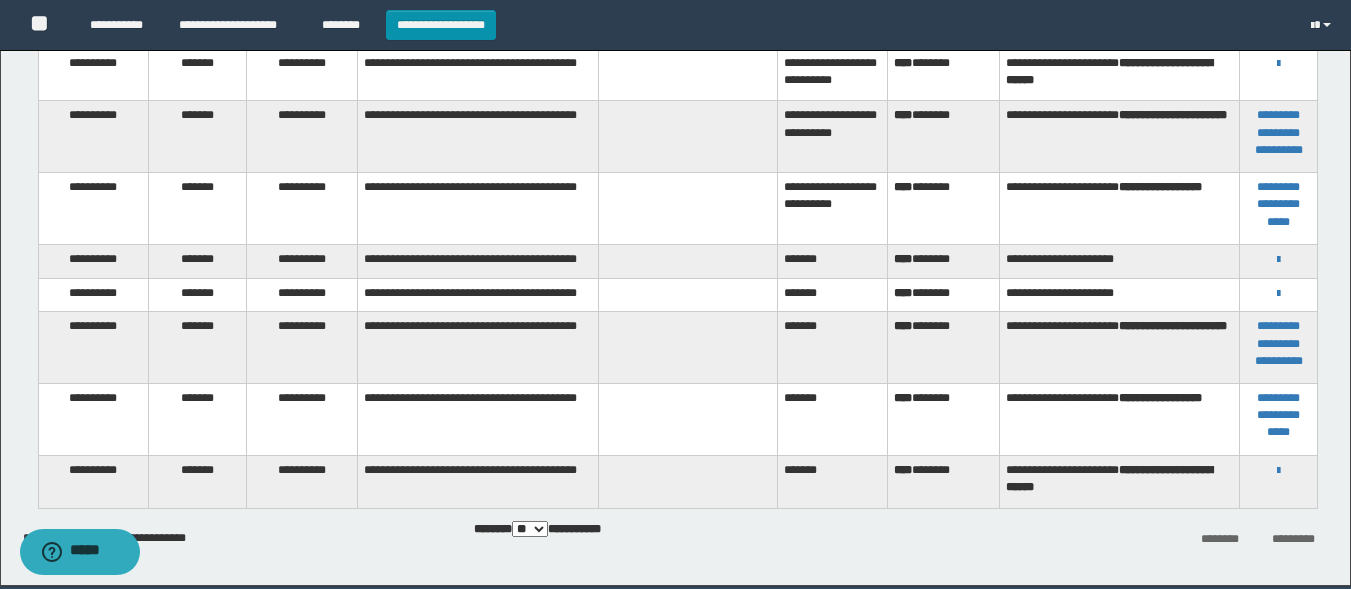 scroll, scrollTop: 560, scrollLeft: 0, axis: vertical 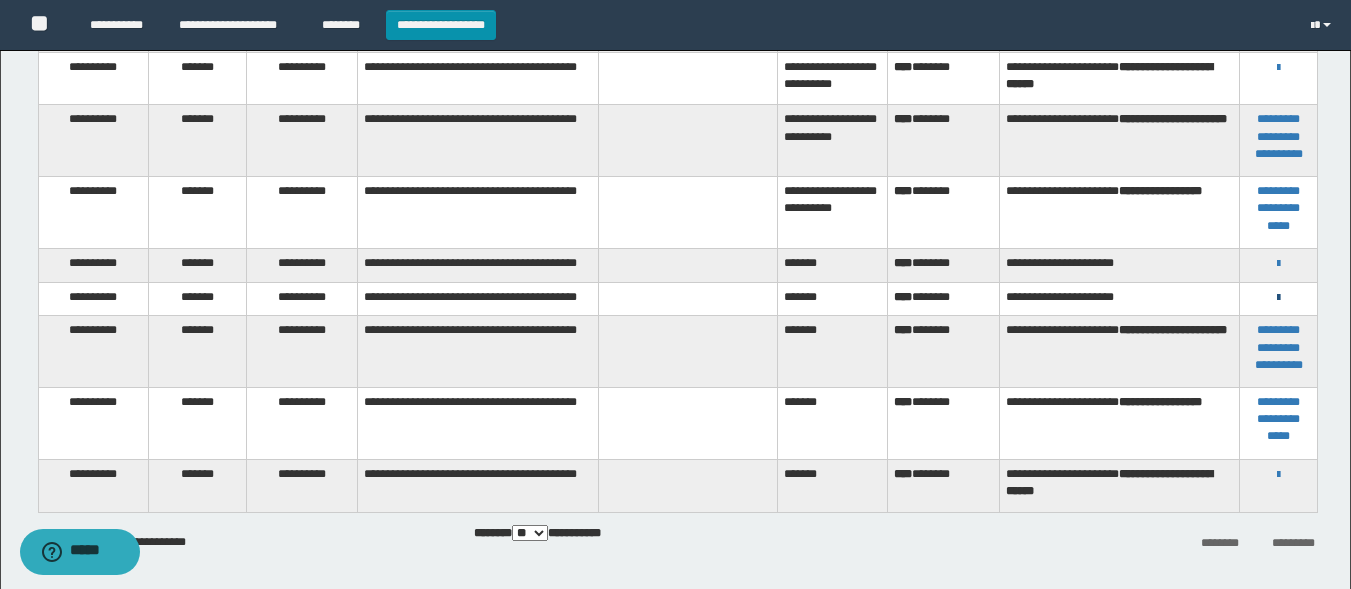 click at bounding box center [1278, 298] 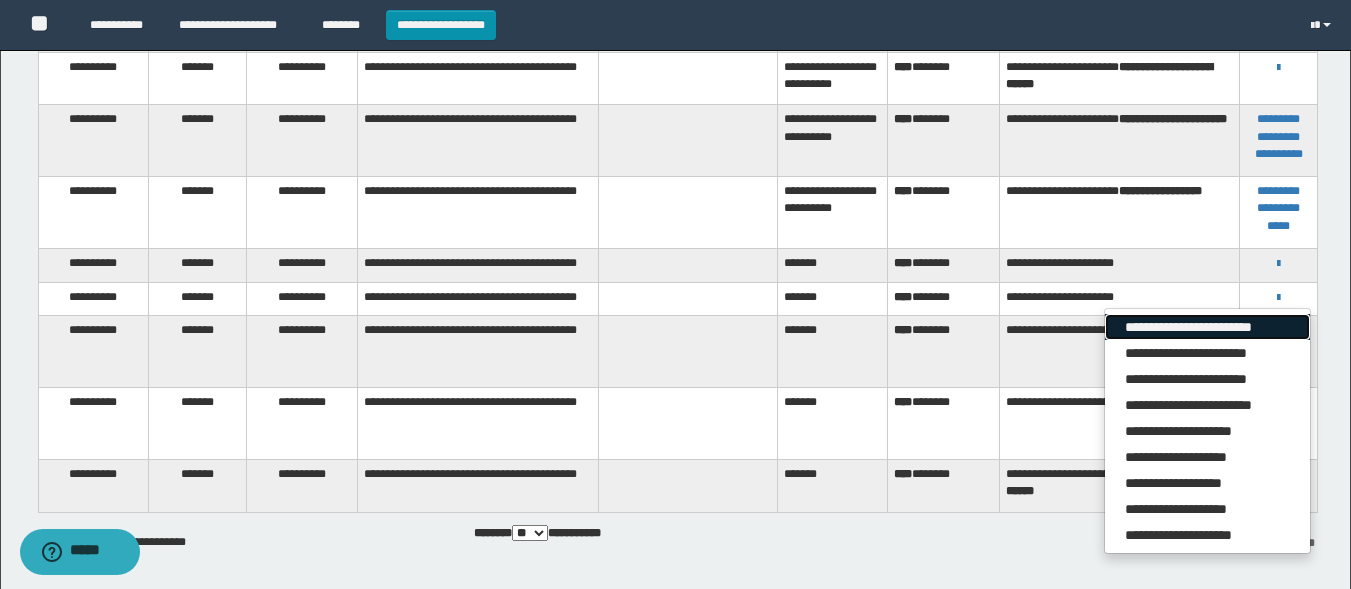 click on "**********" at bounding box center (1207, 327) 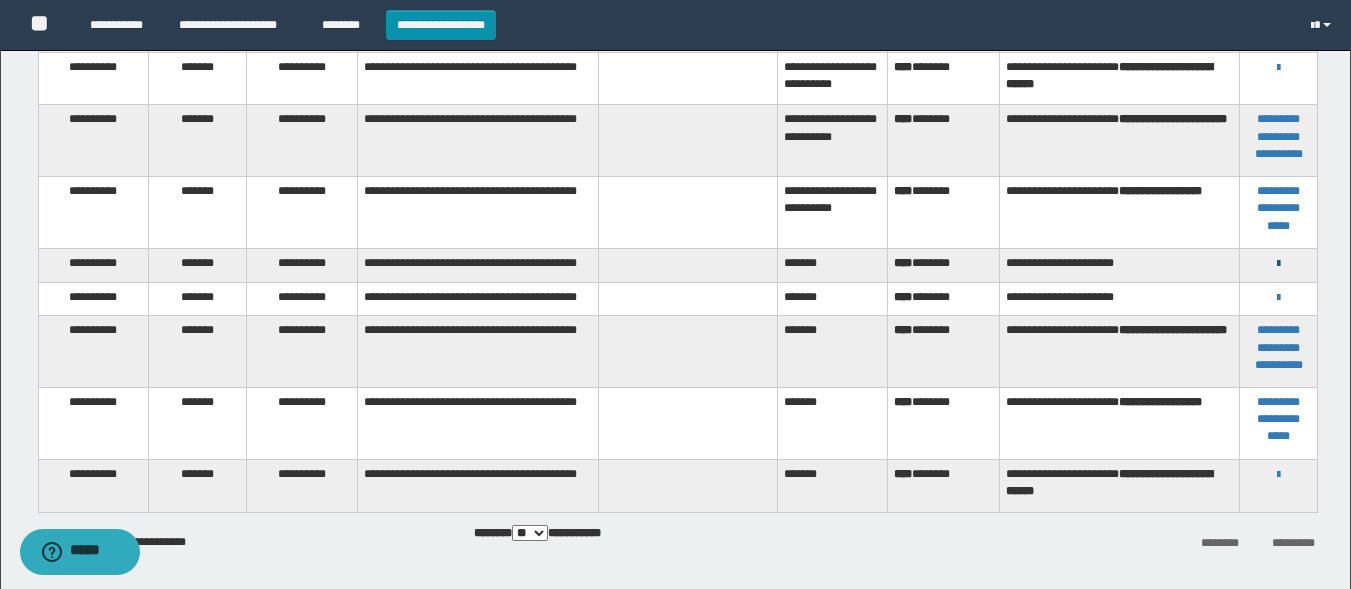 click at bounding box center [1278, 264] 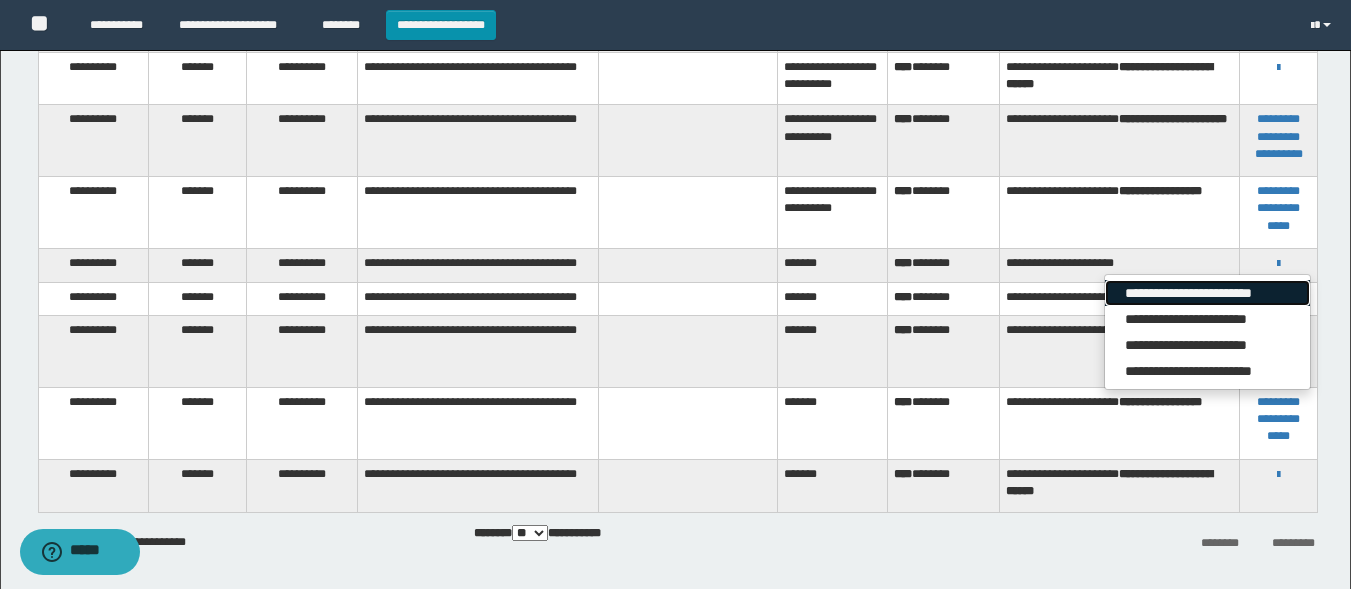 click on "**********" at bounding box center (1207, 293) 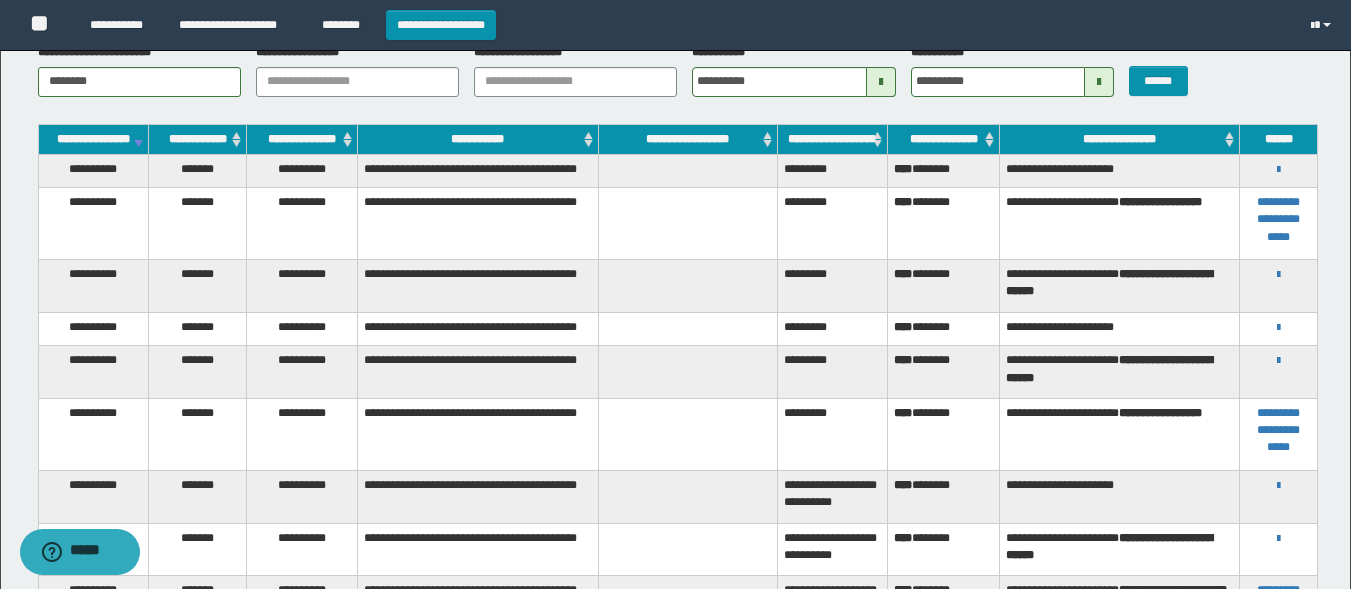 scroll, scrollTop: 91, scrollLeft: 0, axis: vertical 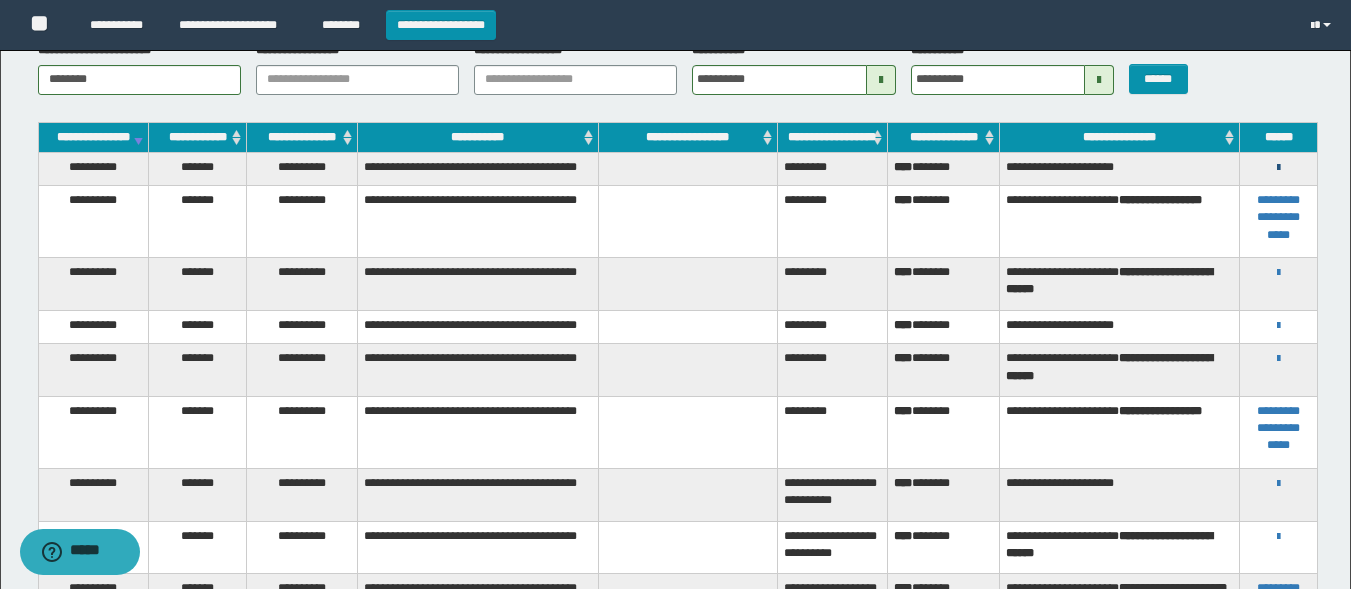 click at bounding box center (1278, 168) 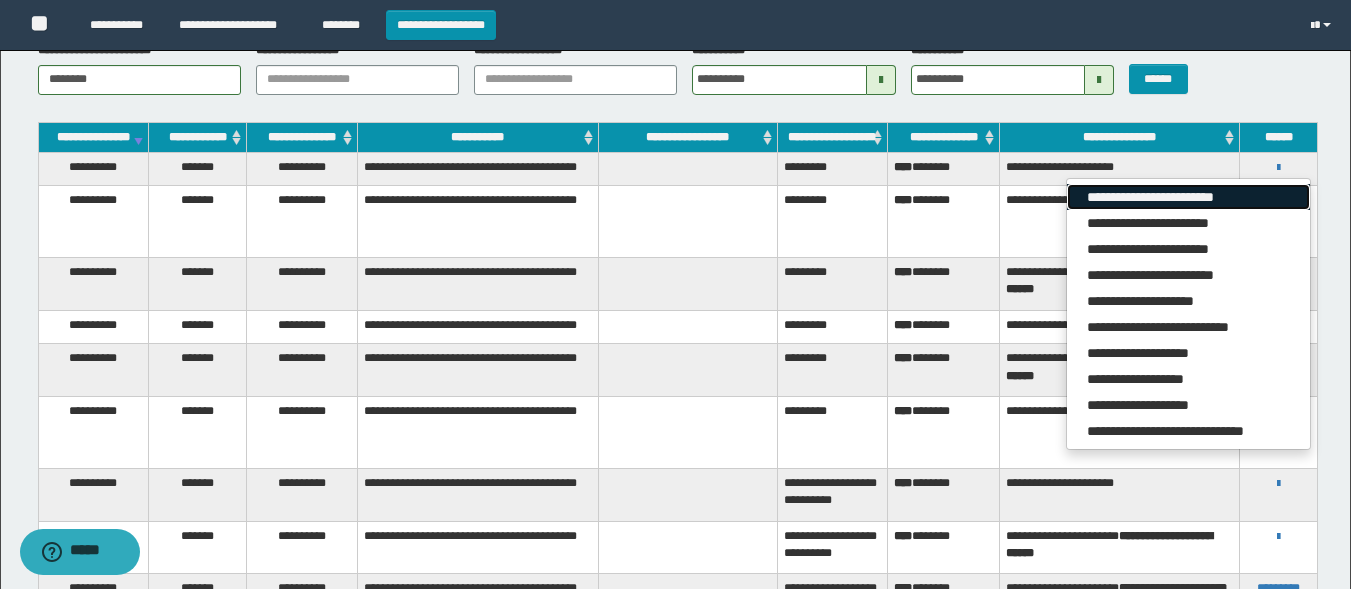 click on "**********" at bounding box center (1188, 197) 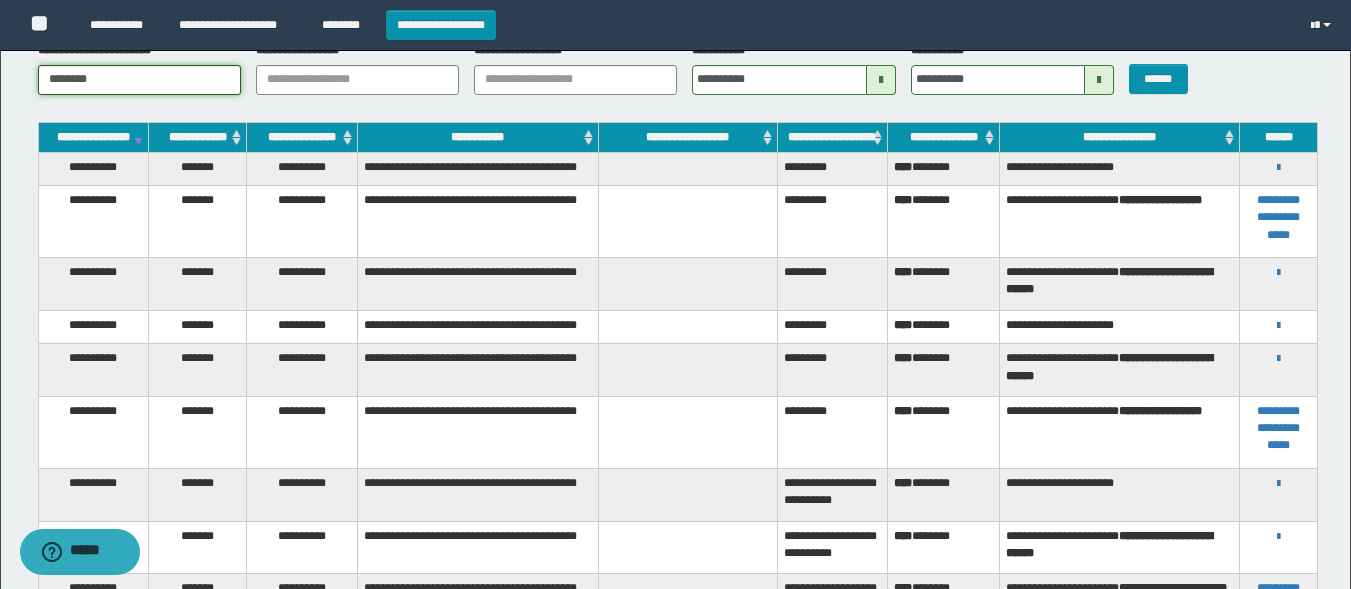 drag, startPoint x: 135, startPoint y: 91, endPoint x: 0, endPoint y: 63, distance: 137.87312 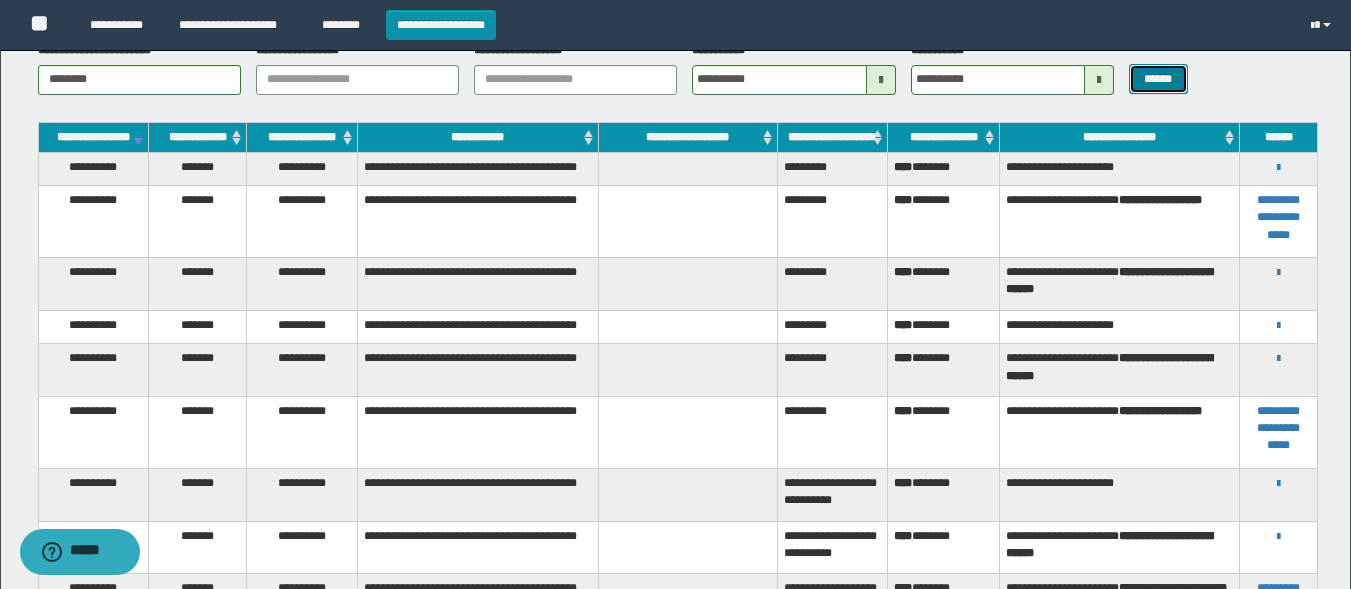 click on "******" at bounding box center [1158, 79] 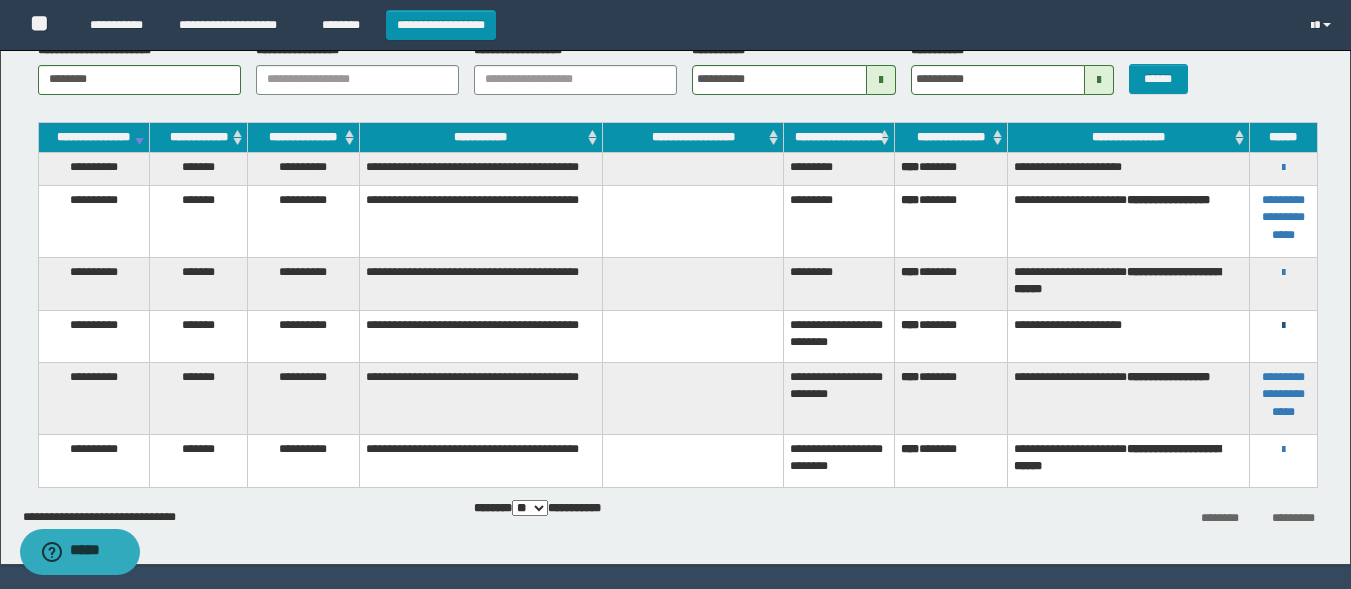 click at bounding box center (1283, 326) 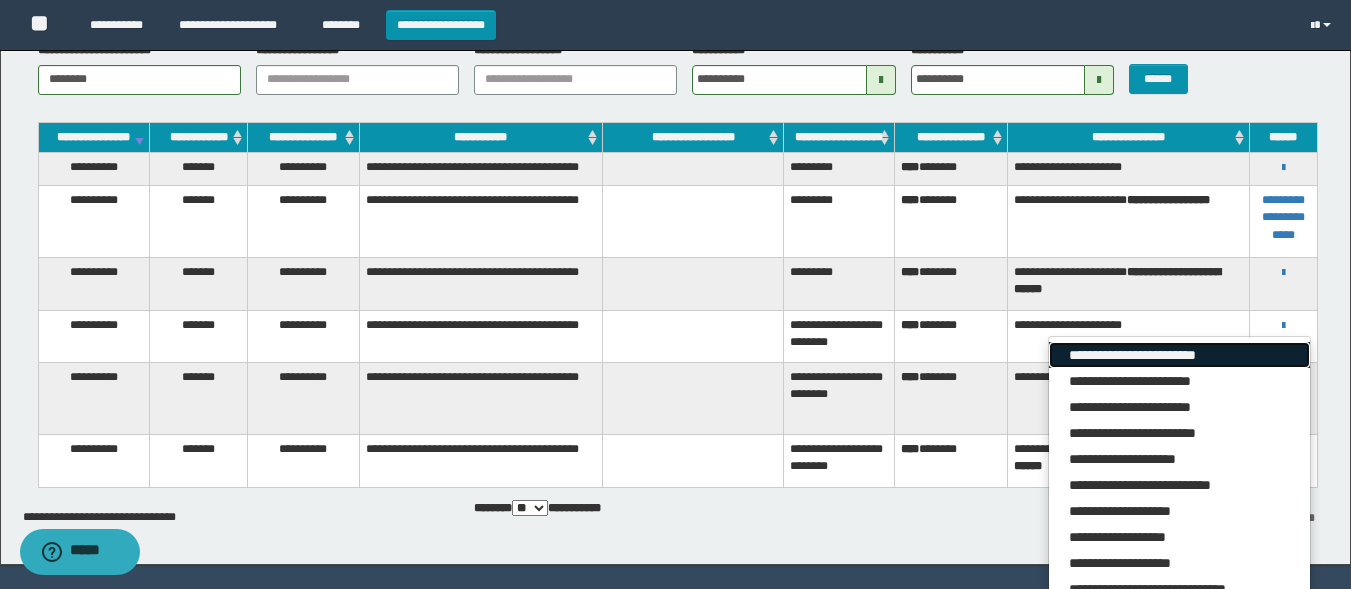 click on "**********" at bounding box center [1179, 355] 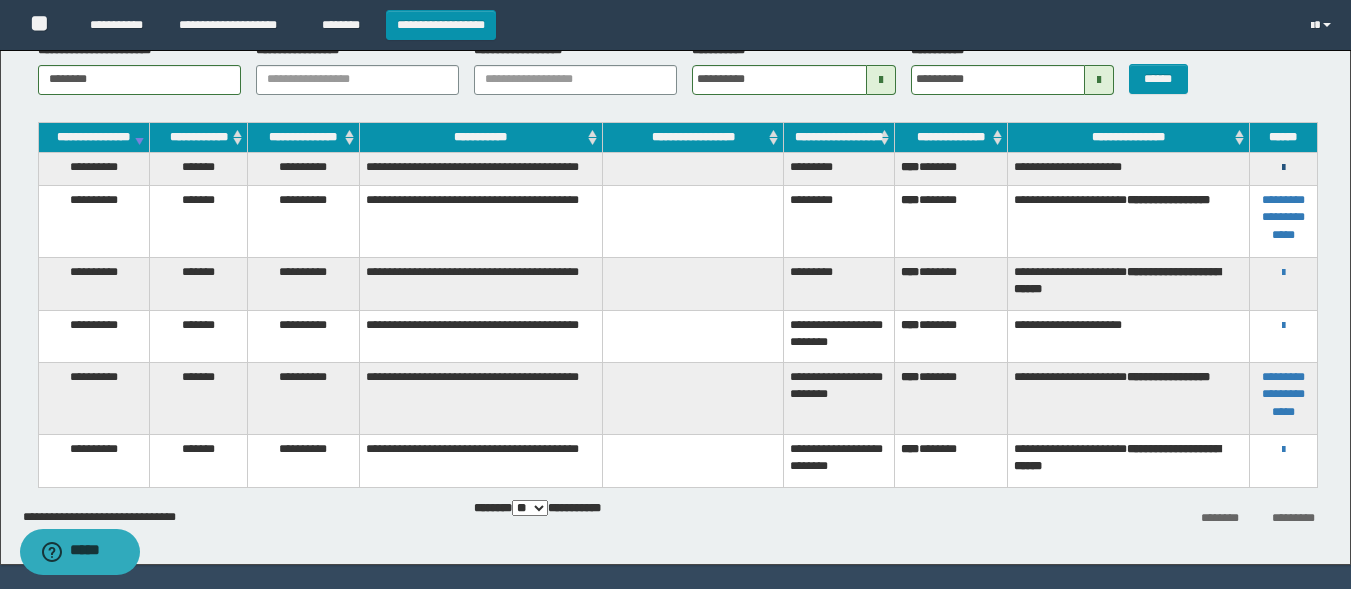 click at bounding box center (1283, 168) 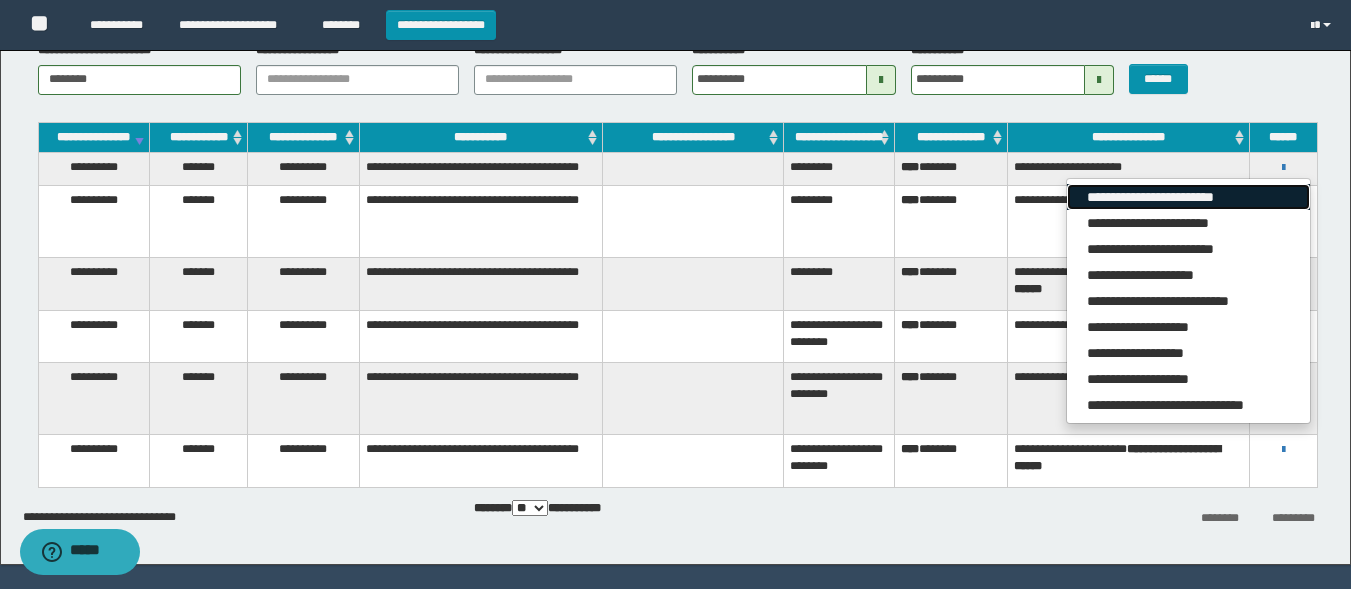 click on "**********" at bounding box center (1188, 197) 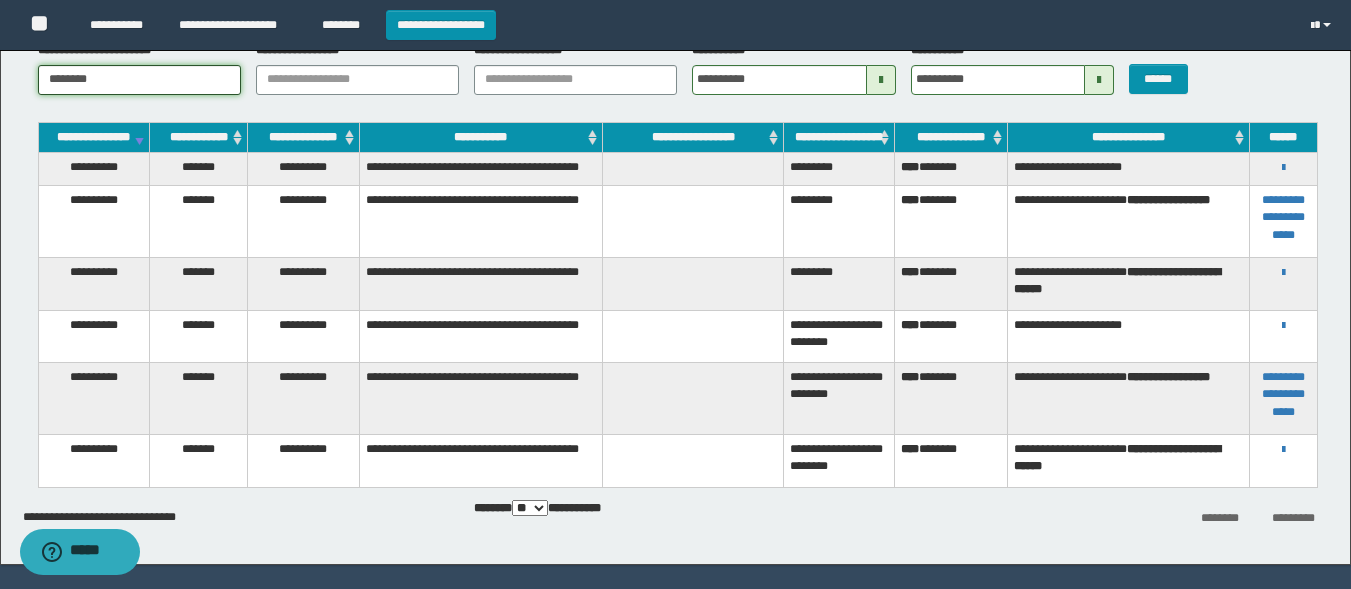drag, startPoint x: 140, startPoint y: 76, endPoint x: 0, endPoint y: 53, distance: 141.87671 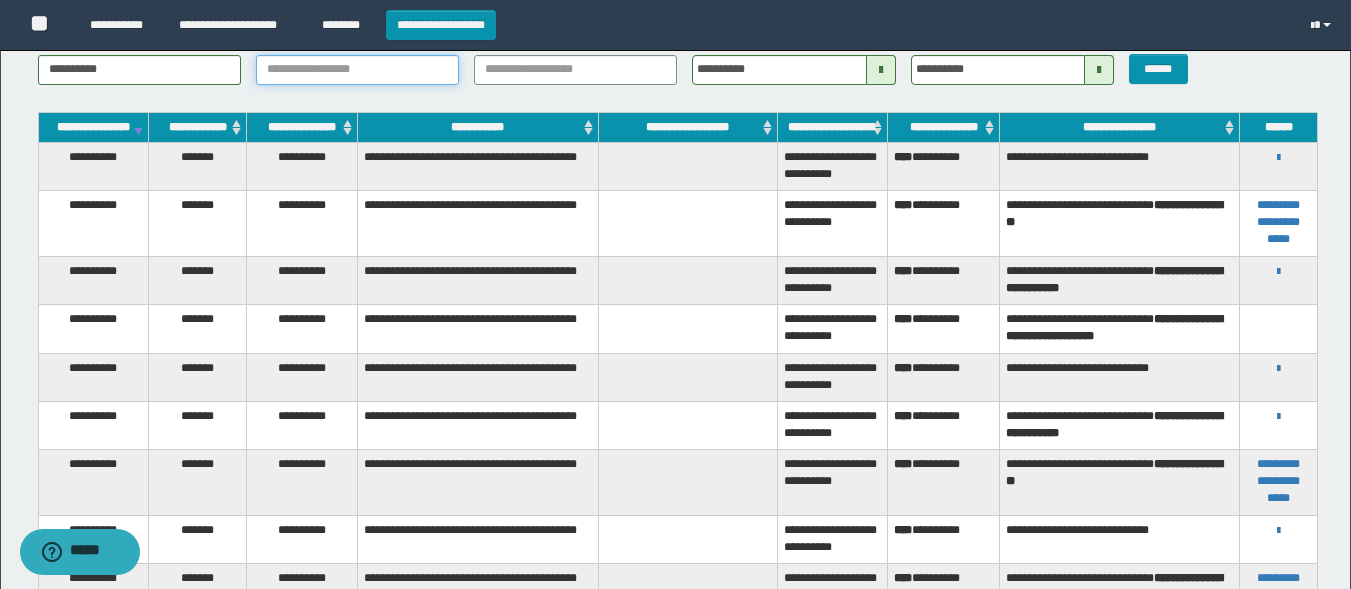 scroll, scrollTop: 86, scrollLeft: 0, axis: vertical 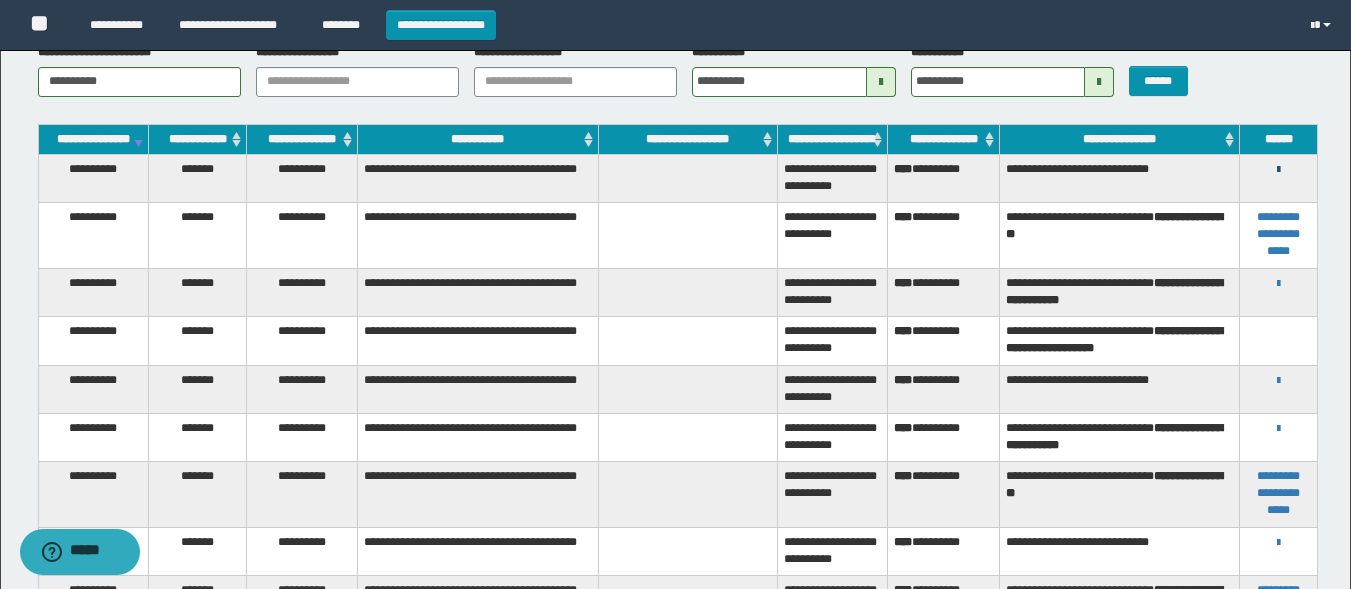 click at bounding box center [1278, 170] 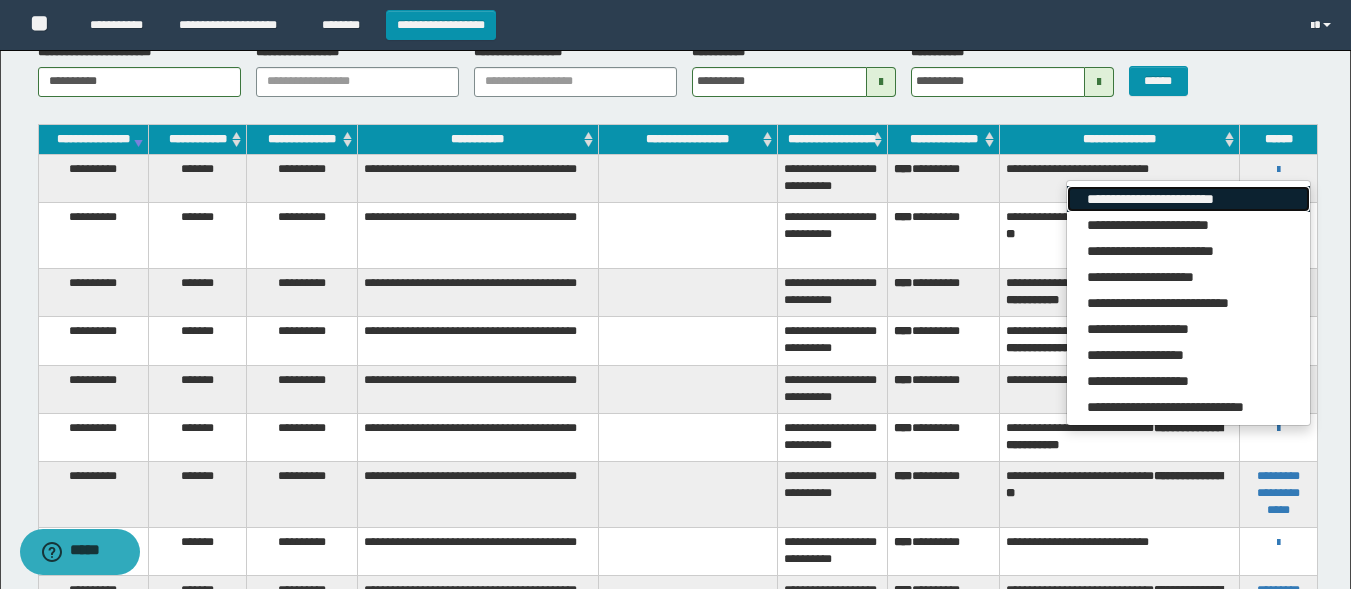 click on "**********" at bounding box center [1188, 199] 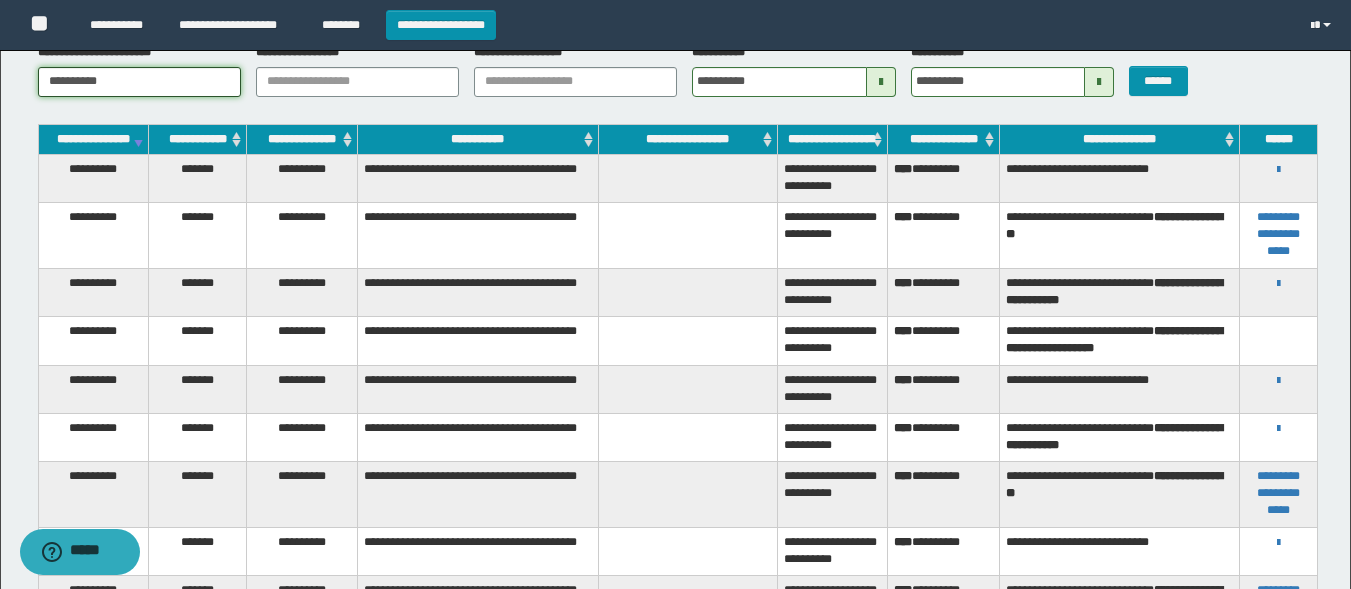 drag, startPoint x: 149, startPoint y: 79, endPoint x: 0, endPoint y: 54, distance: 151.08276 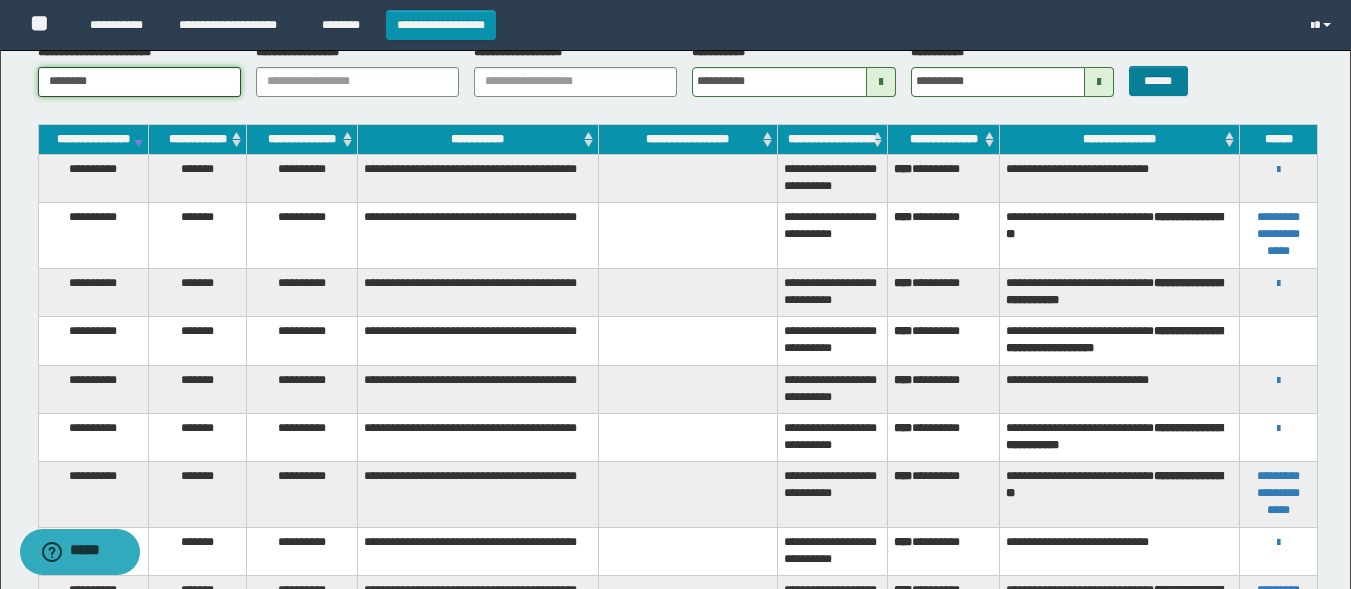 type on "********" 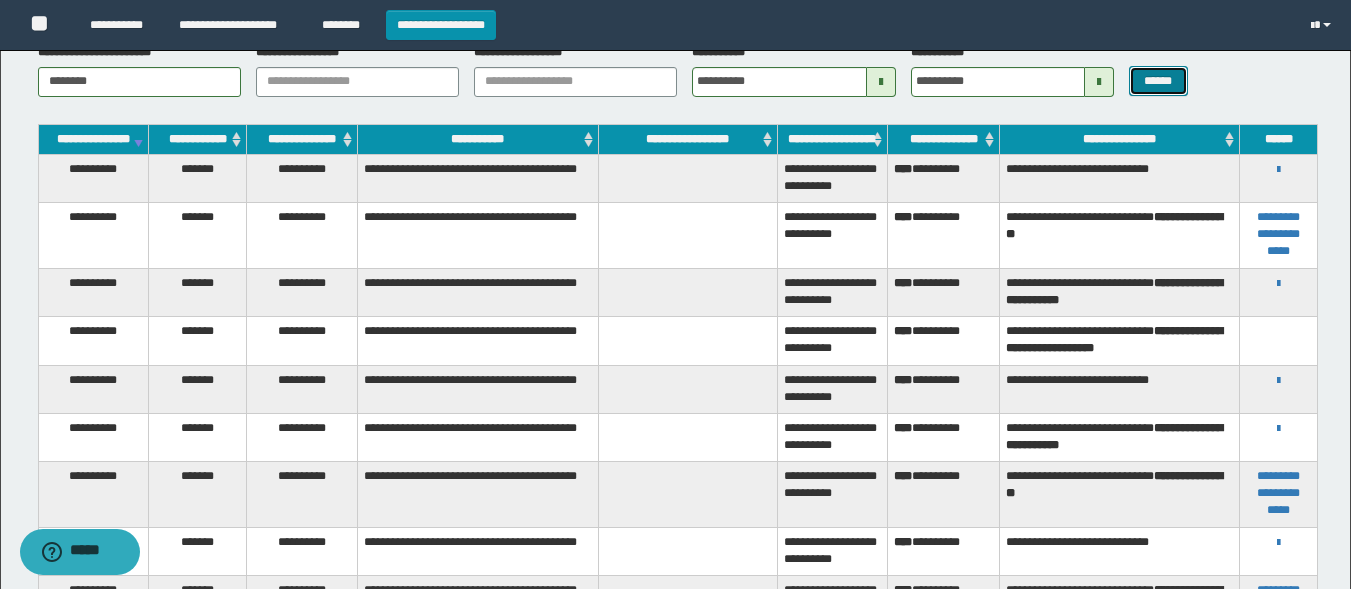 click on "******" at bounding box center [1158, 81] 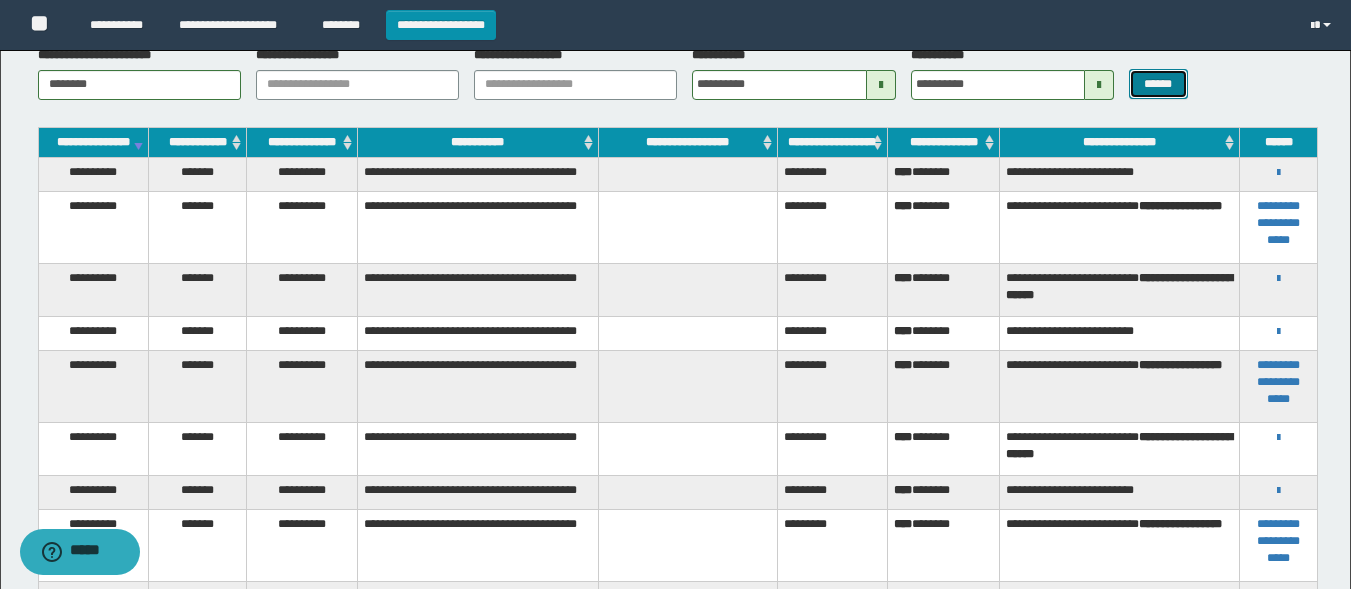 scroll, scrollTop: 82, scrollLeft: 0, axis: vertical 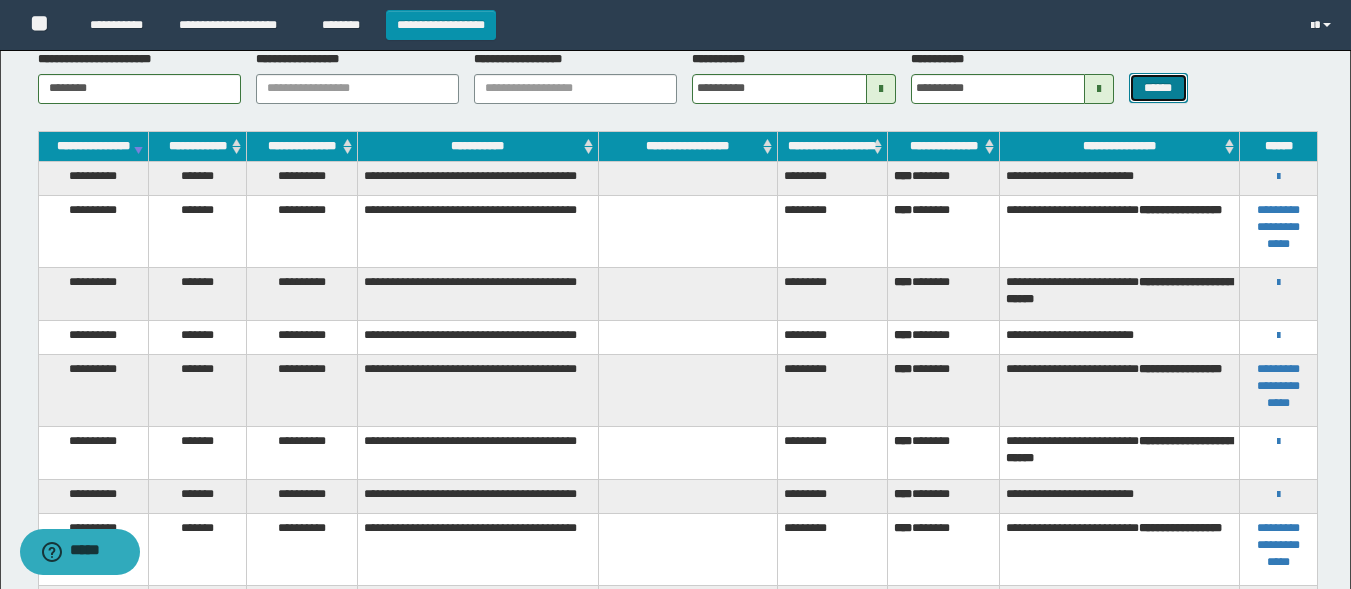 type 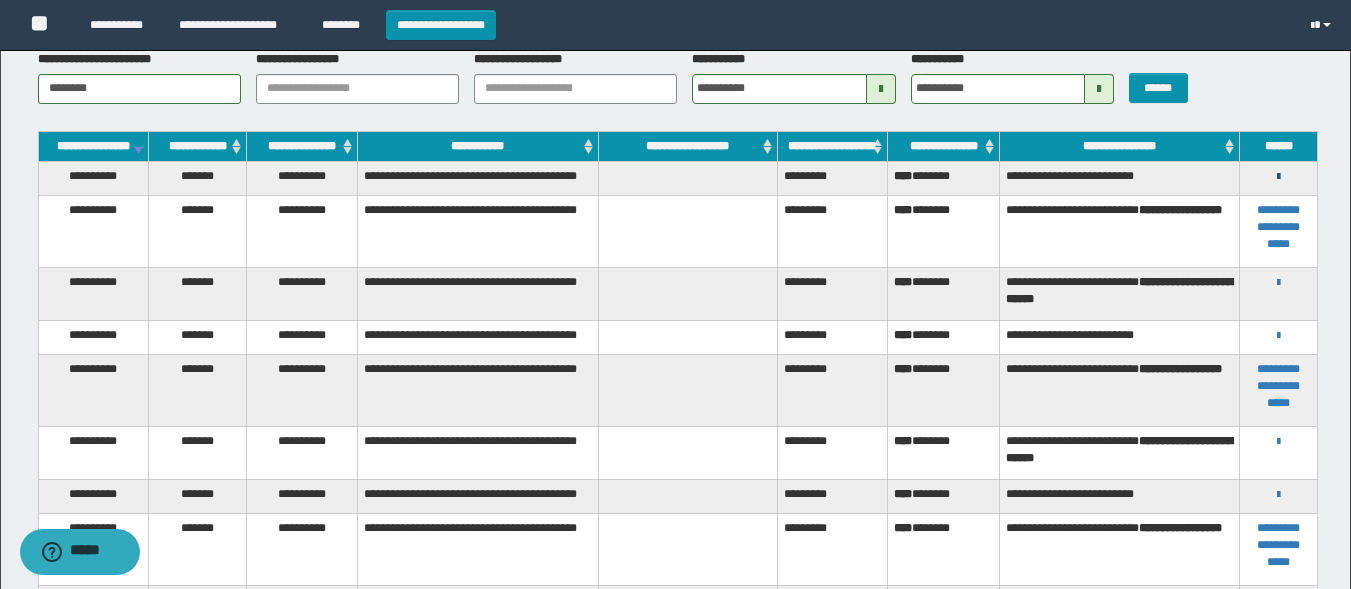 click at bounding box center [1278, 177] 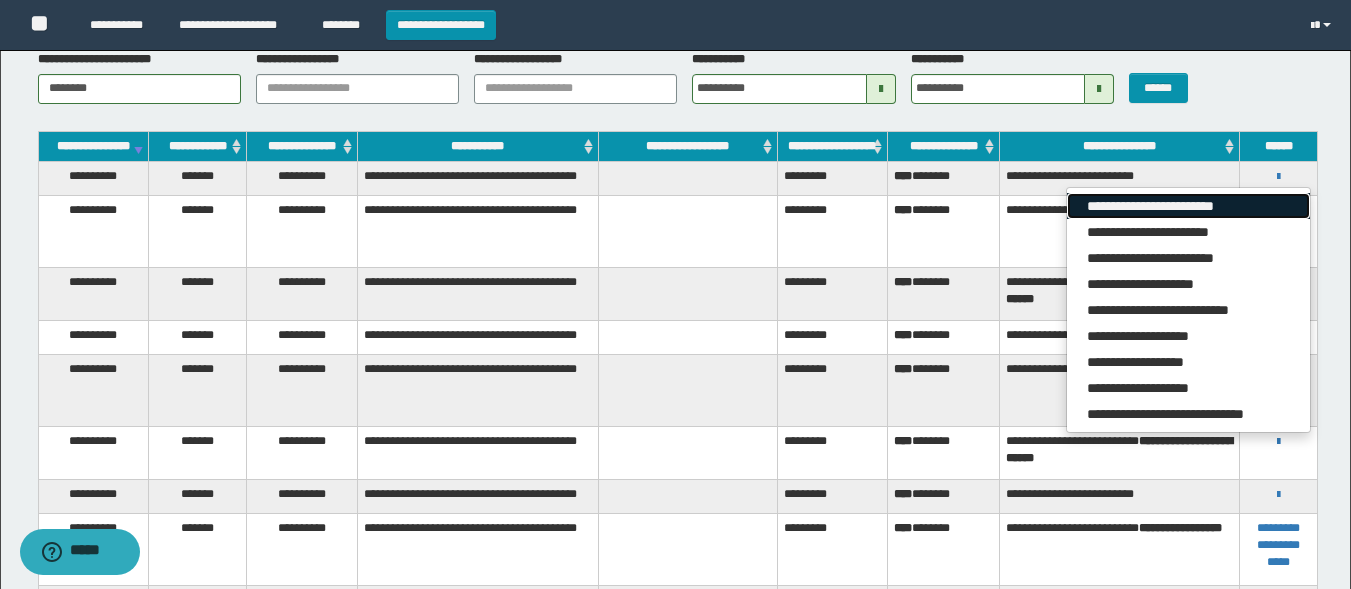 click on "**********" at bounding box center (1188, 206) 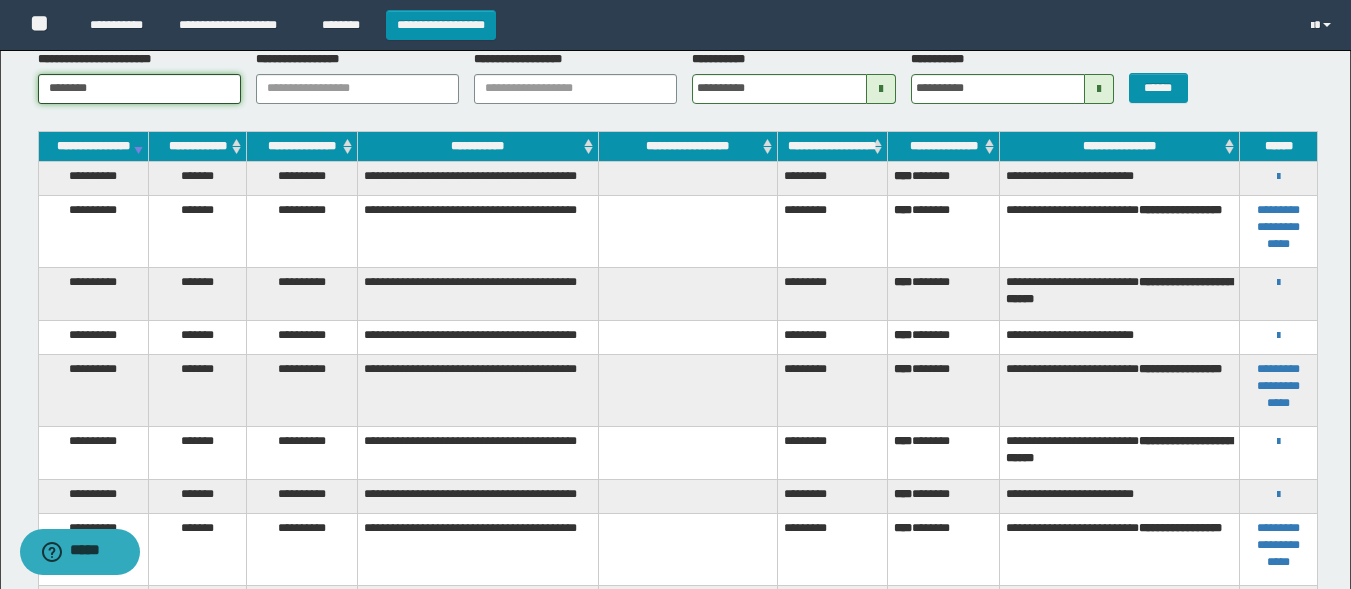 drag, startPoint x: 126, startPoint y: 92, endPoint x: 0, endPoint y: 68, distance: 128.26535 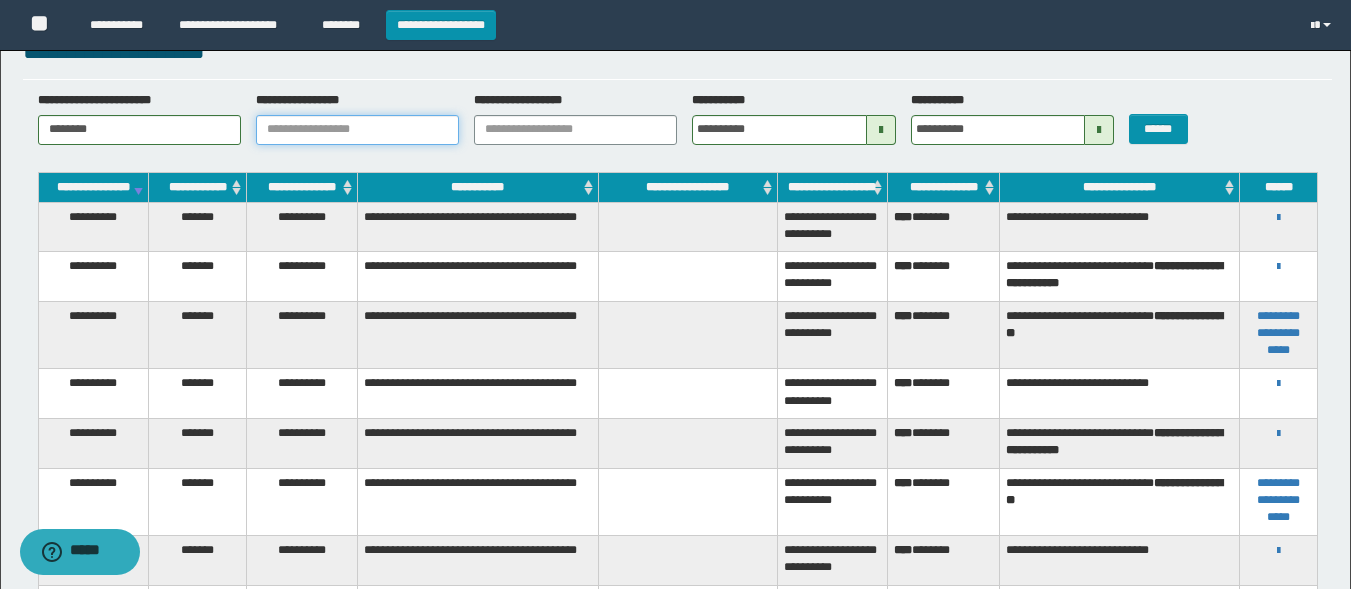 scroll, scrollTop: 0, scrollLeft: 0, axis: both 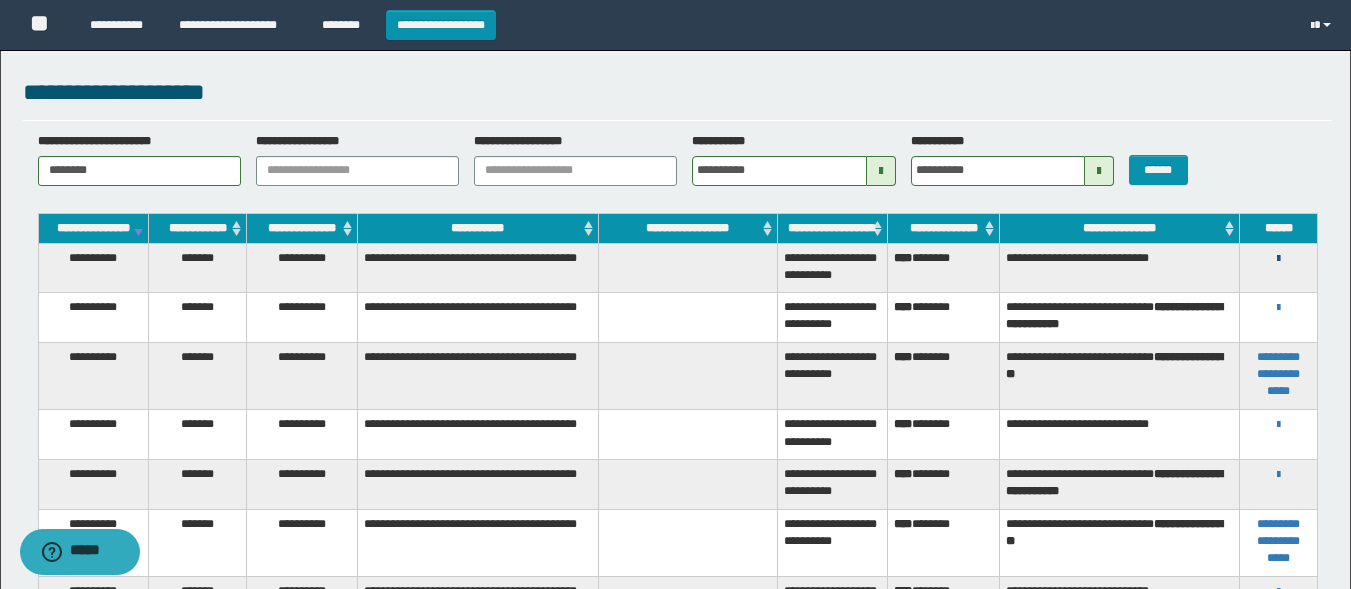 click at bounding box center [1278, 259] 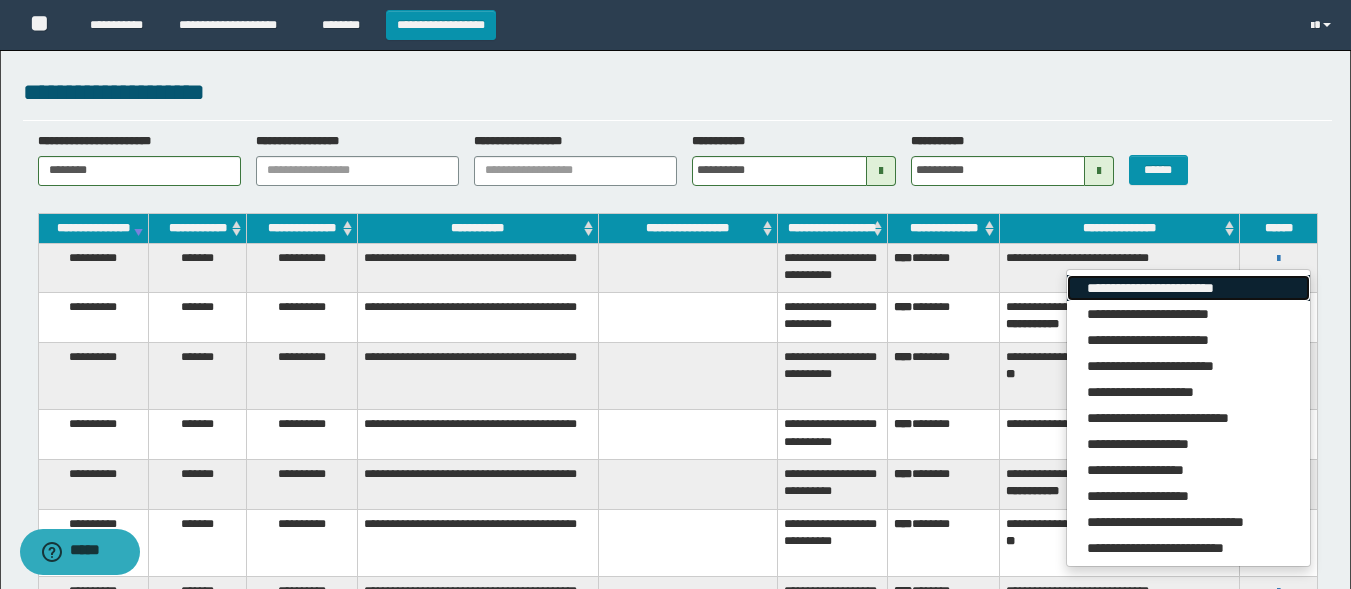click on "**********" at bounding box center (1188, 288) 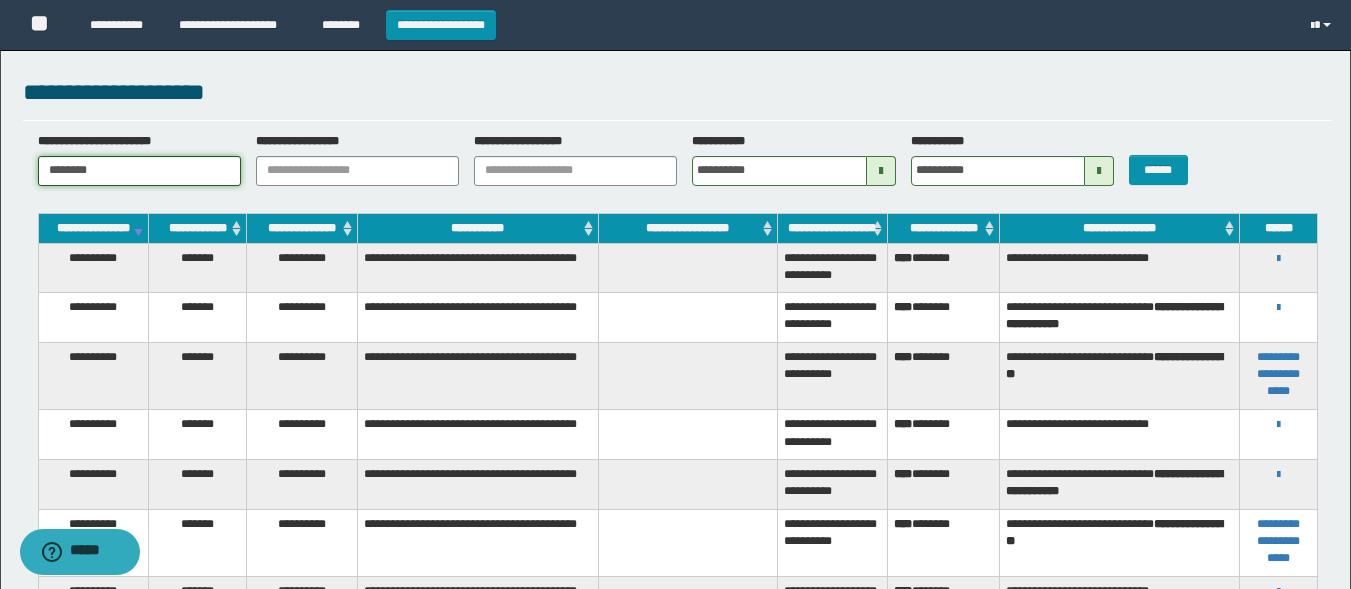 drag, startPoint x: 144, startPoint y: 172, endPoint x: 0, endPoint y: 145, distance: 146.50938 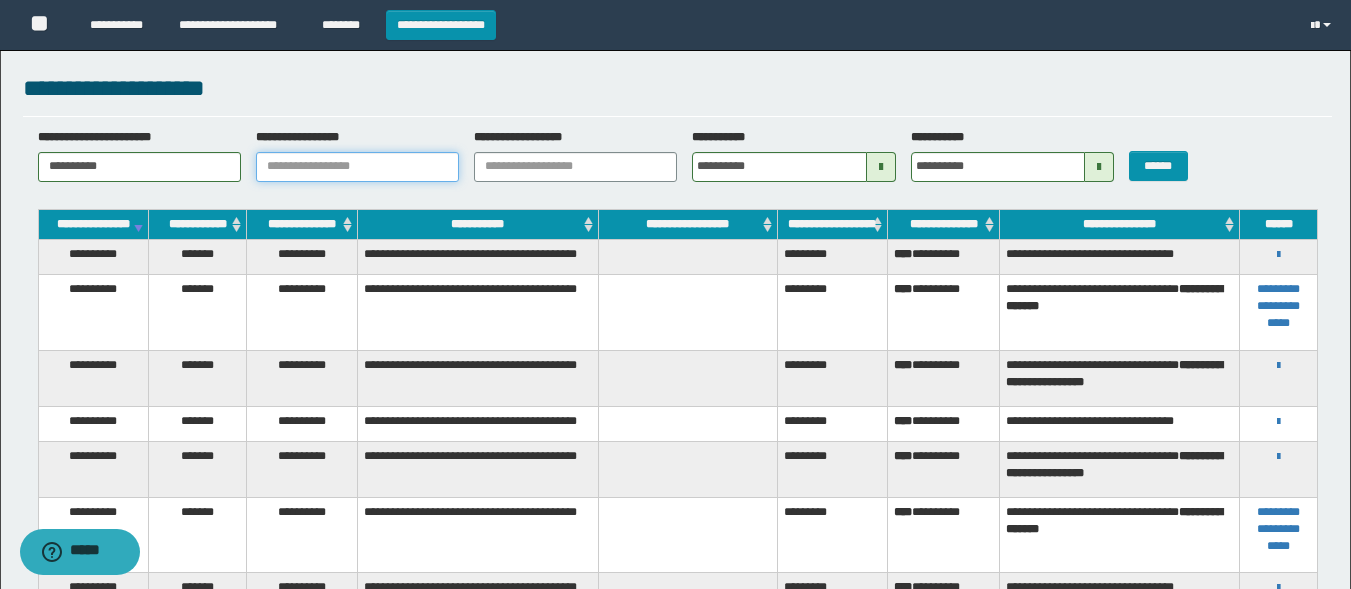 scroll, scrollTop: 0, scrollLeft: 0, axis: both 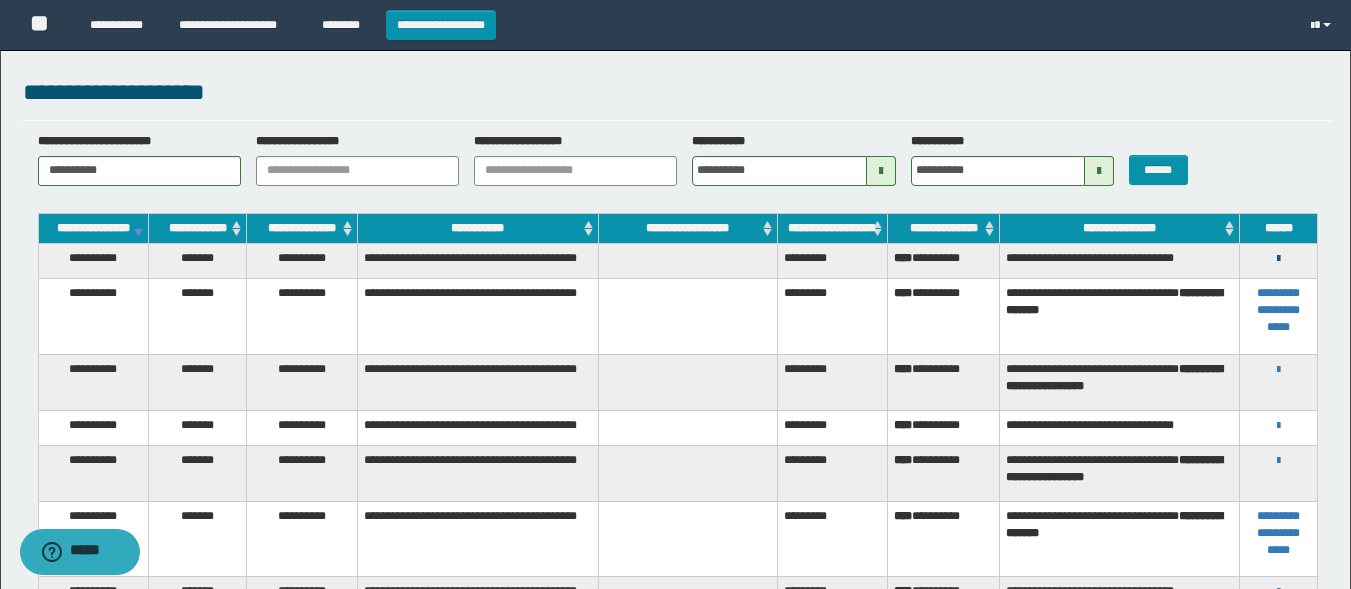 click at bounding box center [1278, 259] 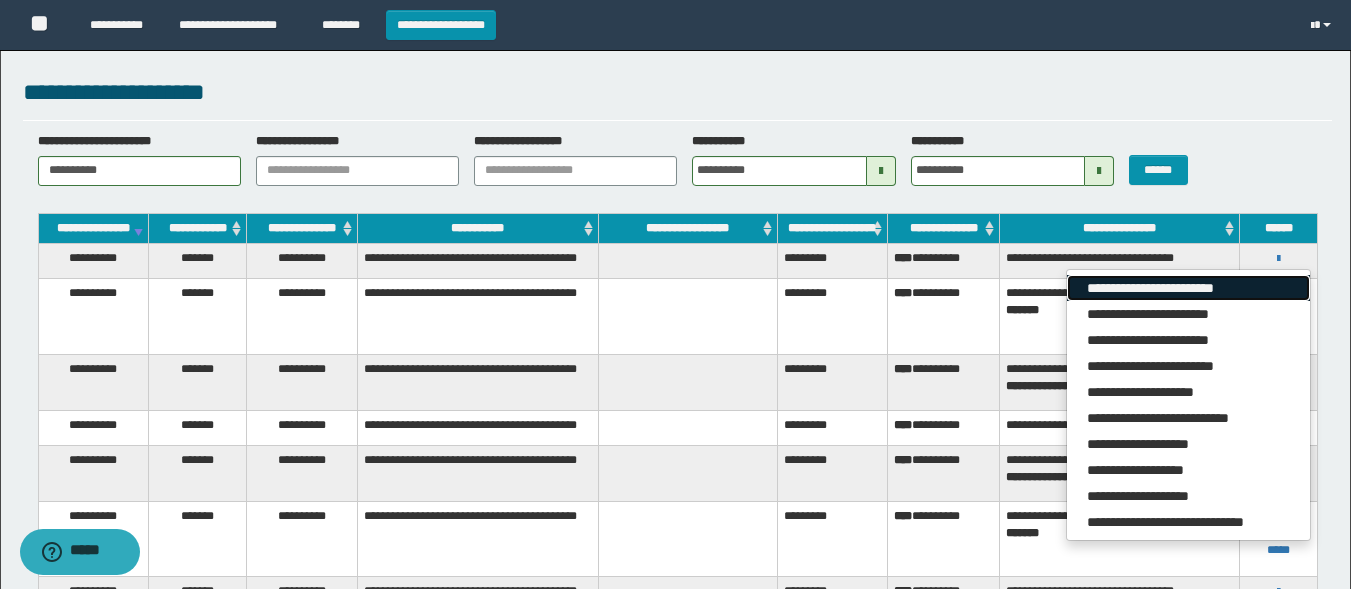 click on "**********" at bounding box center (1188, 288) 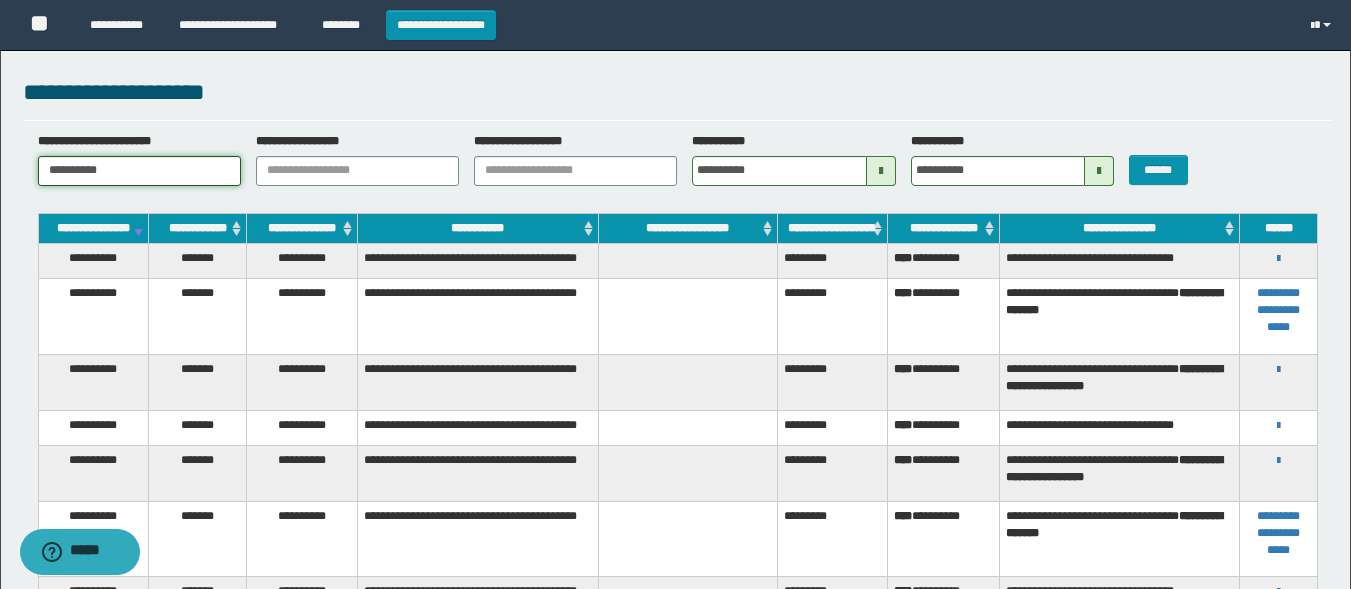 drag, startPoint x: 157, startPoint y: 169, endPoint x: 0, endPoint y: 155, distance: 157.62297 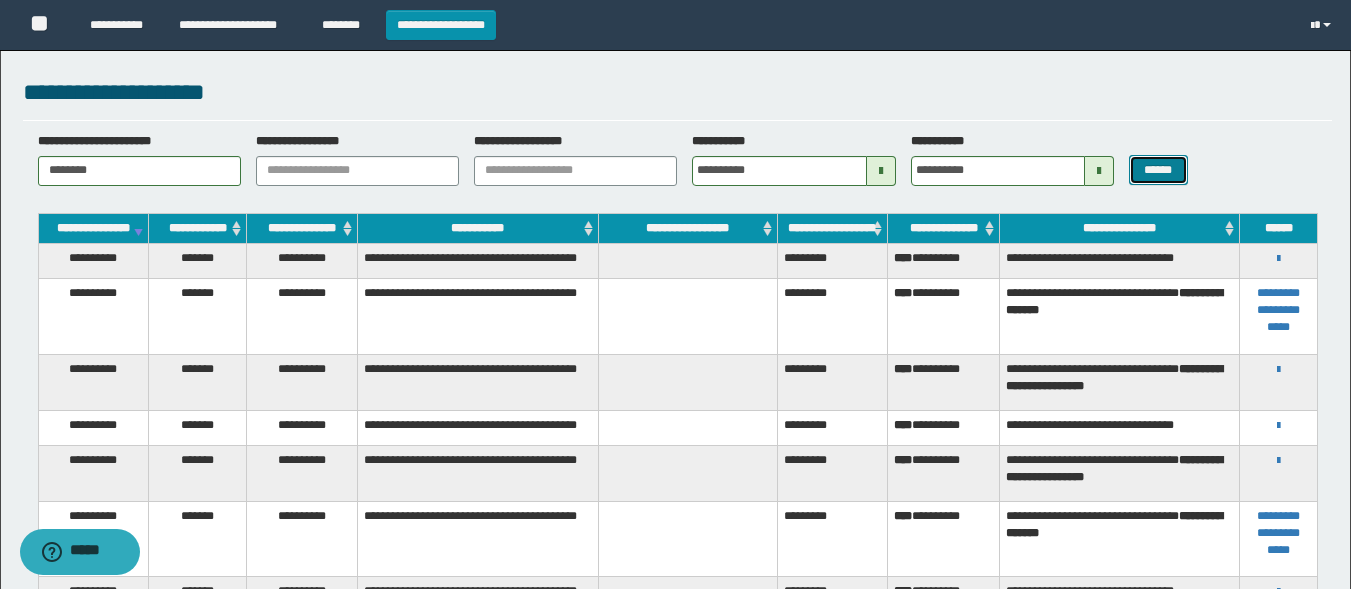 click on "******" at bounding box center [1158, 170] 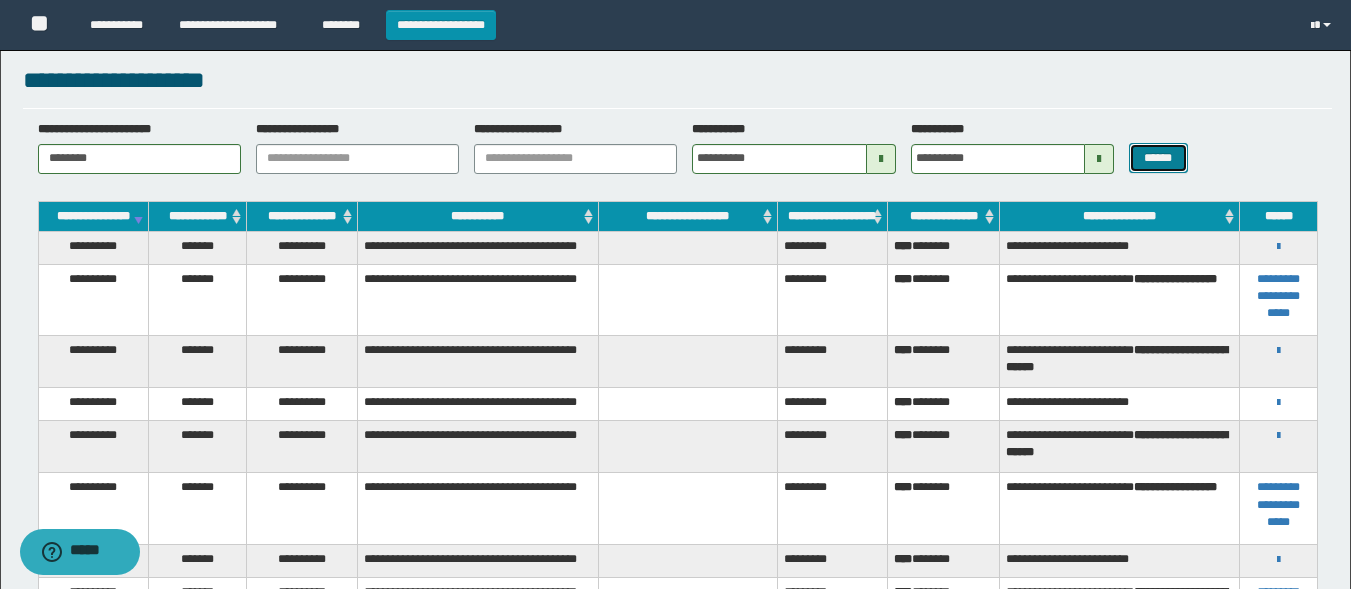 scroll, scrollTop: 0, scrollLeft: 0, axis: both 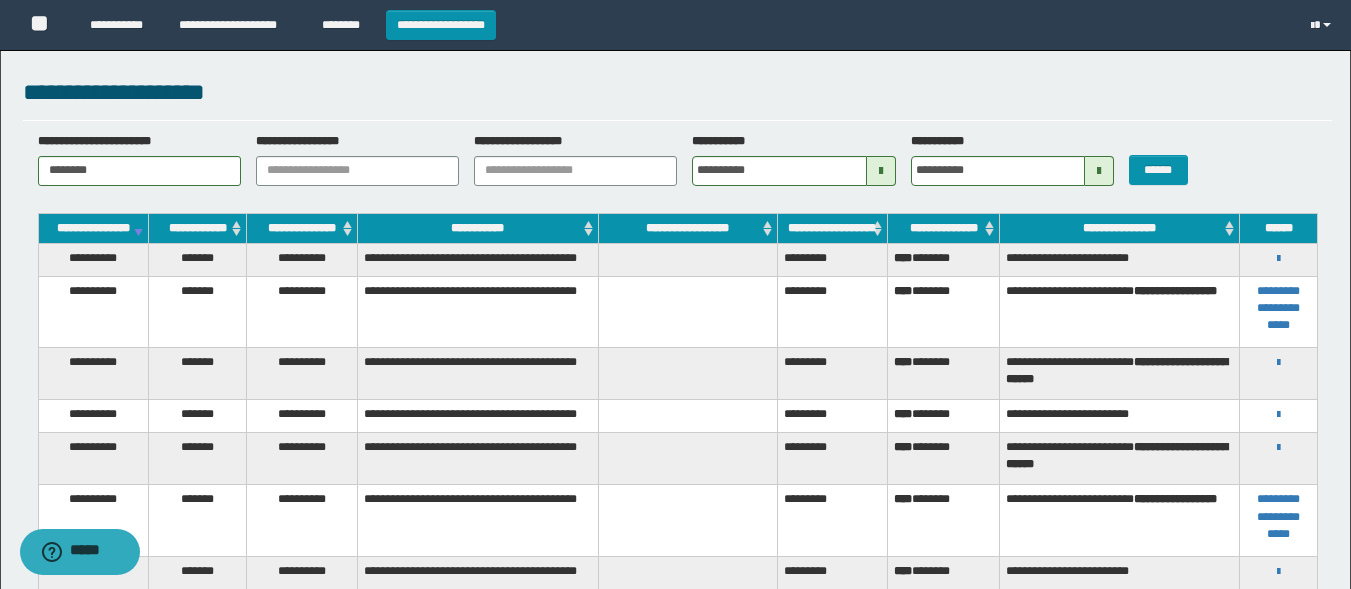 click on "**********" at bounding box center [1278, 258] 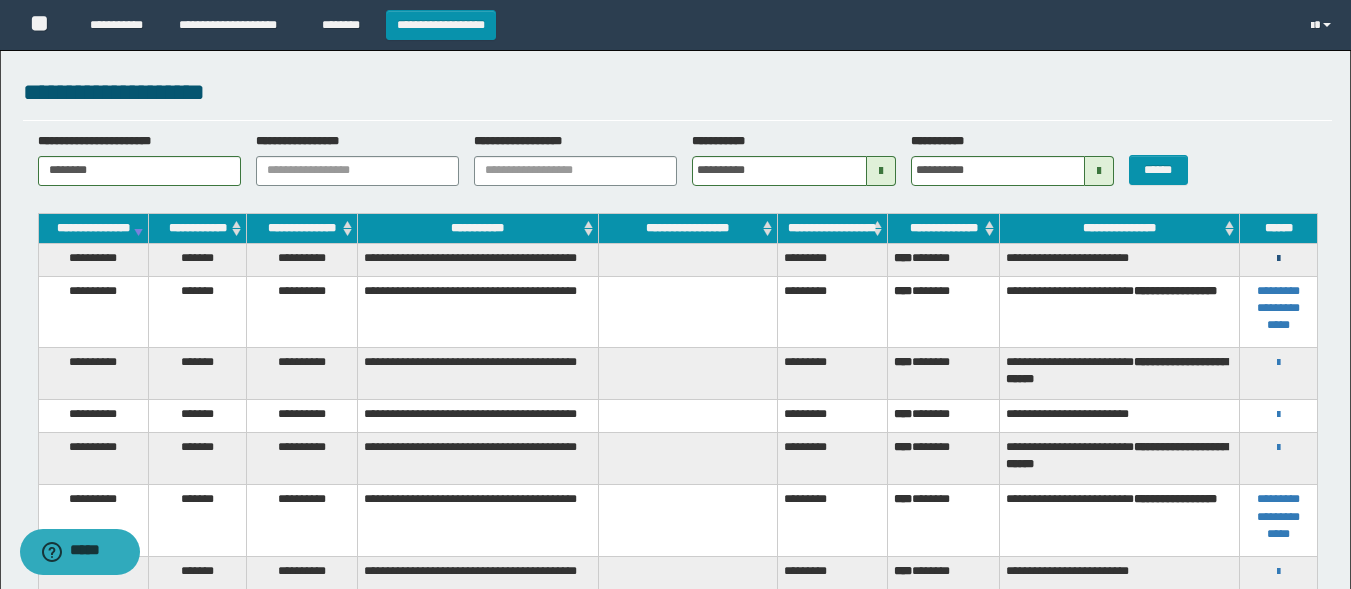 click at bounding box center (1278, 259) 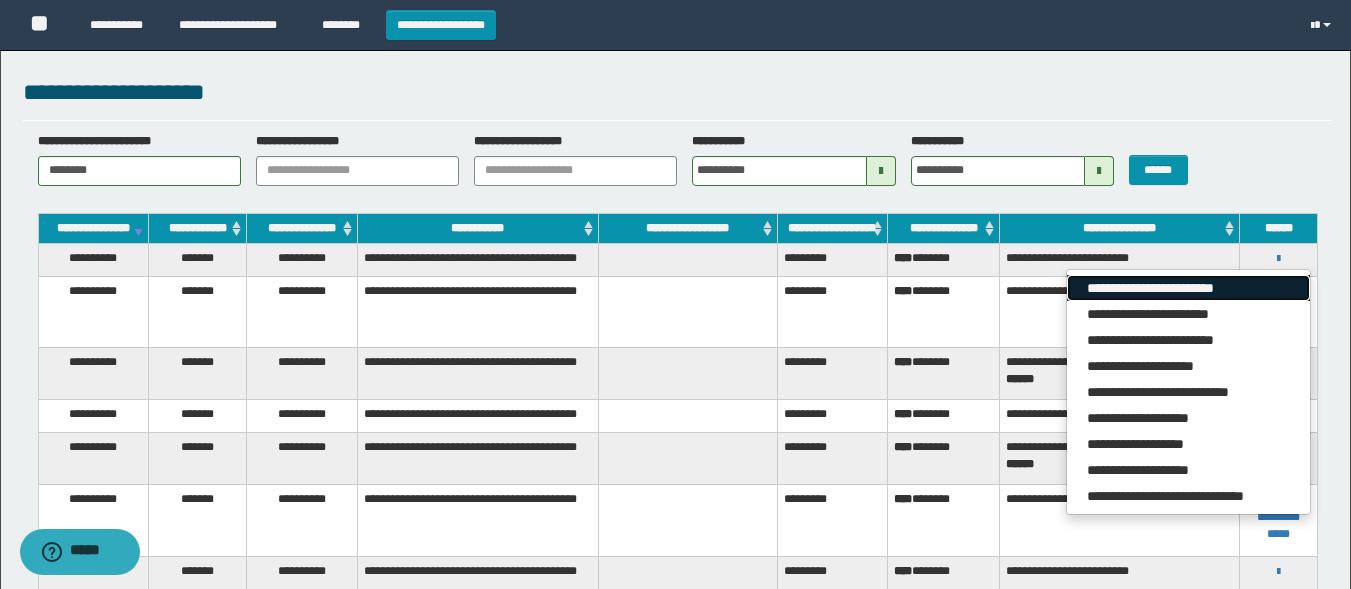 click on "**********" at bounding box center (1188, 288) 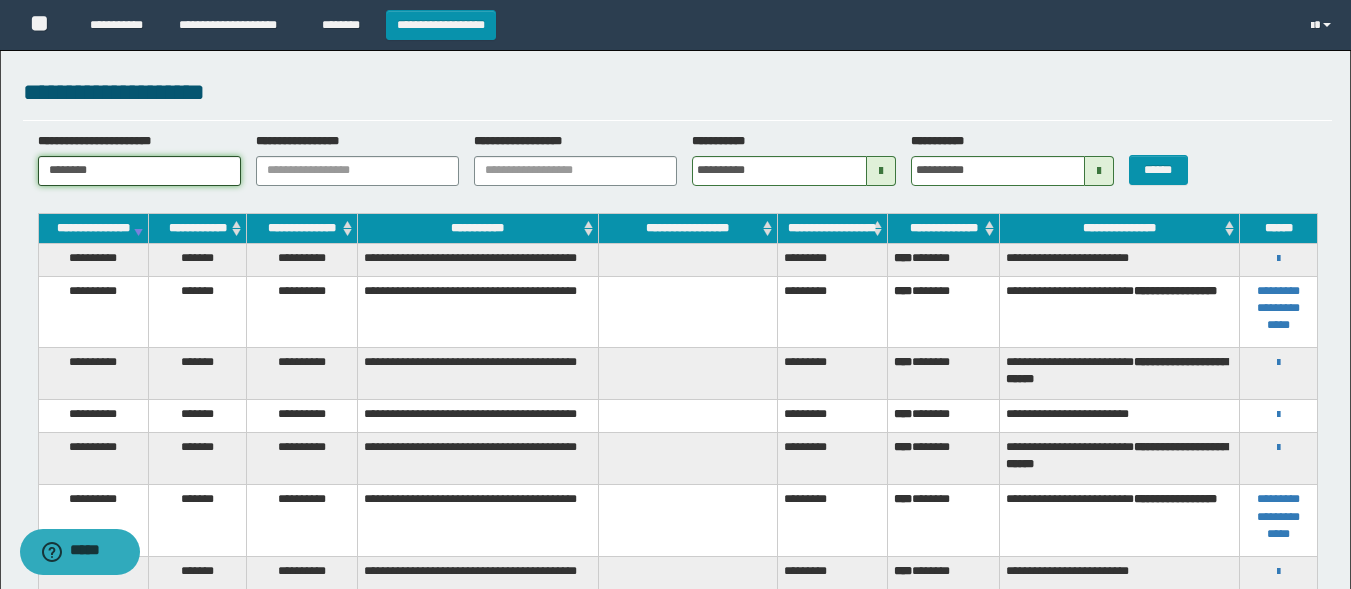 drag, startPoint x: 116, startPoint y: 169, endPoint x: 0, endPoint y: 154, distance: 116.965805 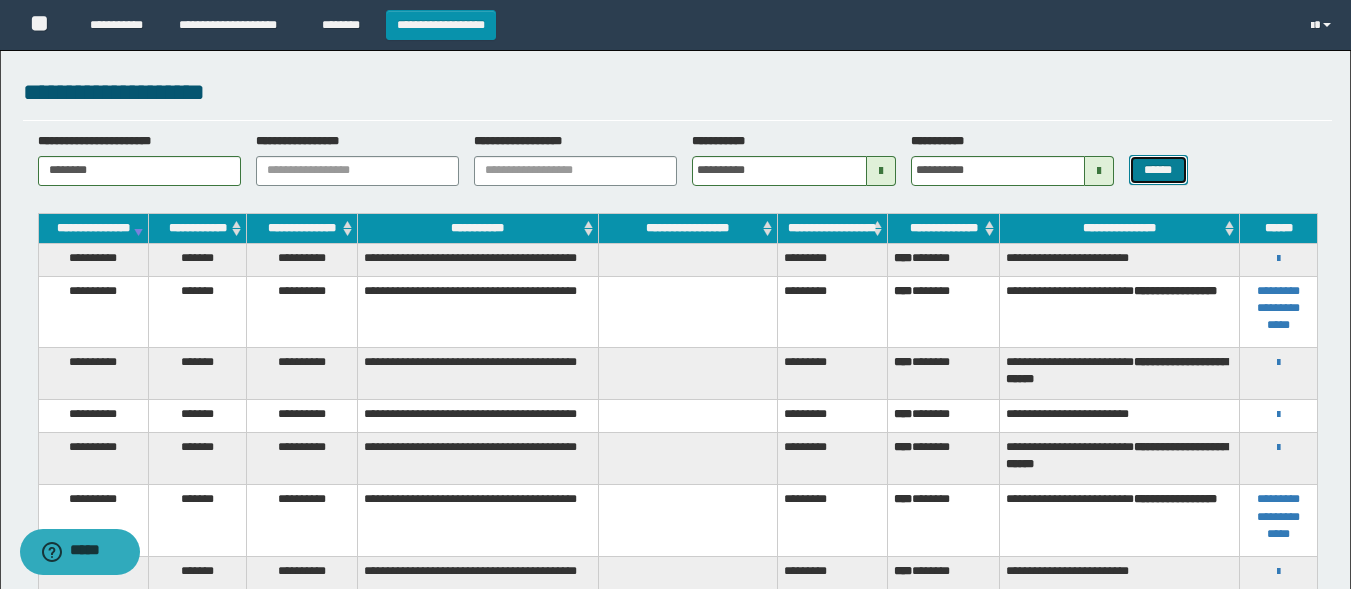 click on "******" at bounding box center [1158, 170] 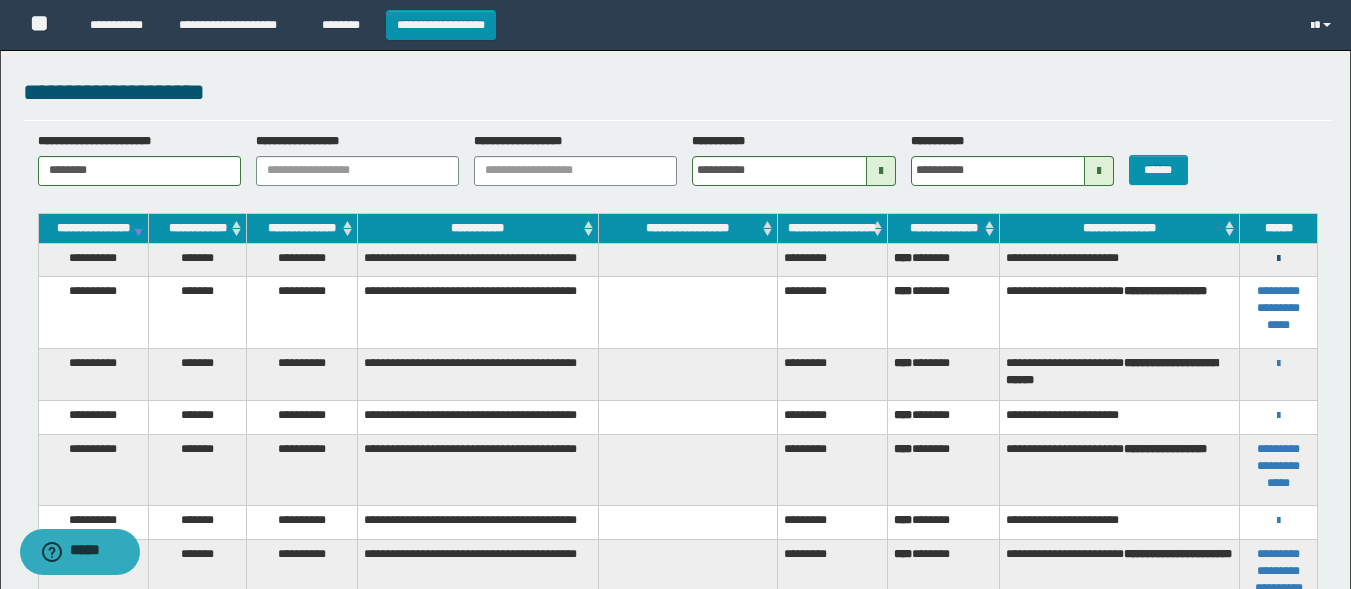 click at bounding box center (1278, 259) 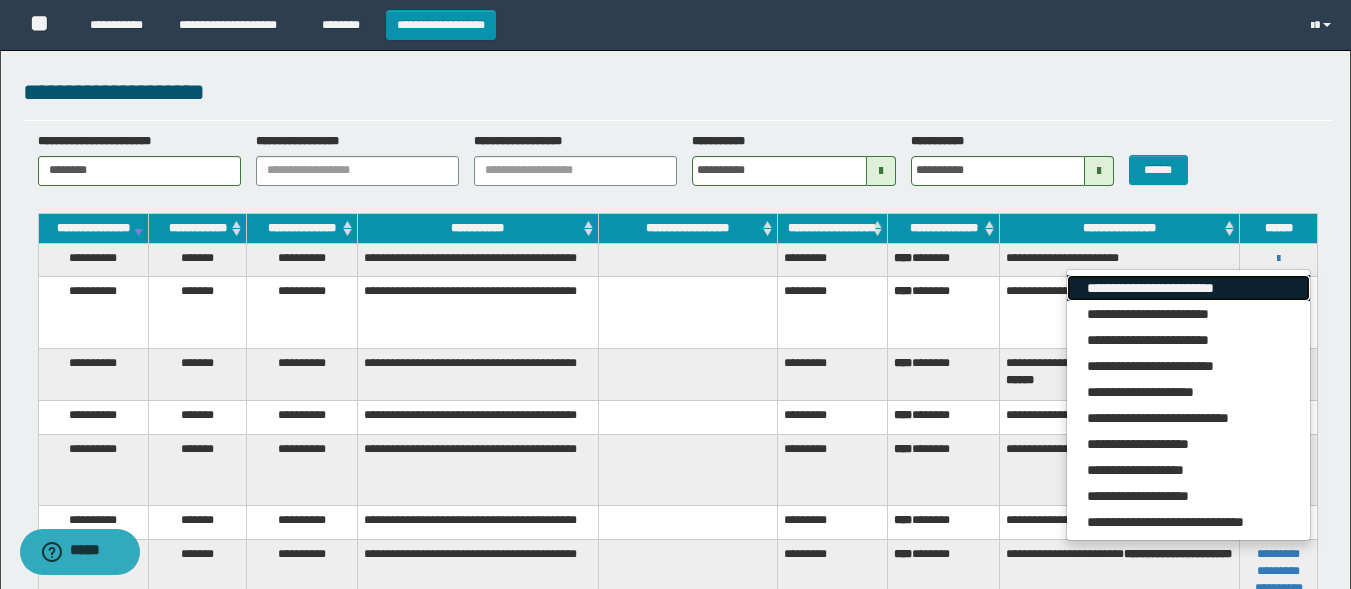 click on "**********" at bounding box center (1188, 288) 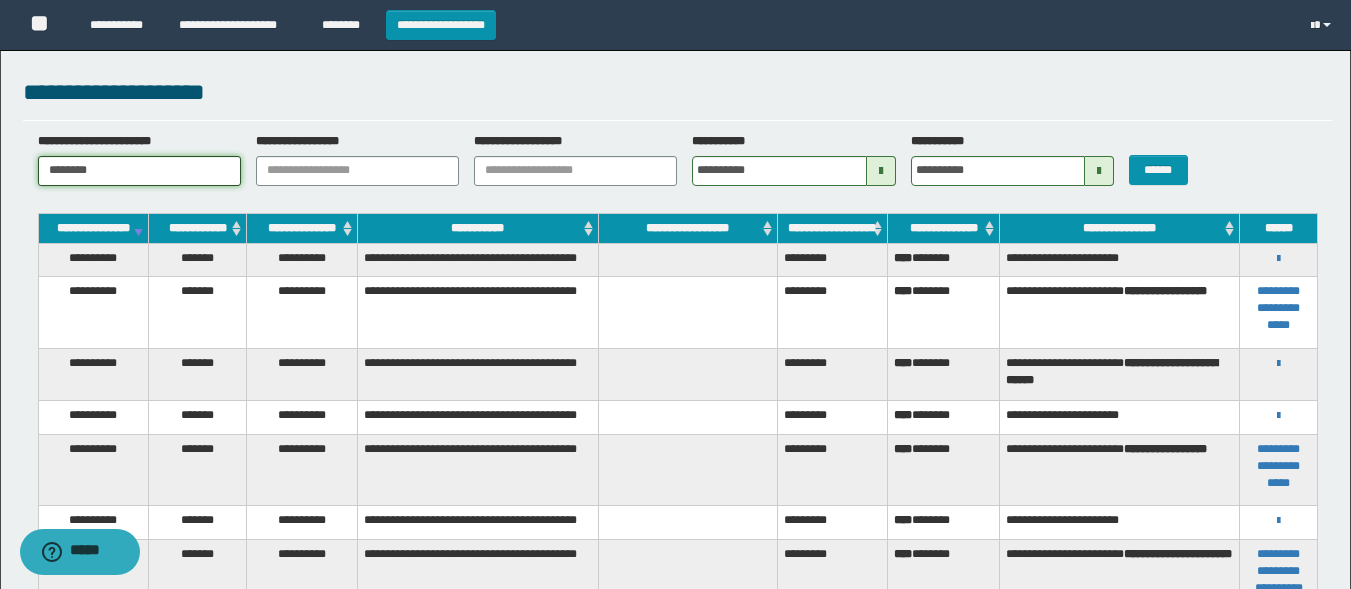 drag, startPoint x: 140, startPoint y: 172, endPoint x: 0, endPoint y: 161, distance: 140.43147 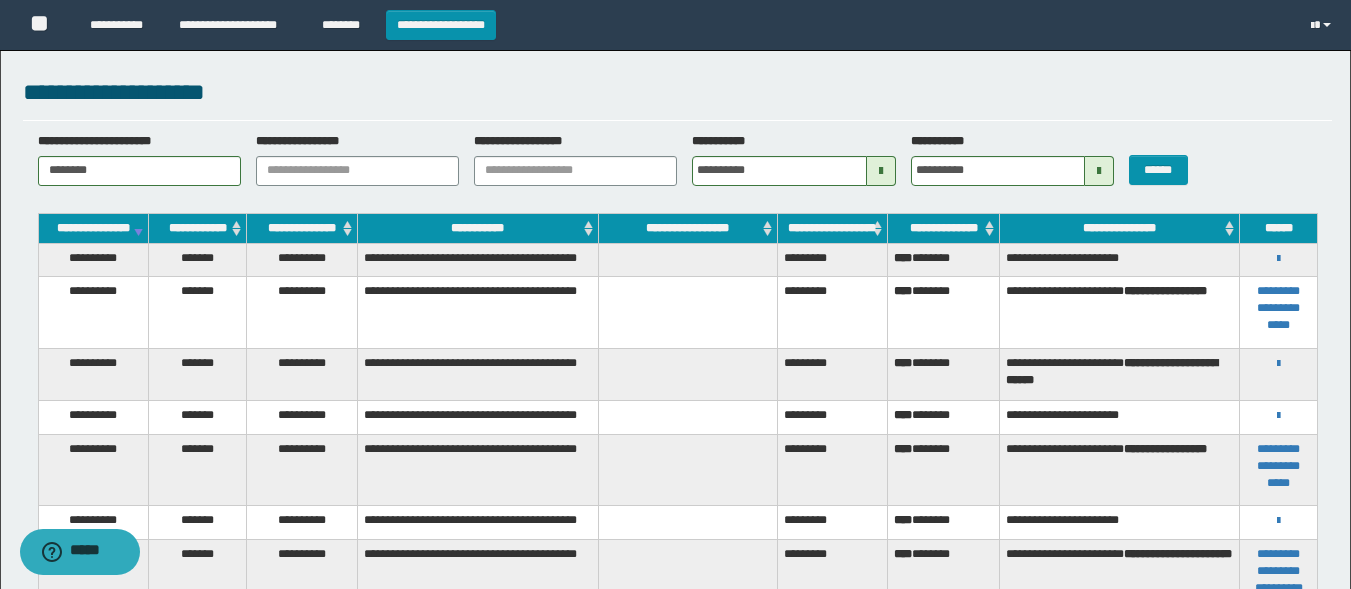 click on "**********" at bounding box center (675, 524) 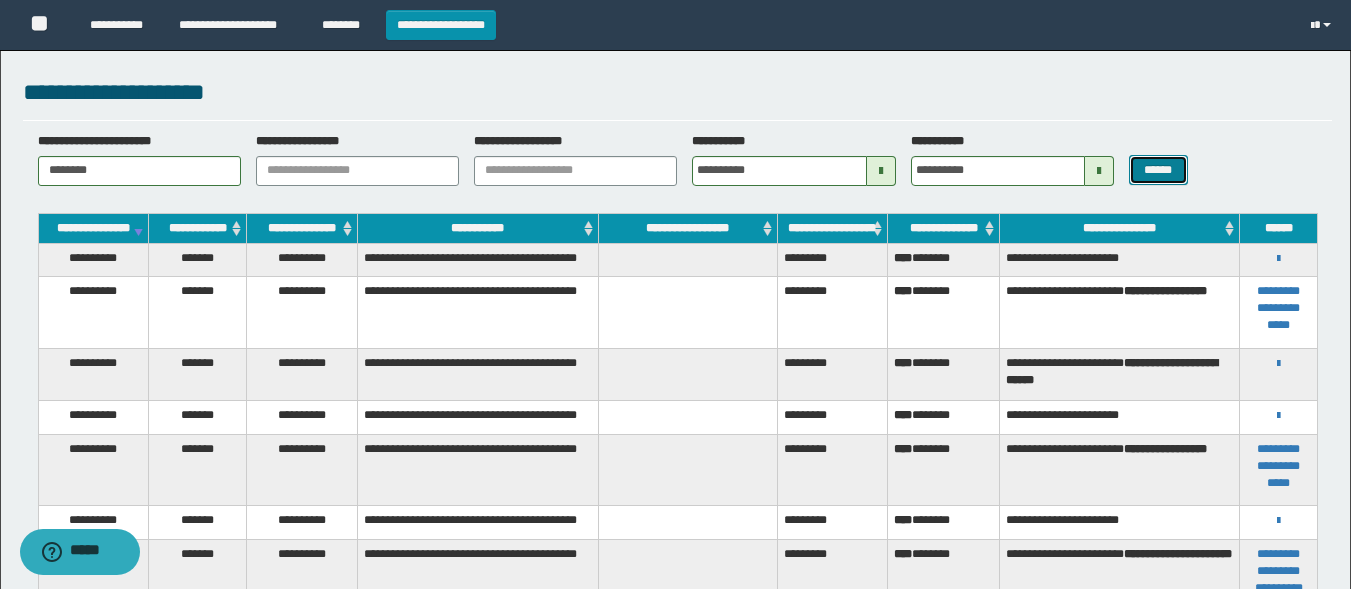 click on "******" at bounding box center (1158, 170) 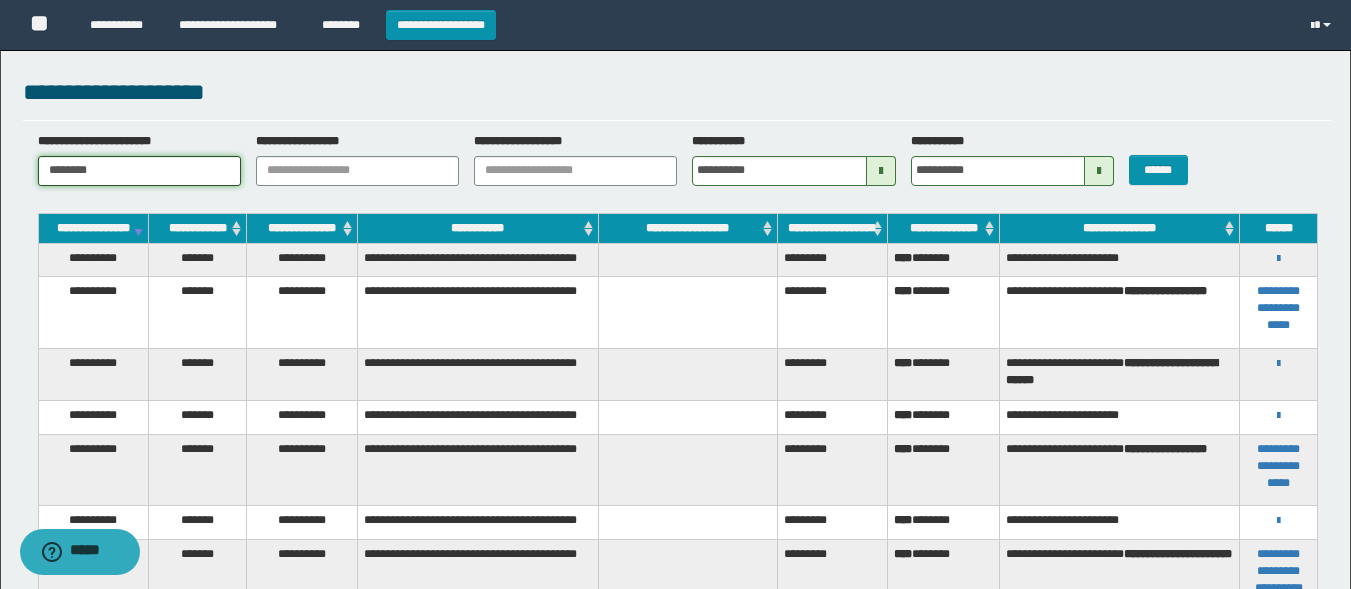 drag, startPoint x: 162, startPoint y: 165, endPoint x: 0, endPoint y: 163, distance: 162.01234 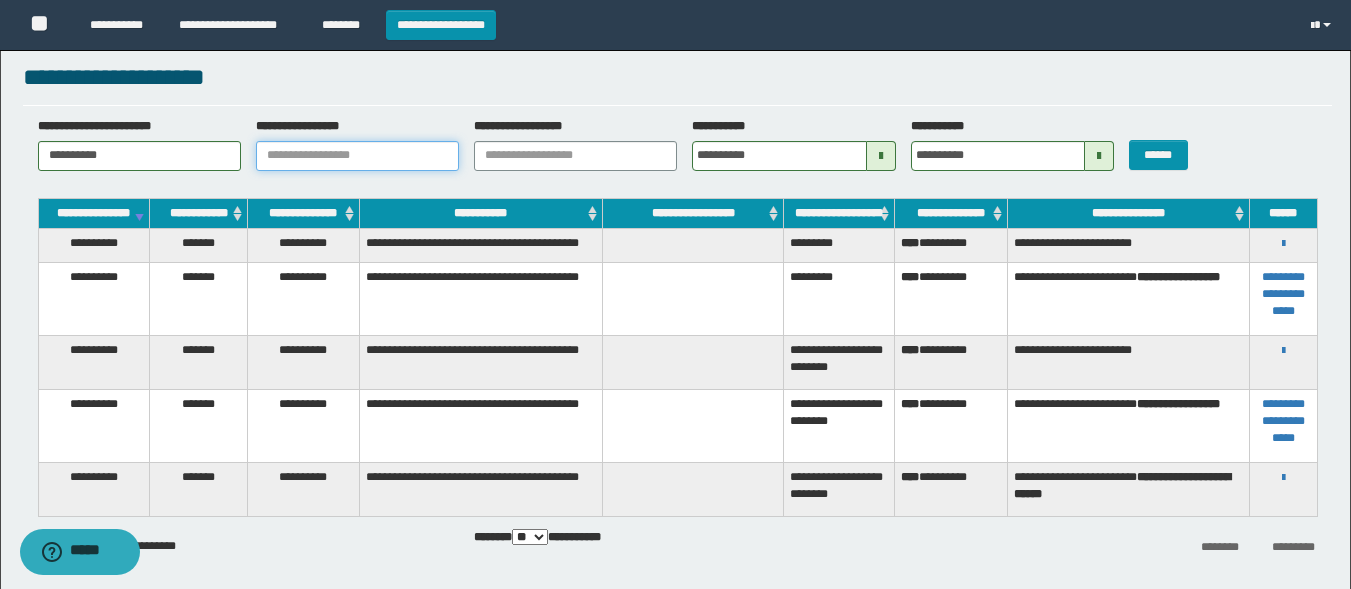 scroll, scrollTop: 14, scrollLeft: 0, axis: vertical 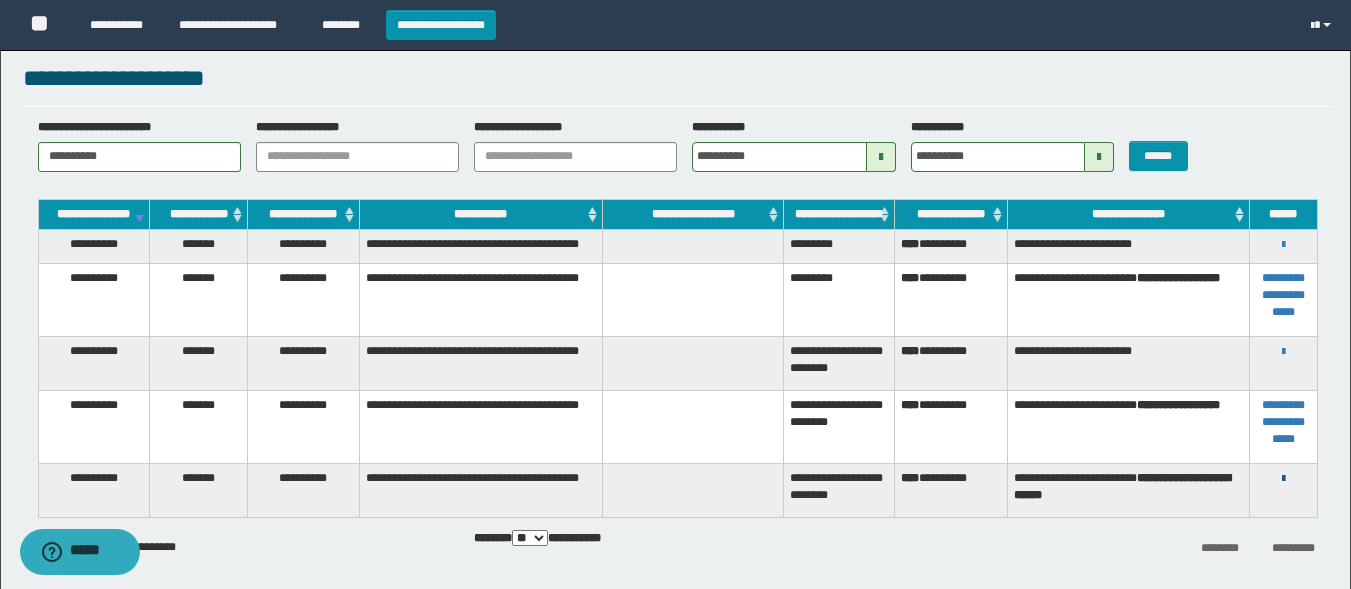 click at bounding box center (1283, 479) 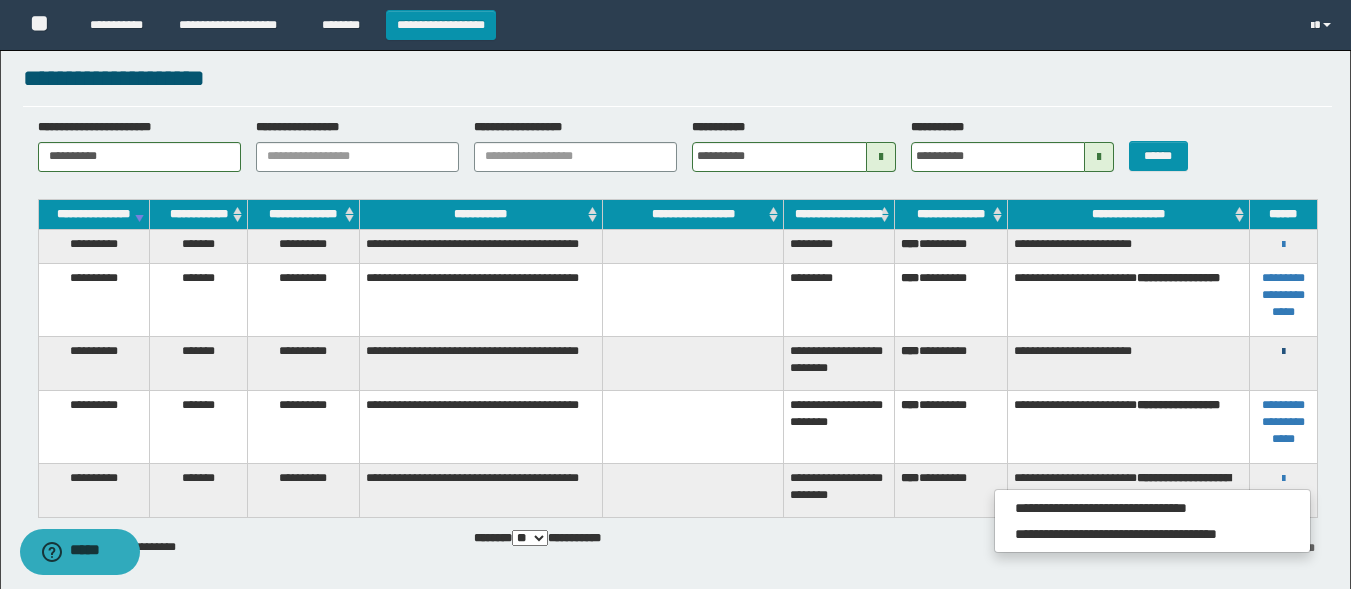click at bounding box center (1283, 352) 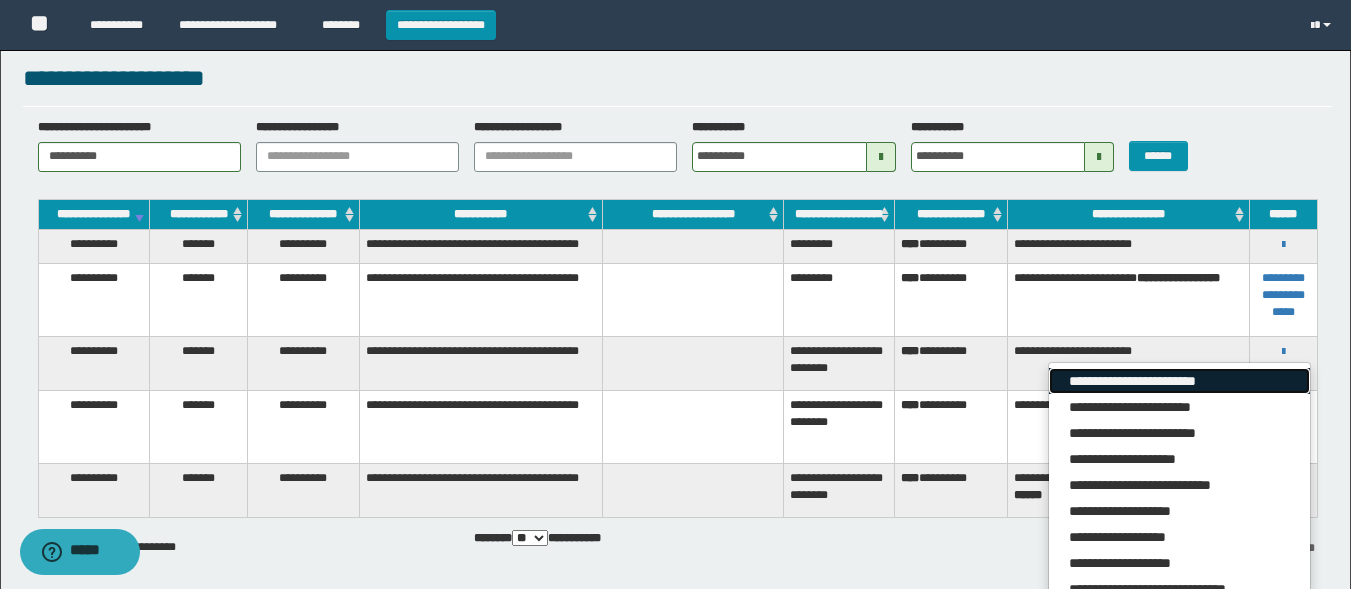 click on "**********" at bounding box center [1179, 381] 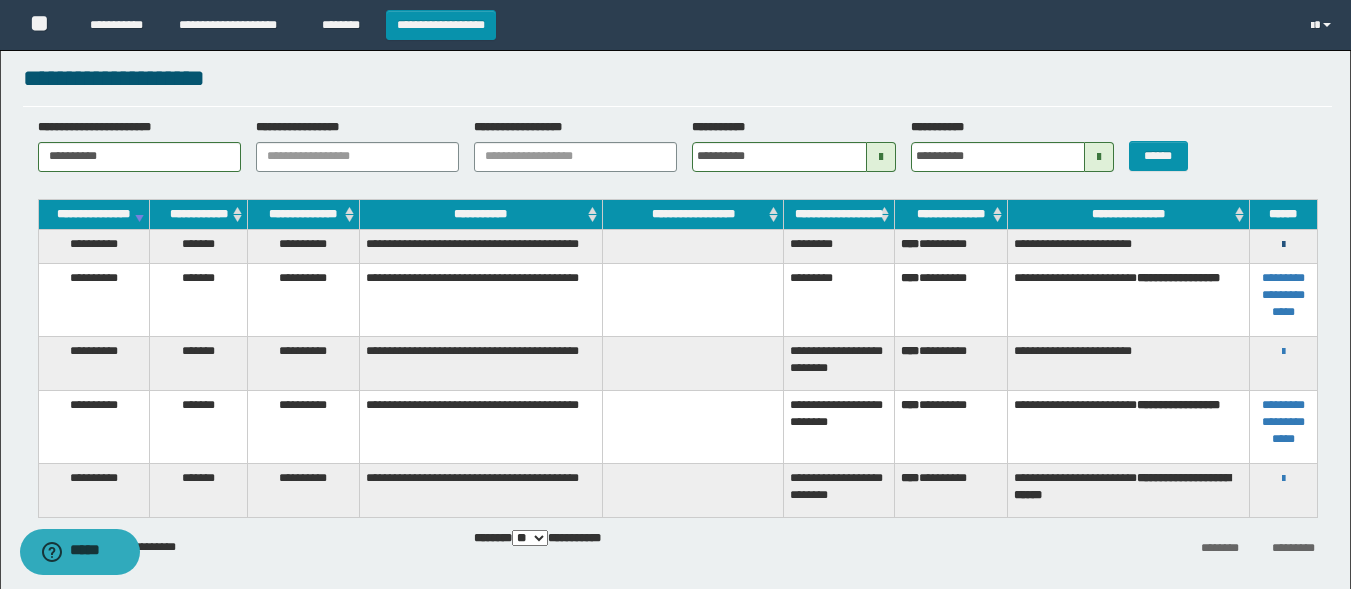 click at bounding box center [1283, 245] 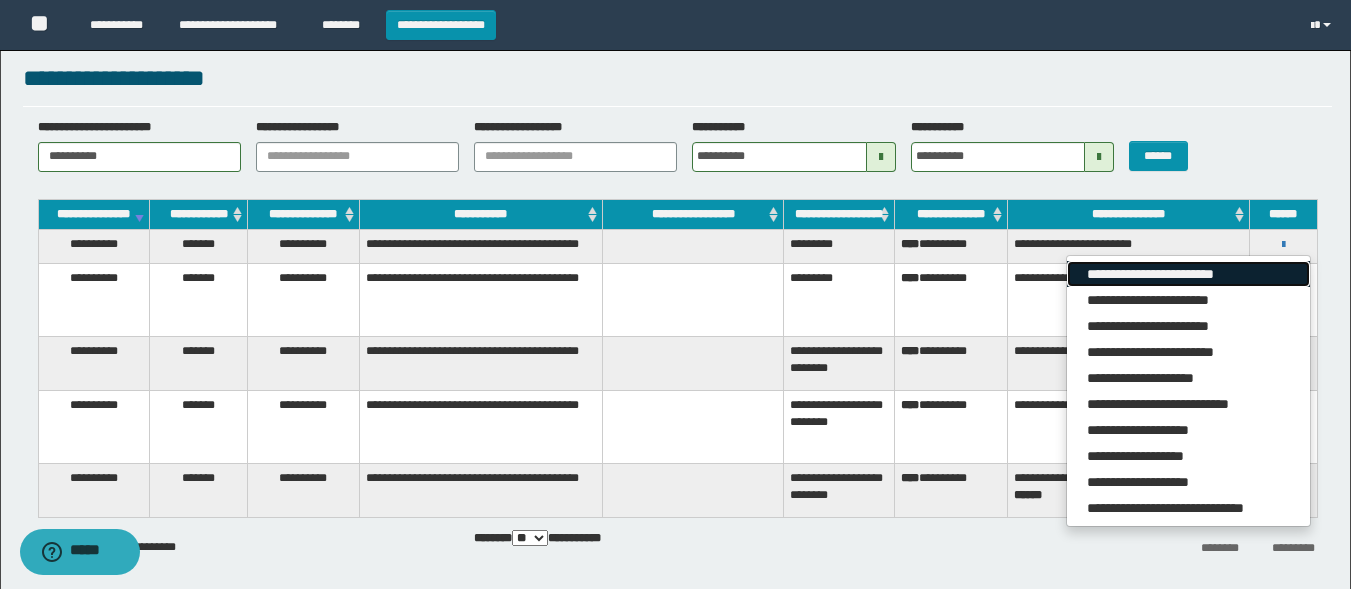 click on "**********" at bounding box center [1188, 274] 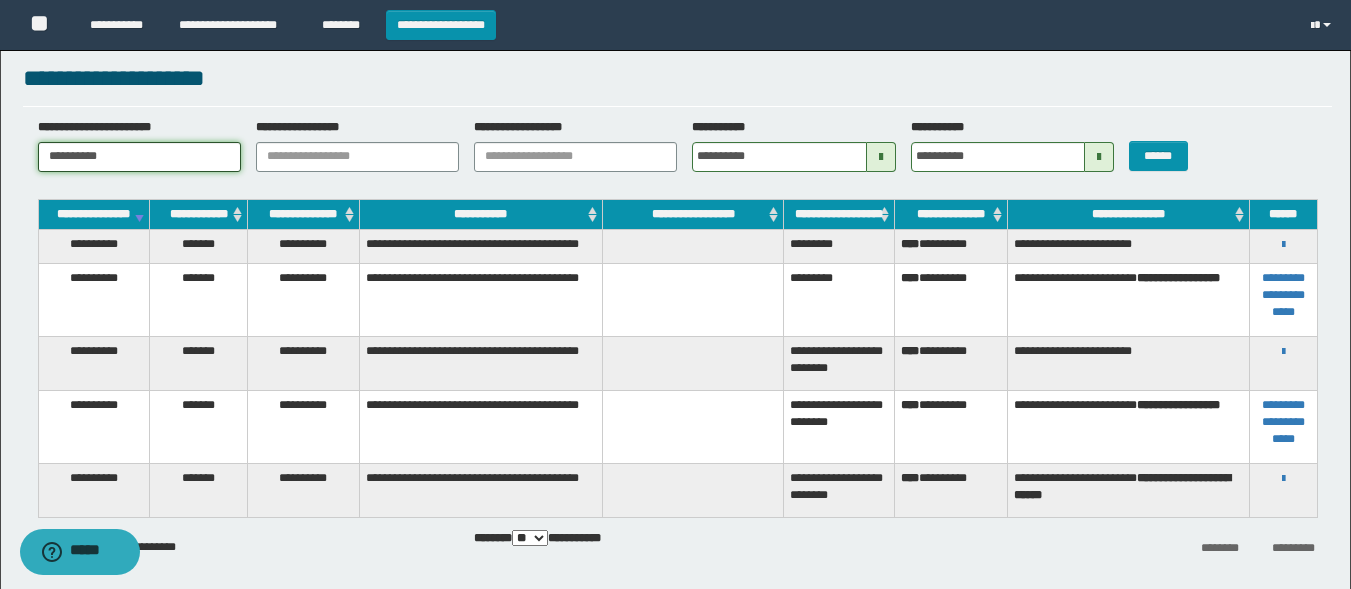 drag, startPoint x: 130, startPoint y: 151, endPoint x: 0, endPoint y: 114, distance: 135.16287 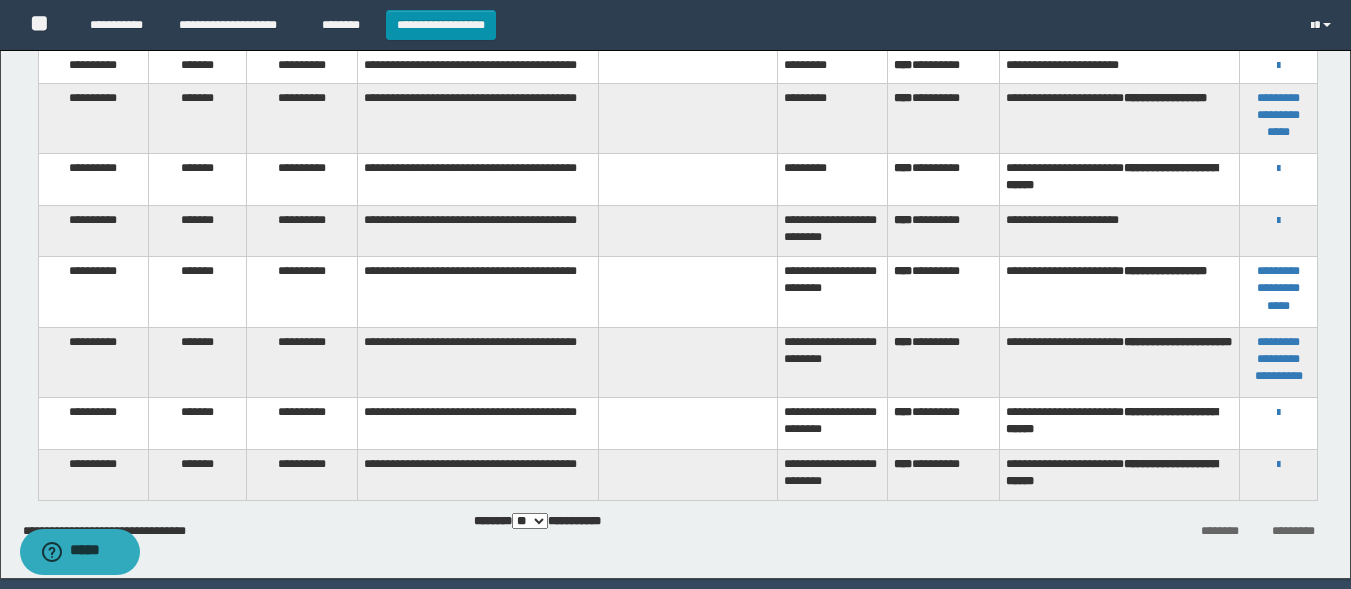 scroll, scrollTop: 344, scrollLeft: 0, axis: vertical 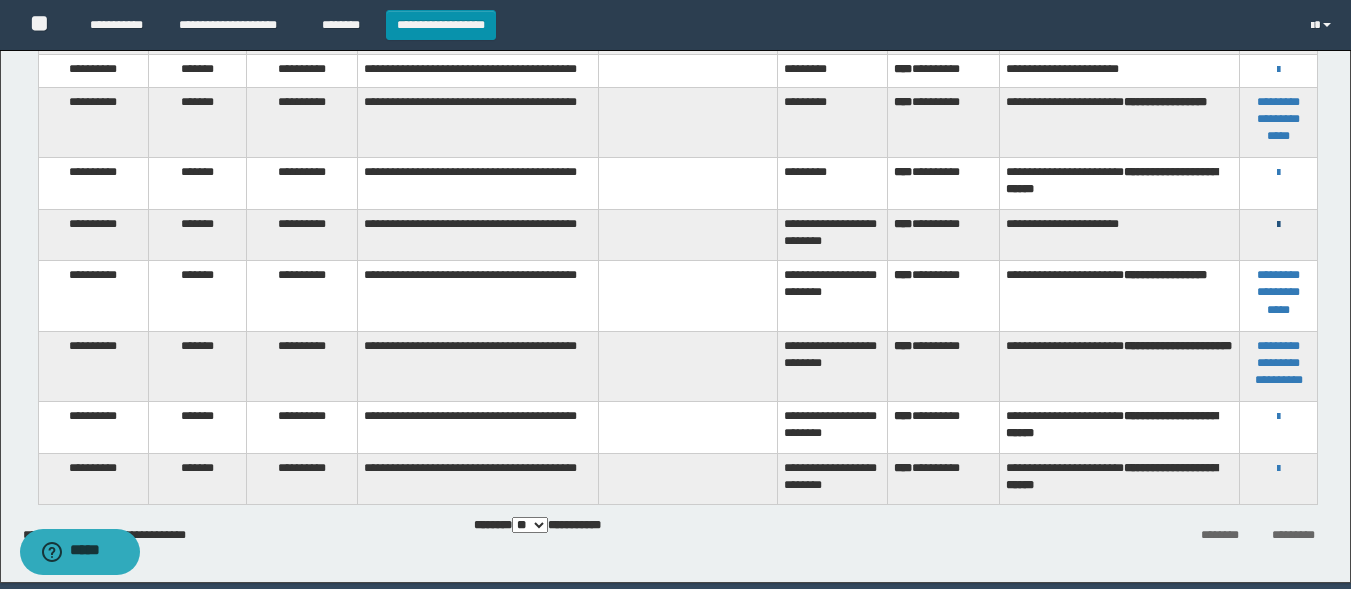 click at bounding box center (1278, 225) 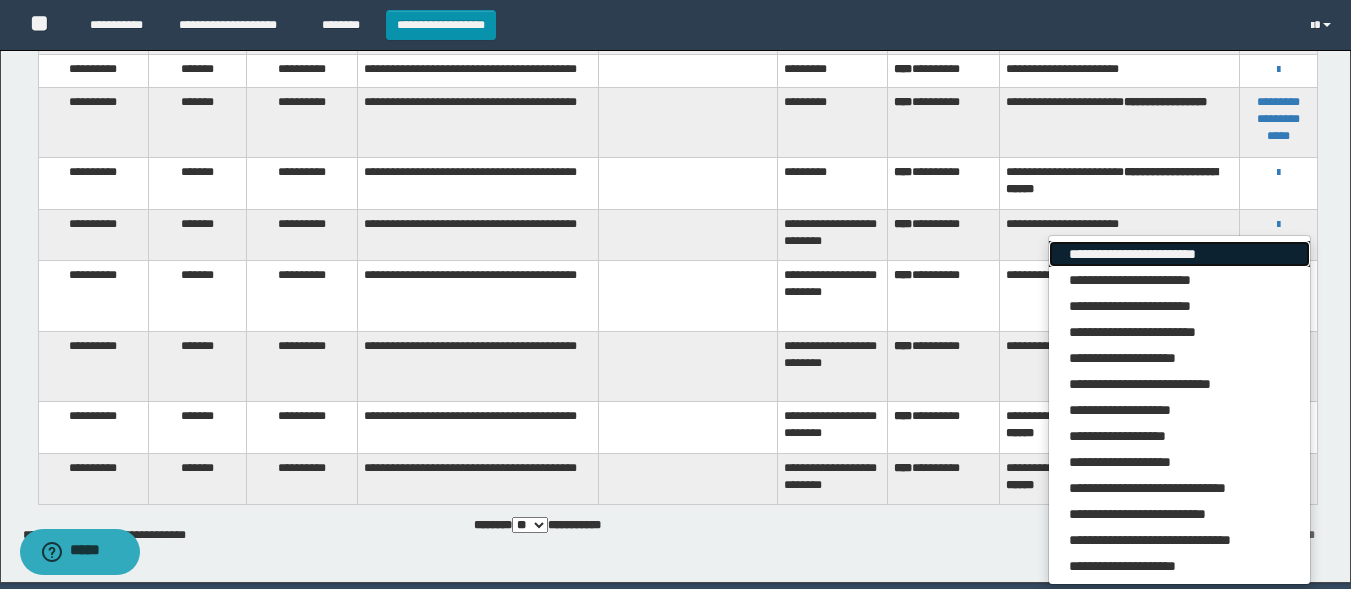 click on "**********" at bounding box center (1179, 254) 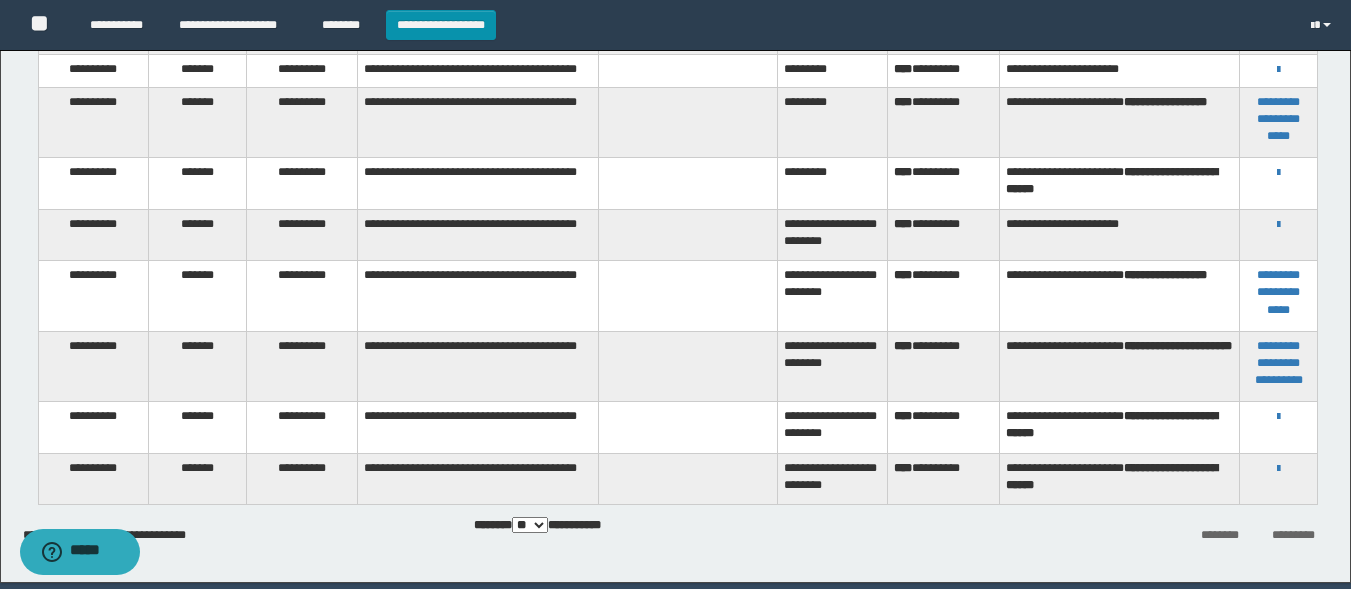 scroll, scrollTop: 0, scrollLeft: 0, axis: both 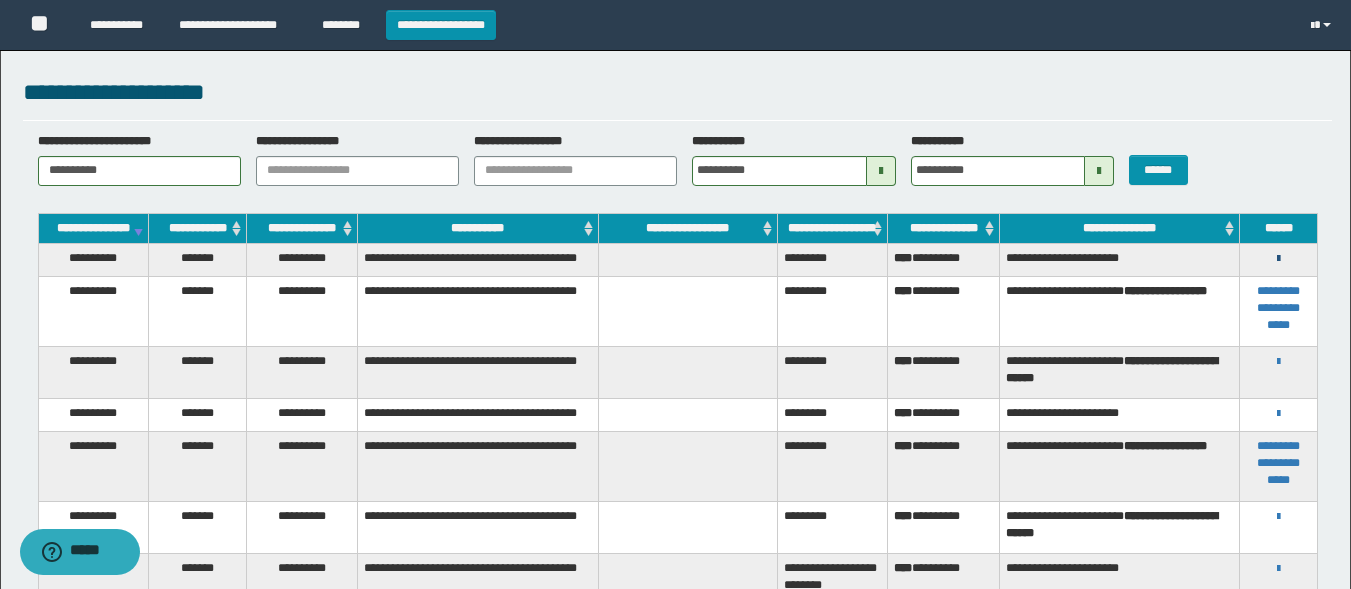 click at bounding box center (1278, 259) 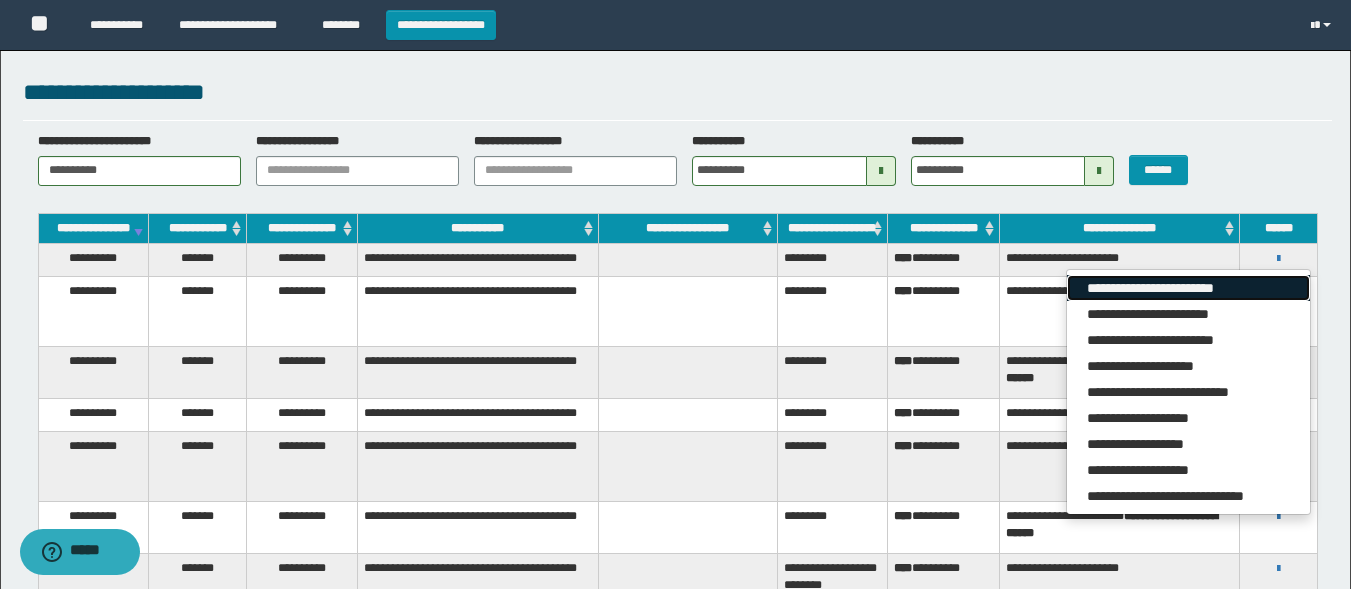 click on "**********" at bounding box center (1188, 288) 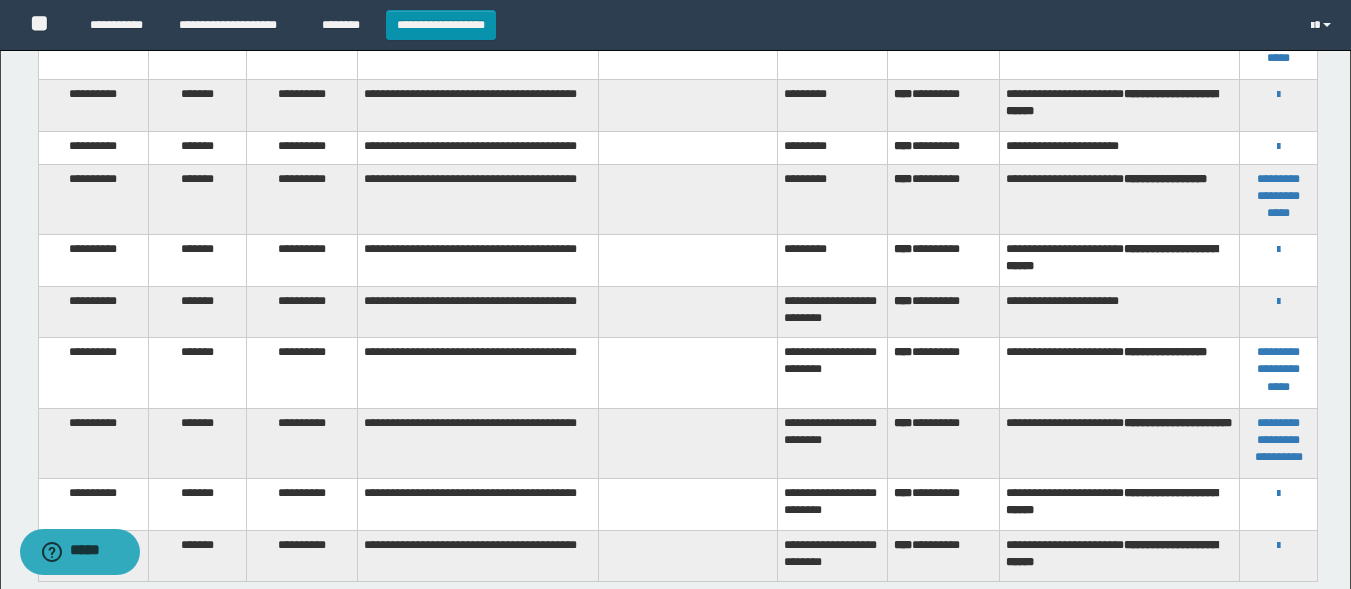 scroll, scrollTop: 284, scrollLeft: 0, axis: vertical 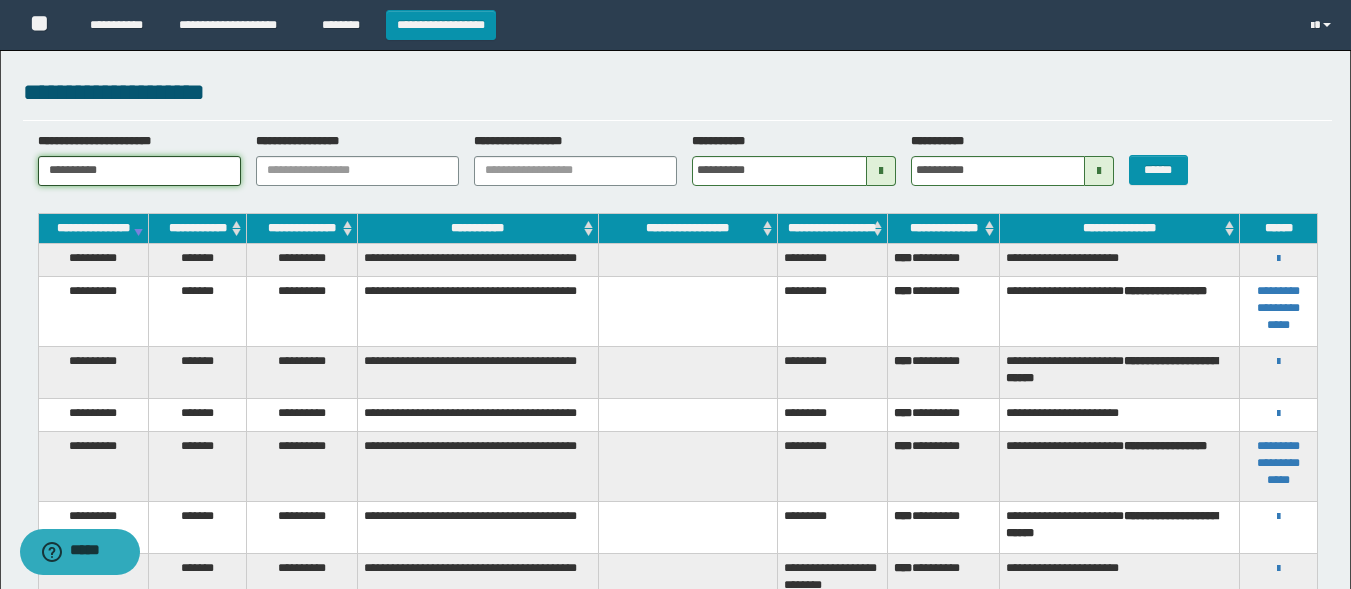 drag, startPoint x: 123, startPoint y: 172, endPoint x: 0, endPoint y: 168, distance: 123.065025 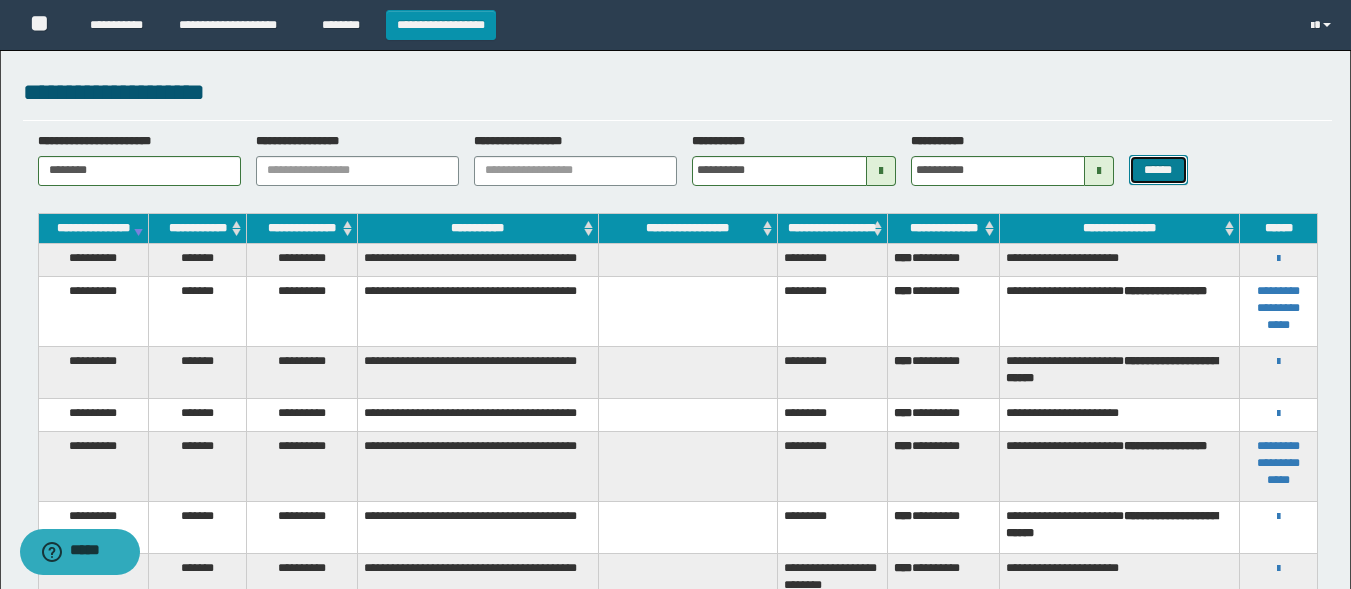 click on "******" at bounding box center (1158, 170) 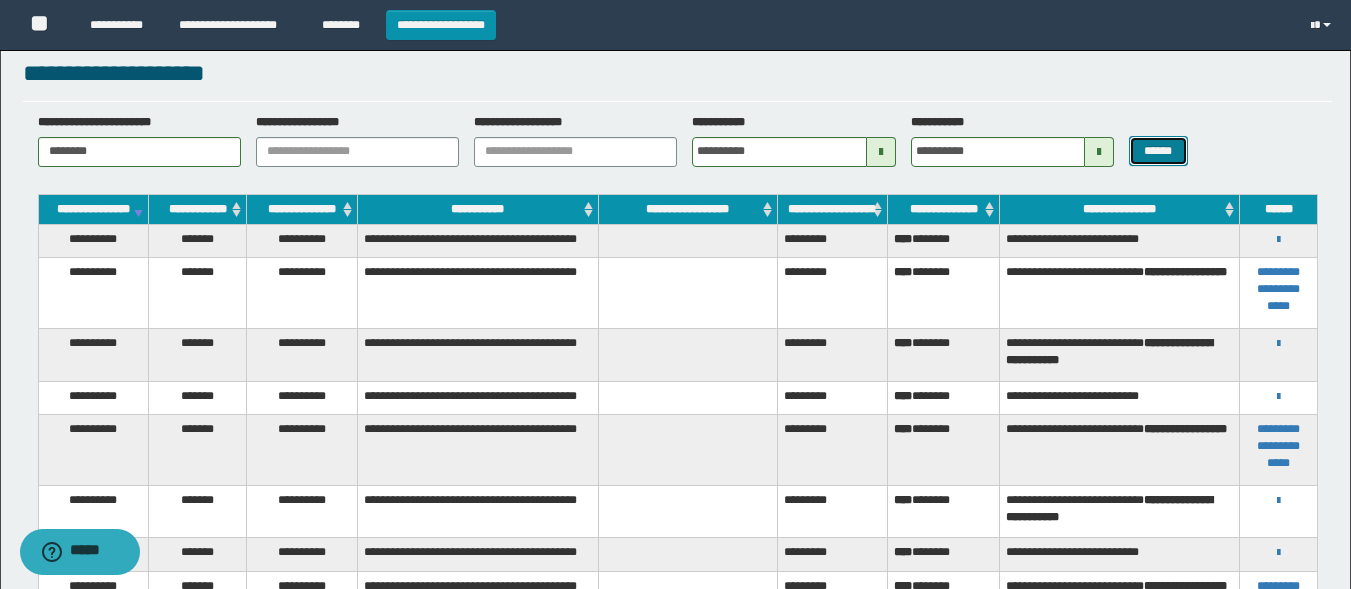 scroll, scrollTop: 16, scrollLeft: 0, axis: vertical 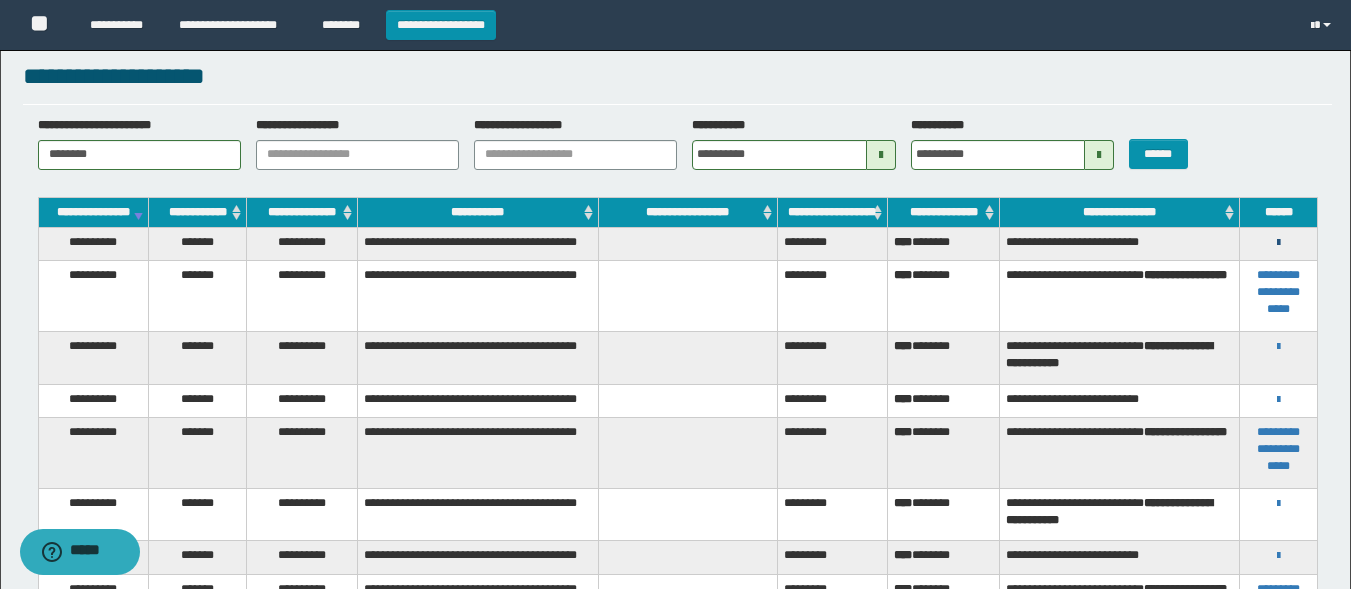 click at bounding box center [1278, 243] 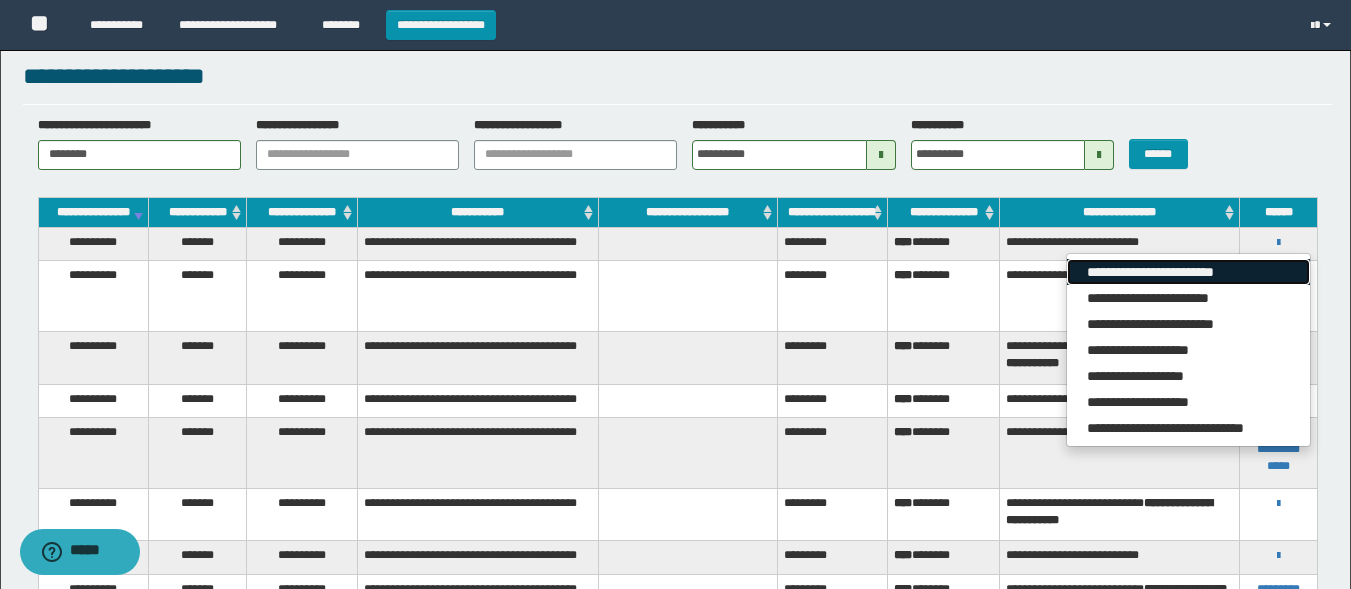 click on "**********" at bounding box center [1188, 272] 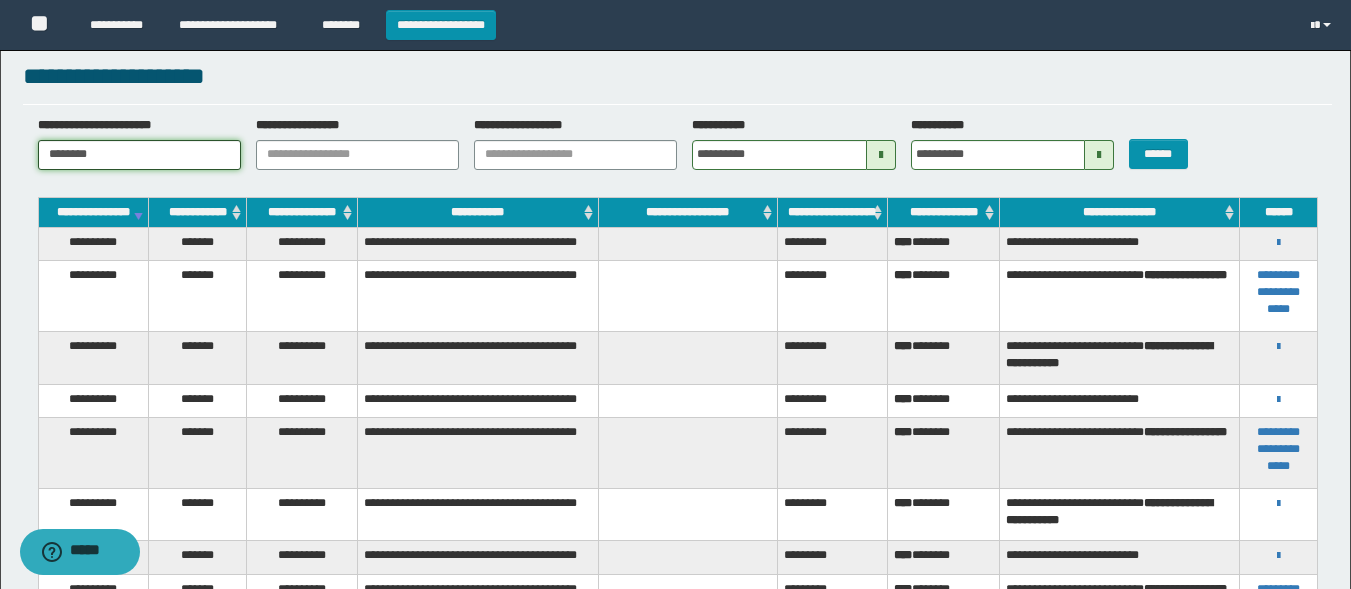 drag, startPoint x: 108, startPoint y: 155, endPoint x: 0, endPoint y: 131, distance: 110.63454 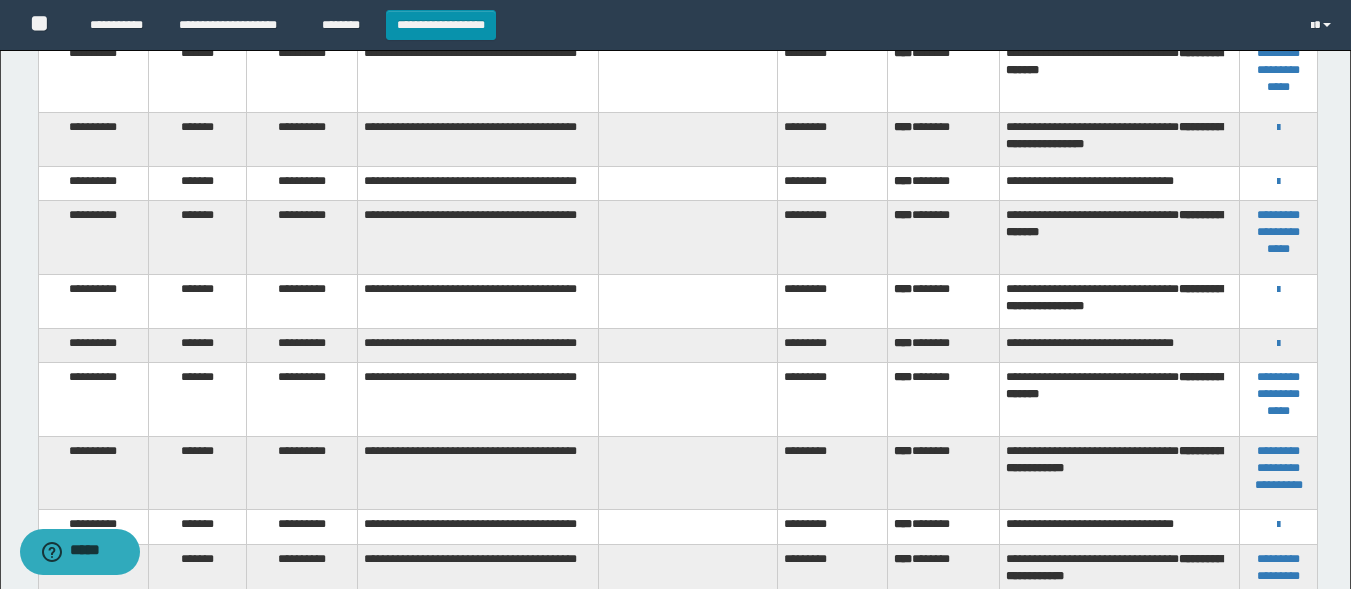 scroll, scrollTop: 226, scrollLeft: 0, axis: vertical 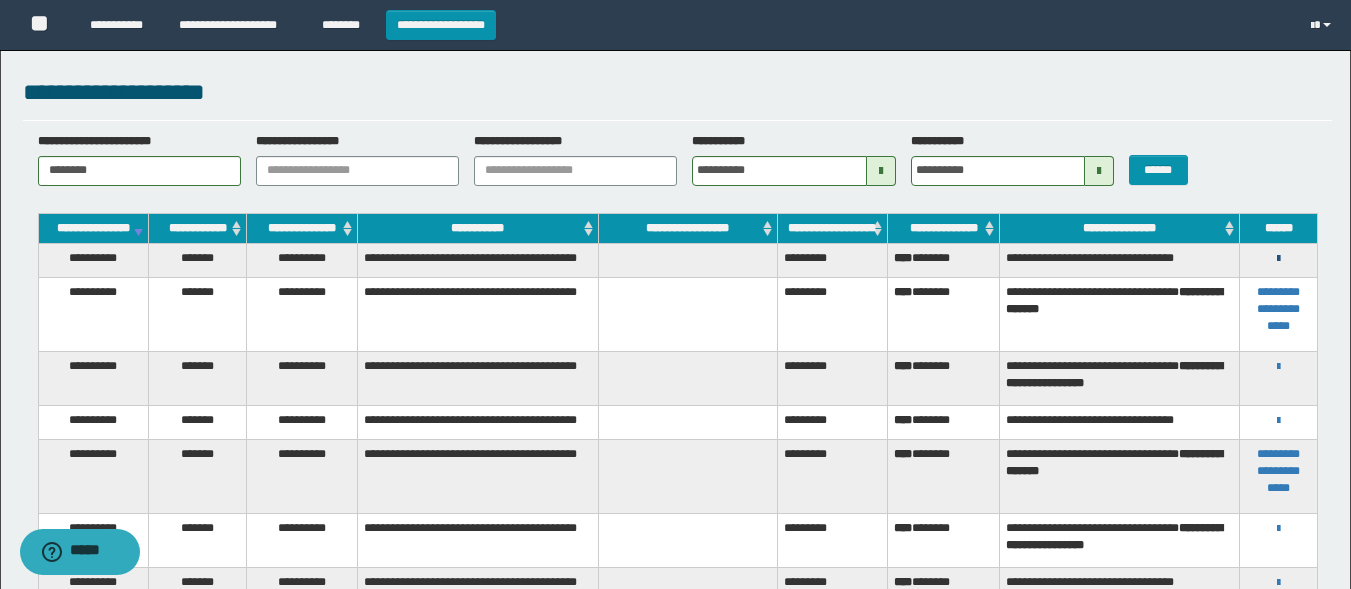 click at bounding box center (1278, 259) 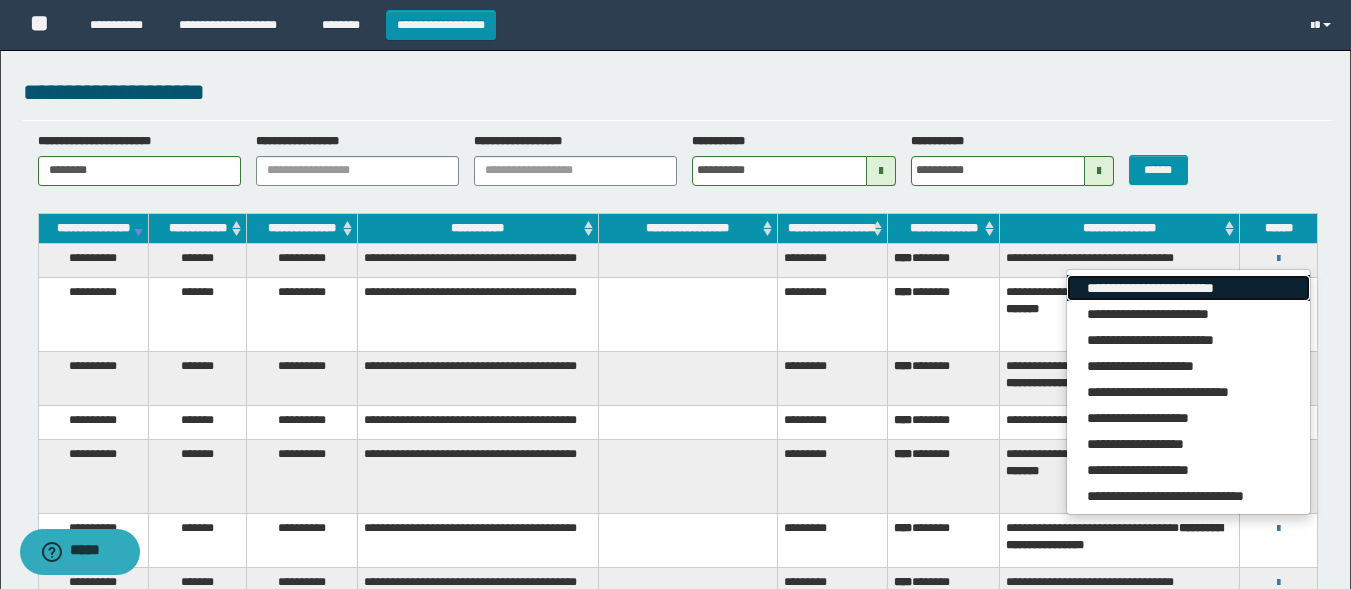 click on "**********" at bounding box center (1188, 288) 